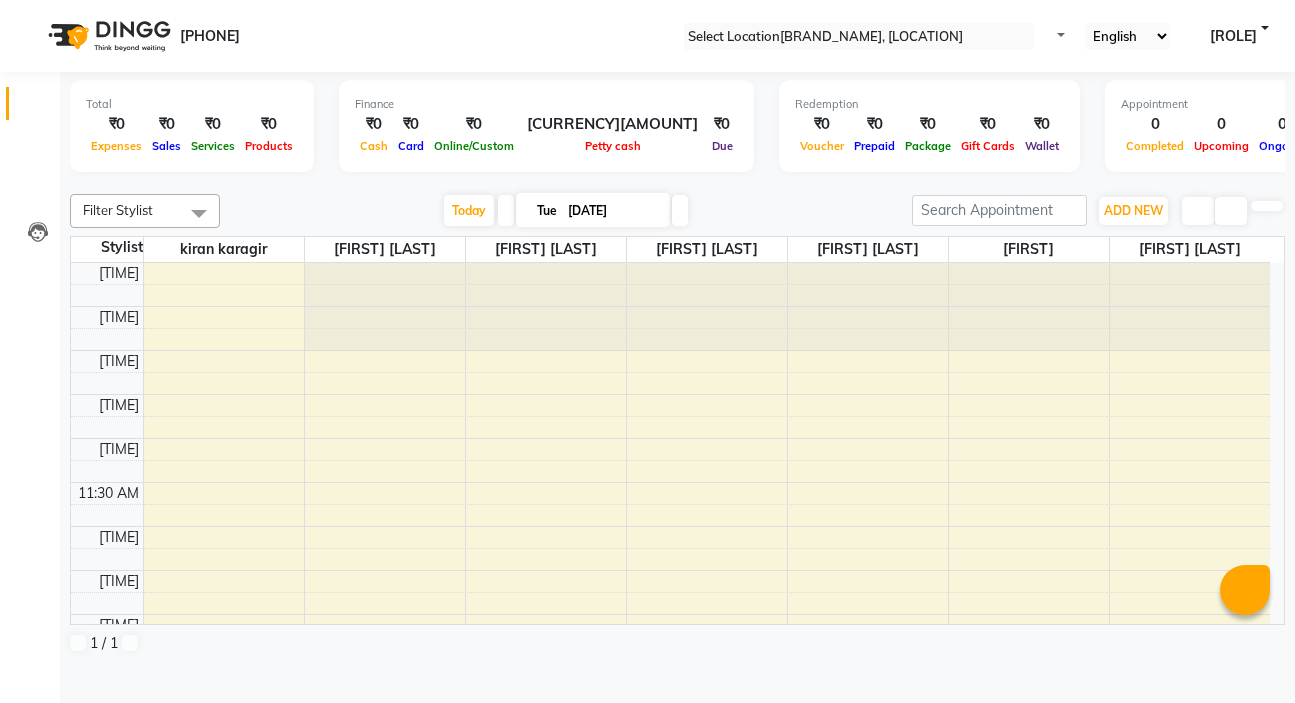 scroll, scrollTop: 0, scrollLeft: 0, axis: both 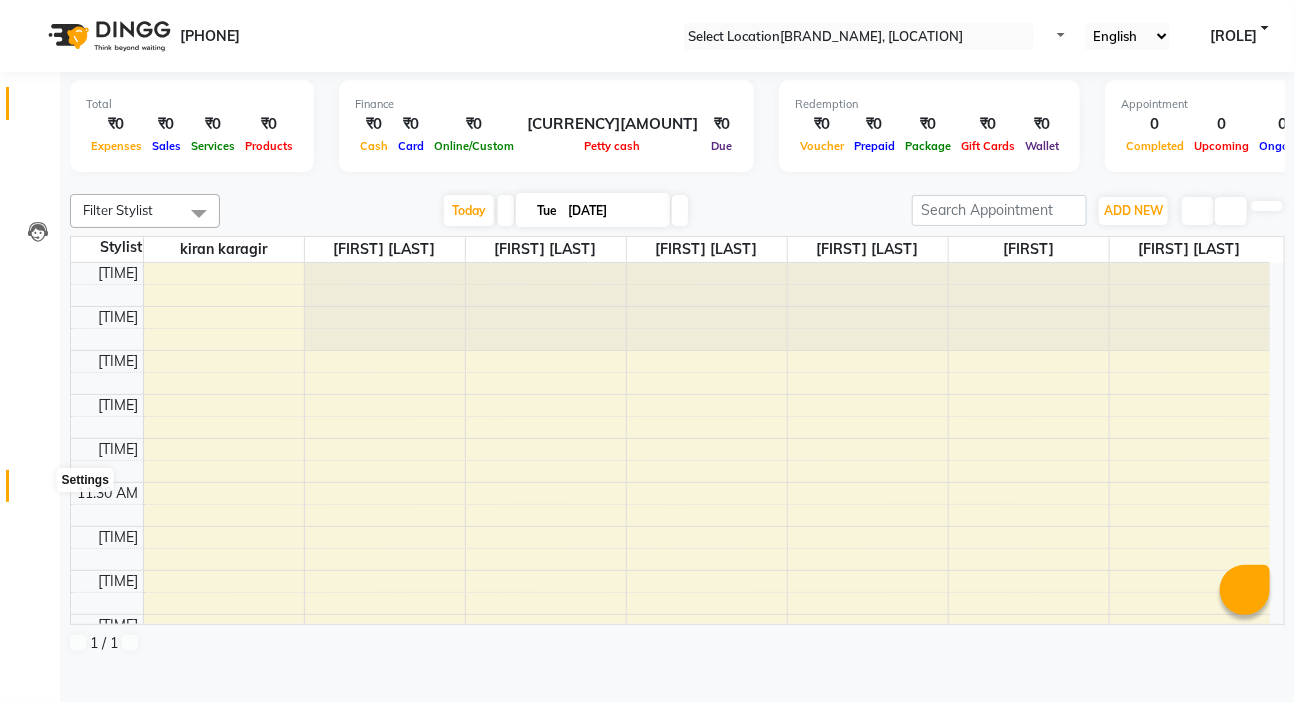 click at bounding box center (37, 491) 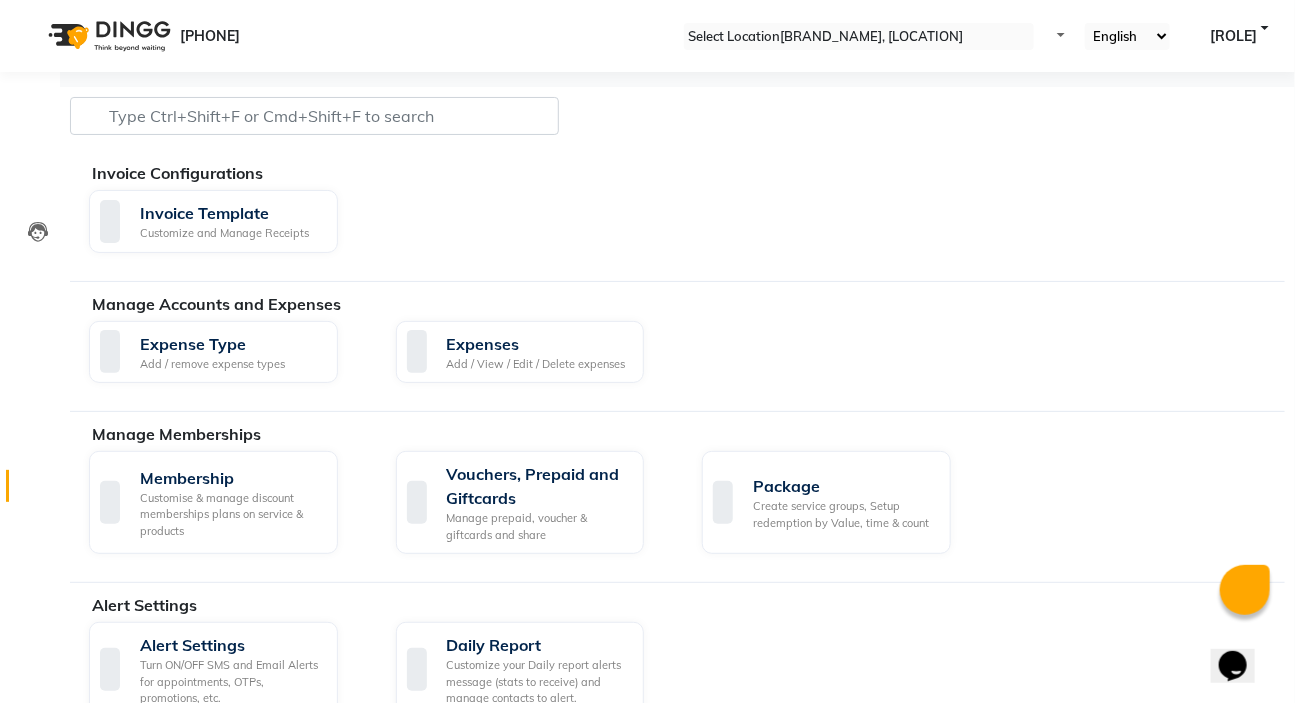 scroll, scrollTop: 0, scrollLeft: 0, axis: both 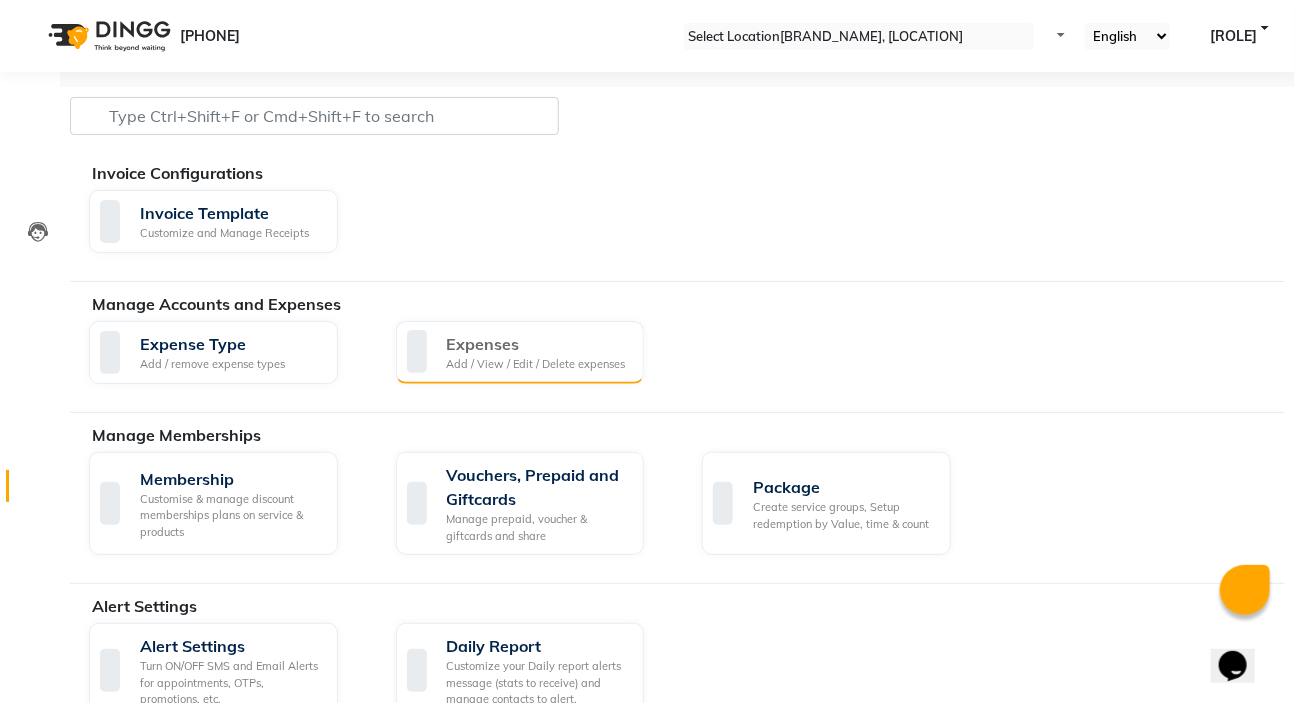 click on "Add / View / Edit / Delete expenses" at bounding box center (536, 364) 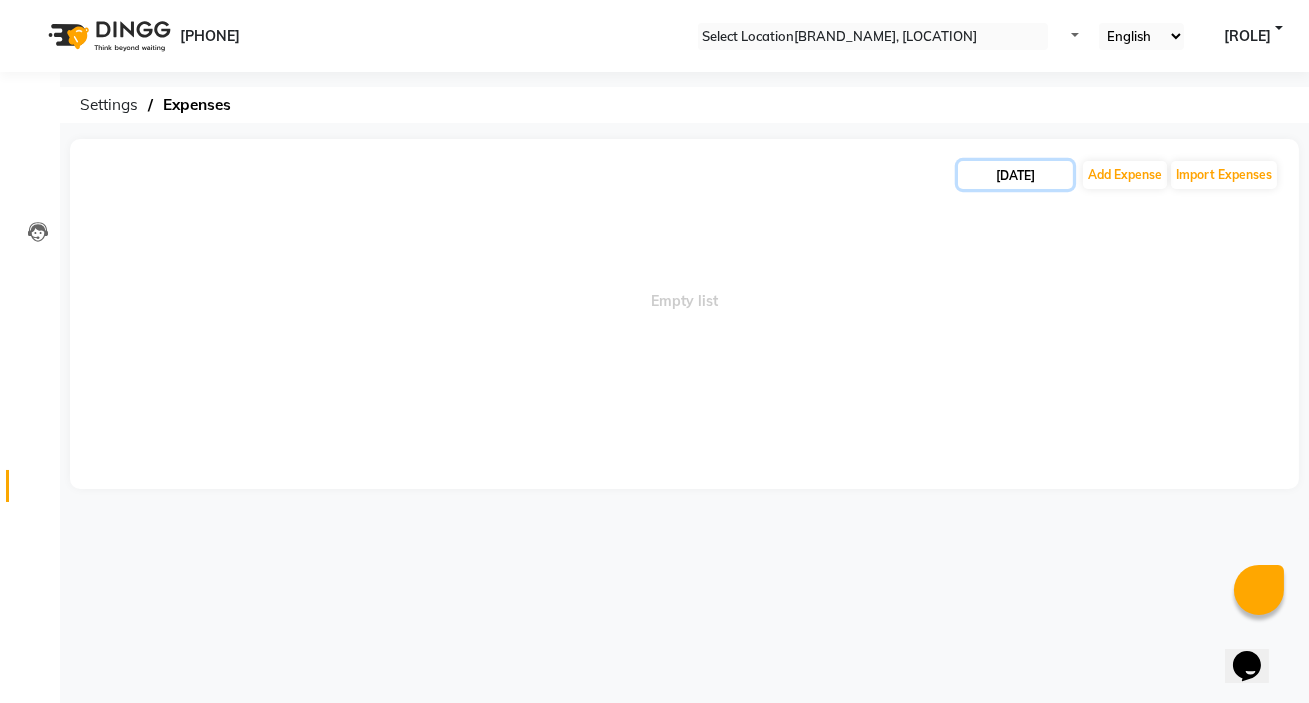 click on "[DATE]" at bounding box center (1015, 175) 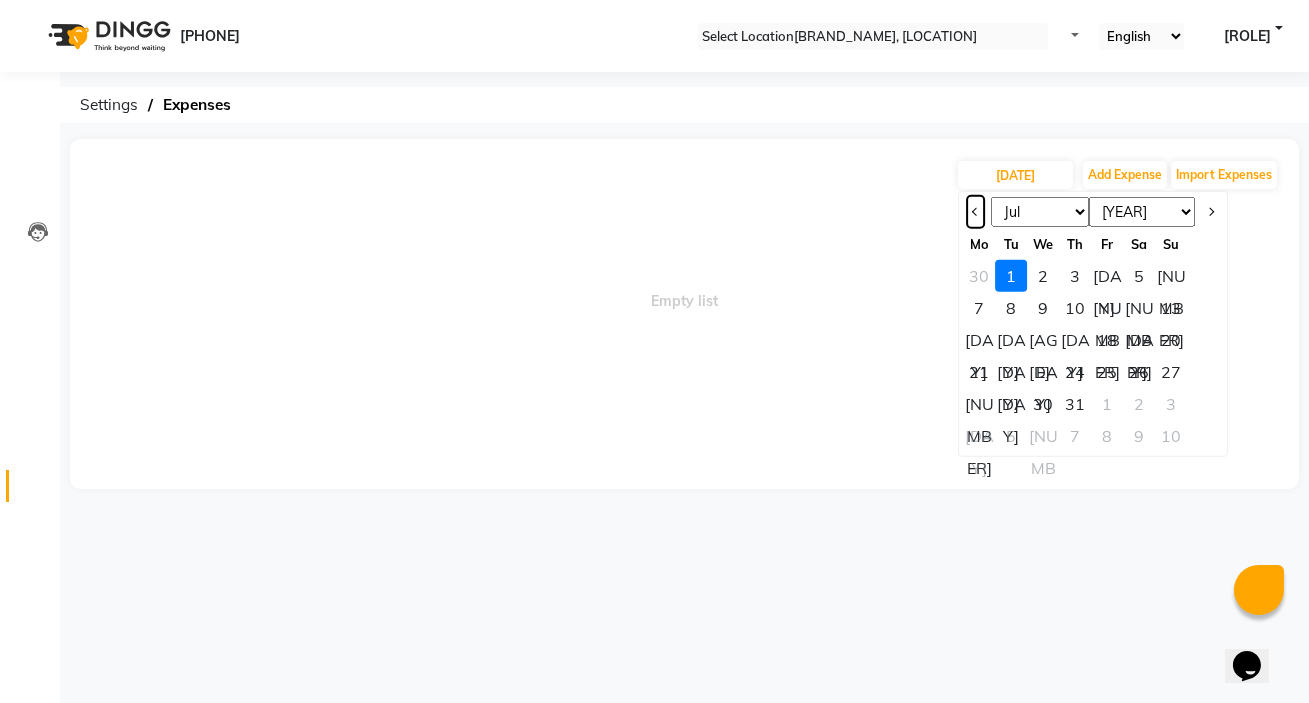 click at bounding box center (975, 212) 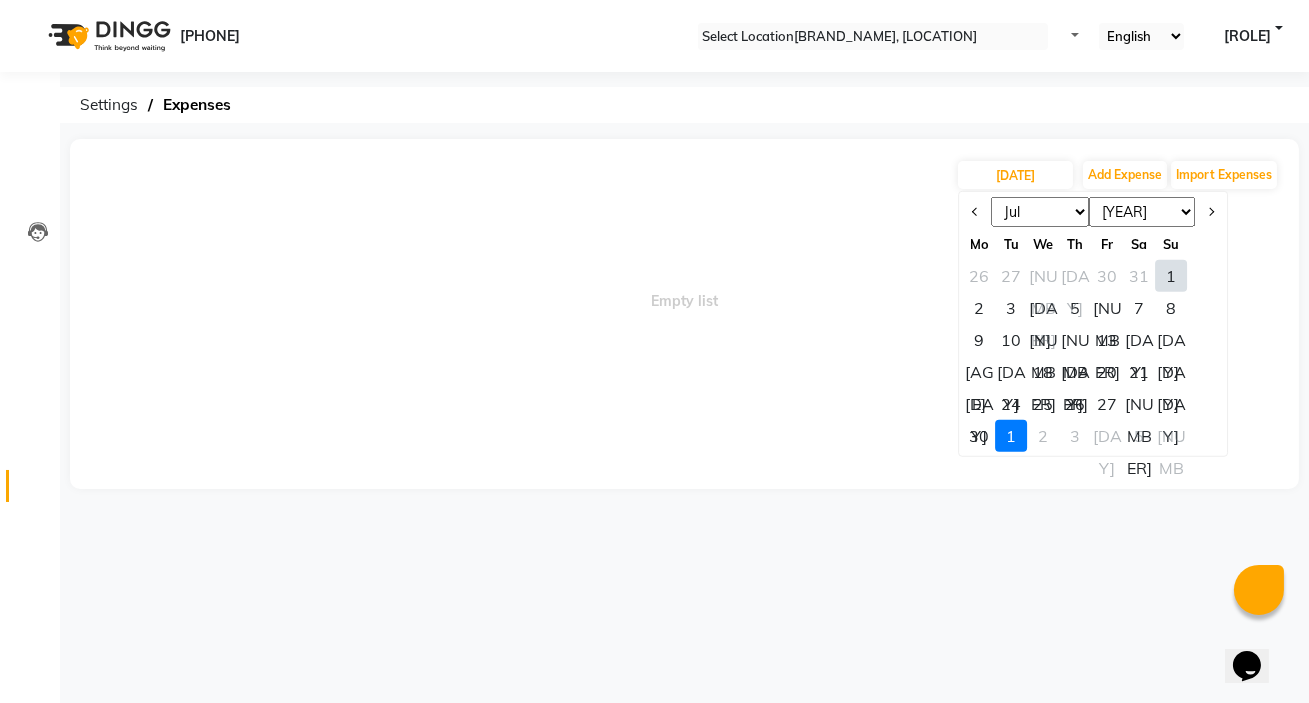 click on "1" at bounding box center [1171, 276] 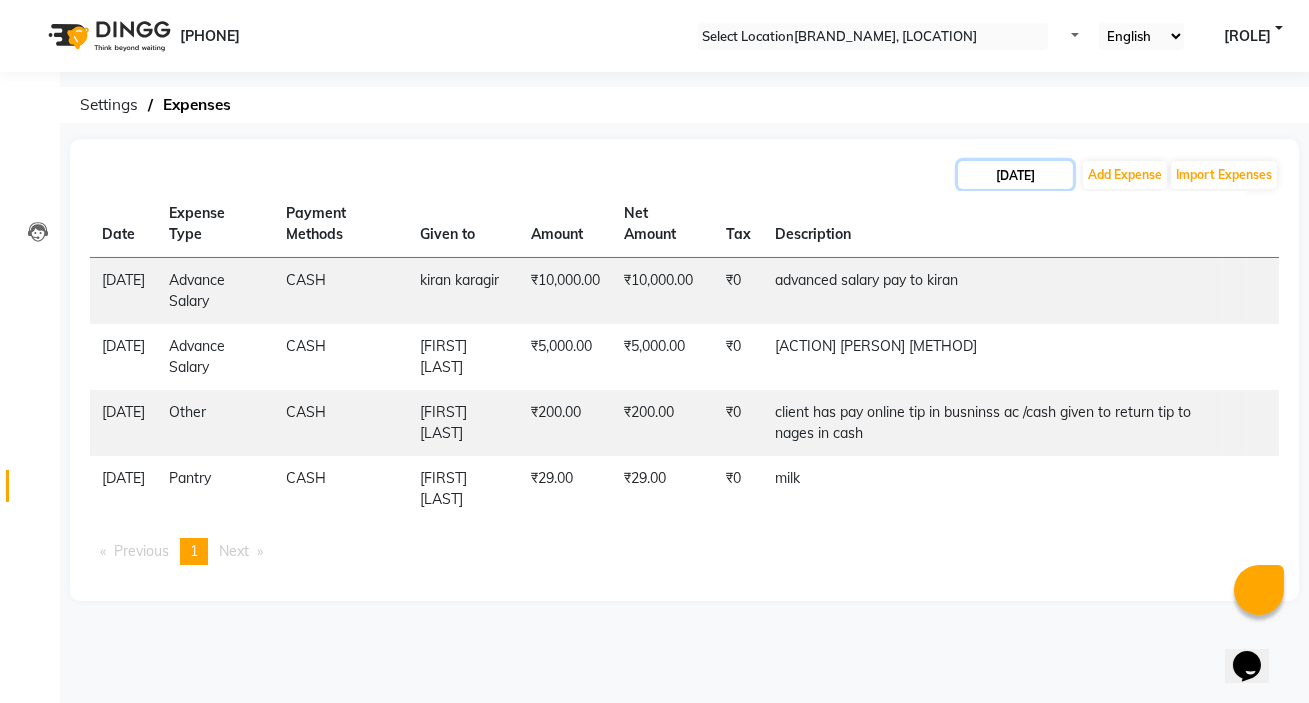 click on "[DATE]" at bounding box center [1015, 175] 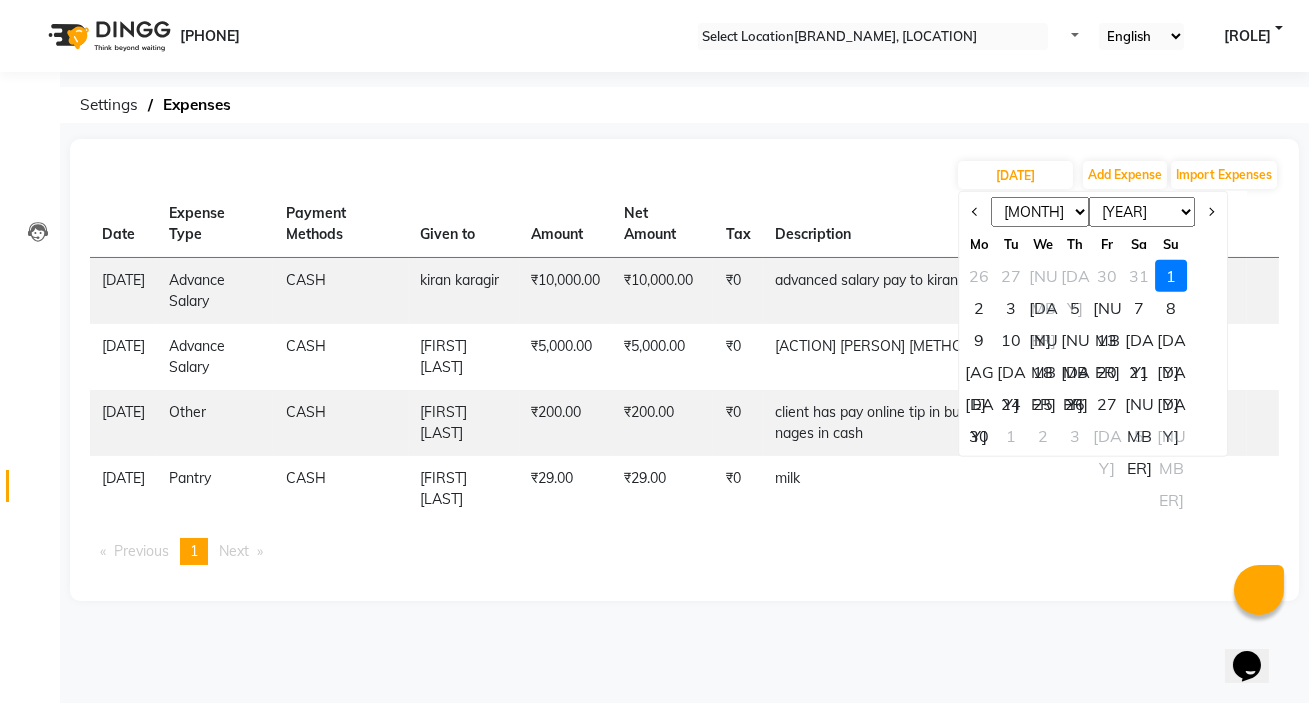 click on "30" at bounding box center (979, 436) 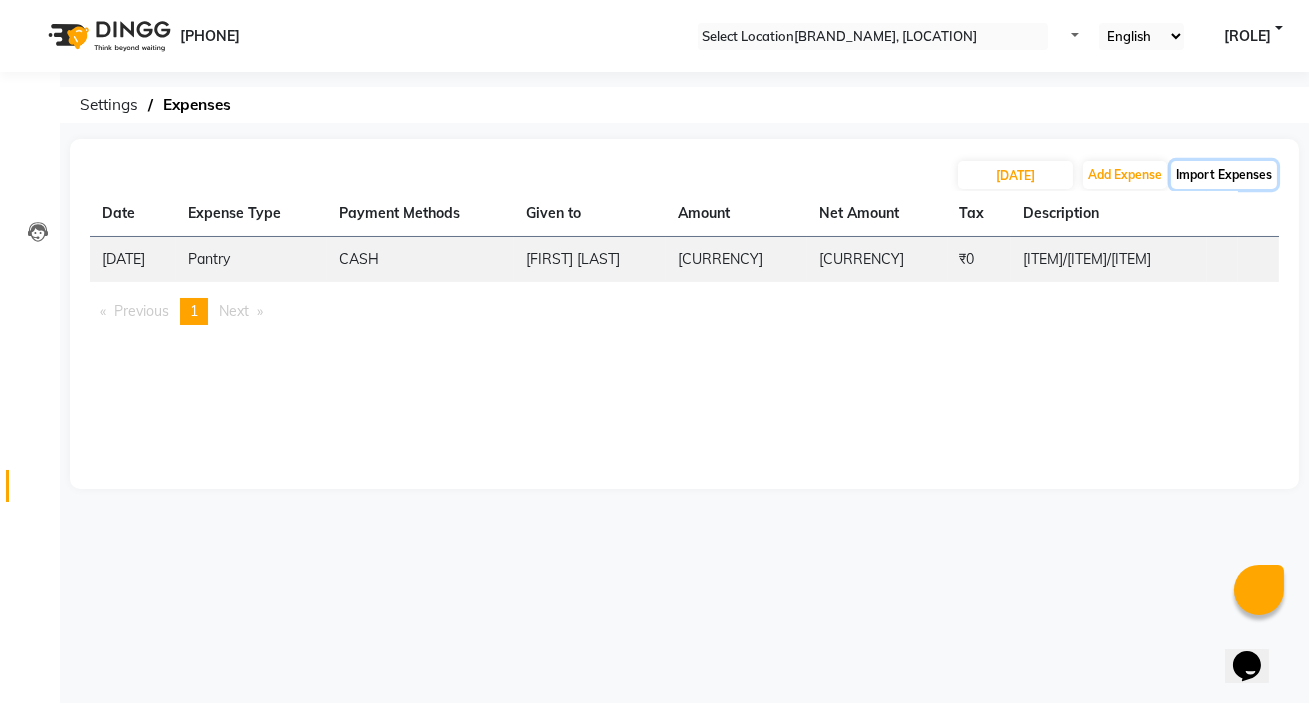 click on "Import Expenses" at bounding box center (1224, 175) 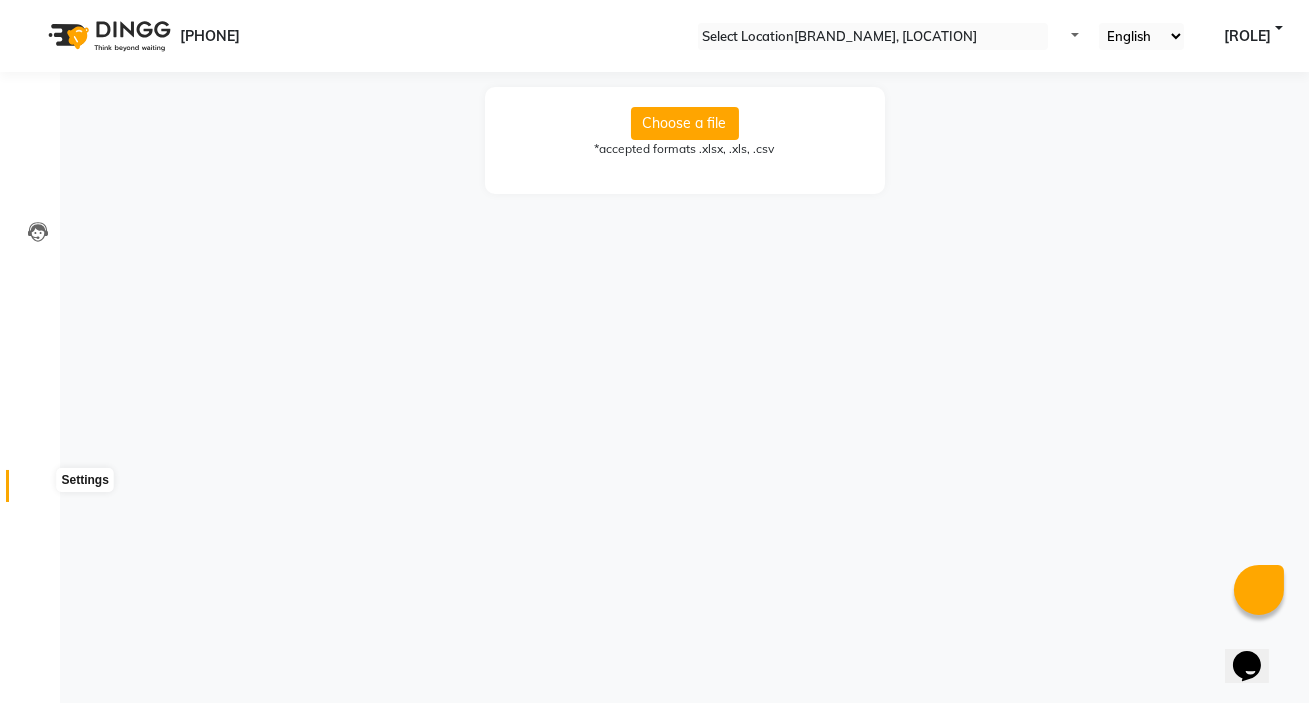 click at bounding box center [38, 491] 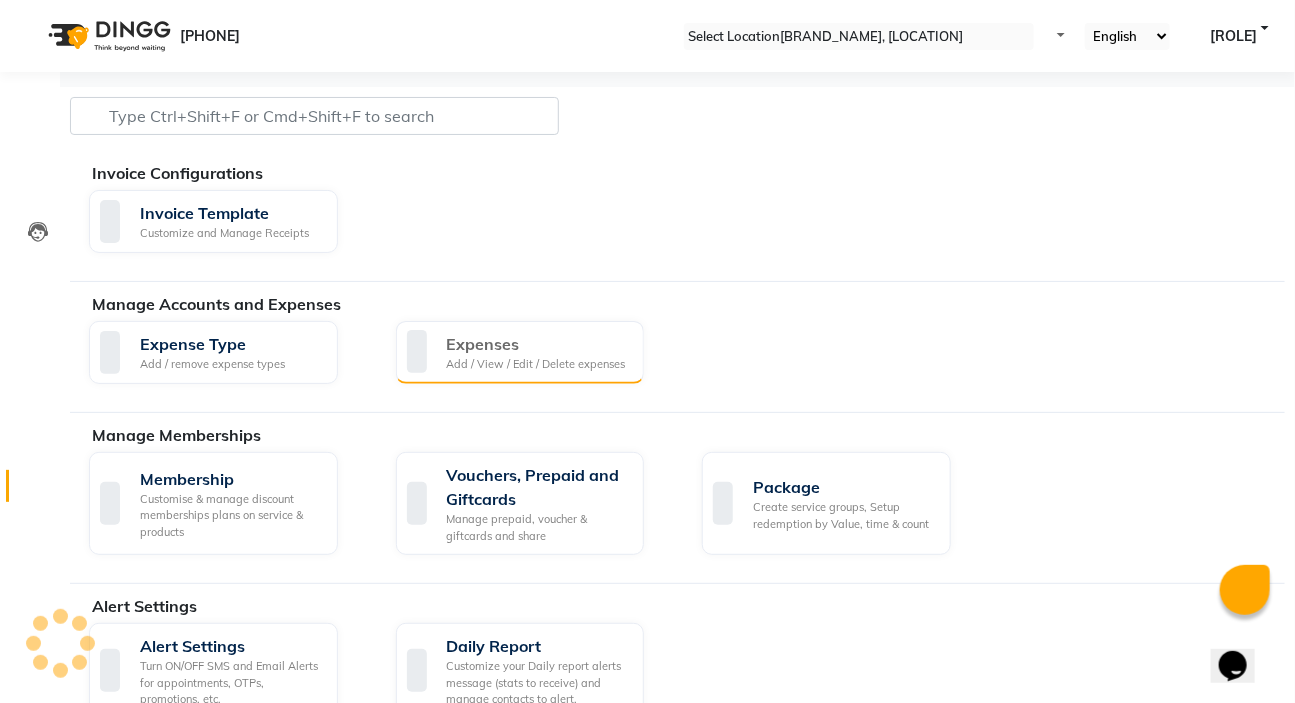 click on "Add / View / Edit / Delete expenses" at bounding box center [536, 364] 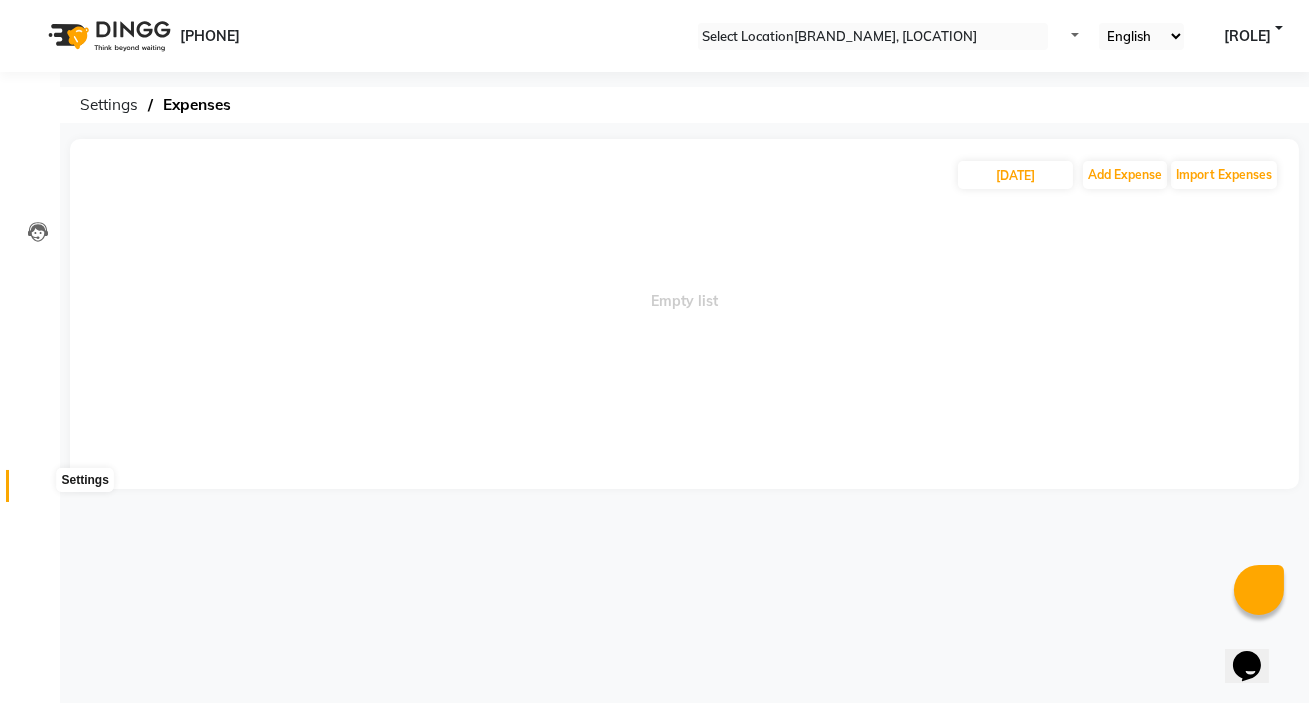 click at bounding box center (38, 491) 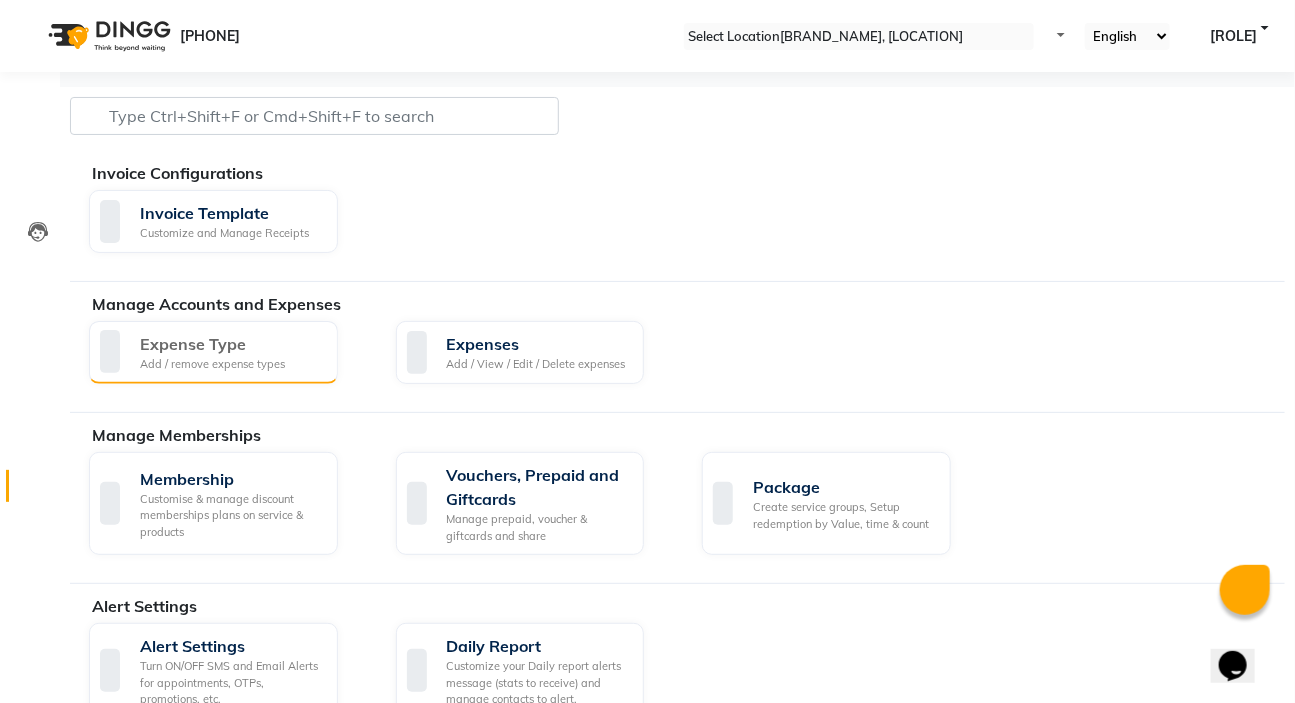 click on "Expense Type" at bounding box center (212, 344) 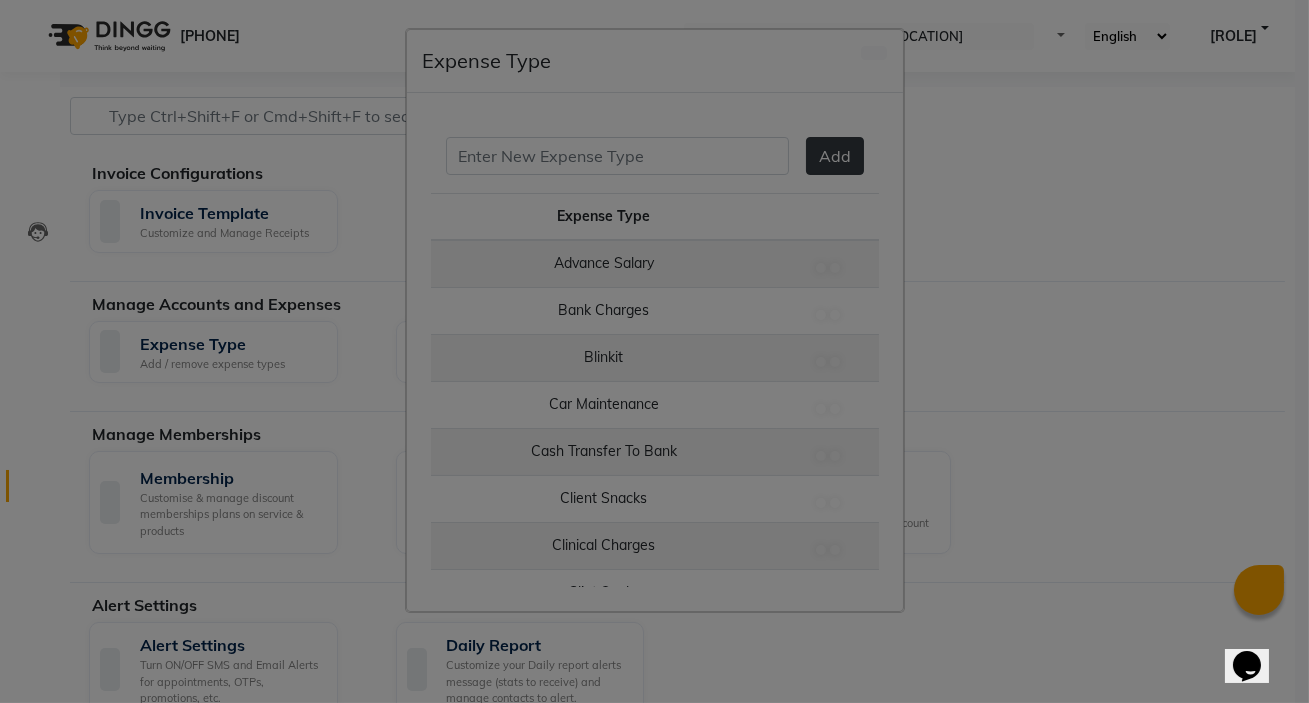 drag, startPoint x: 1001, startPoint y: 164, endPoint x: 942, endPoint y: 110, distance: 79.98125 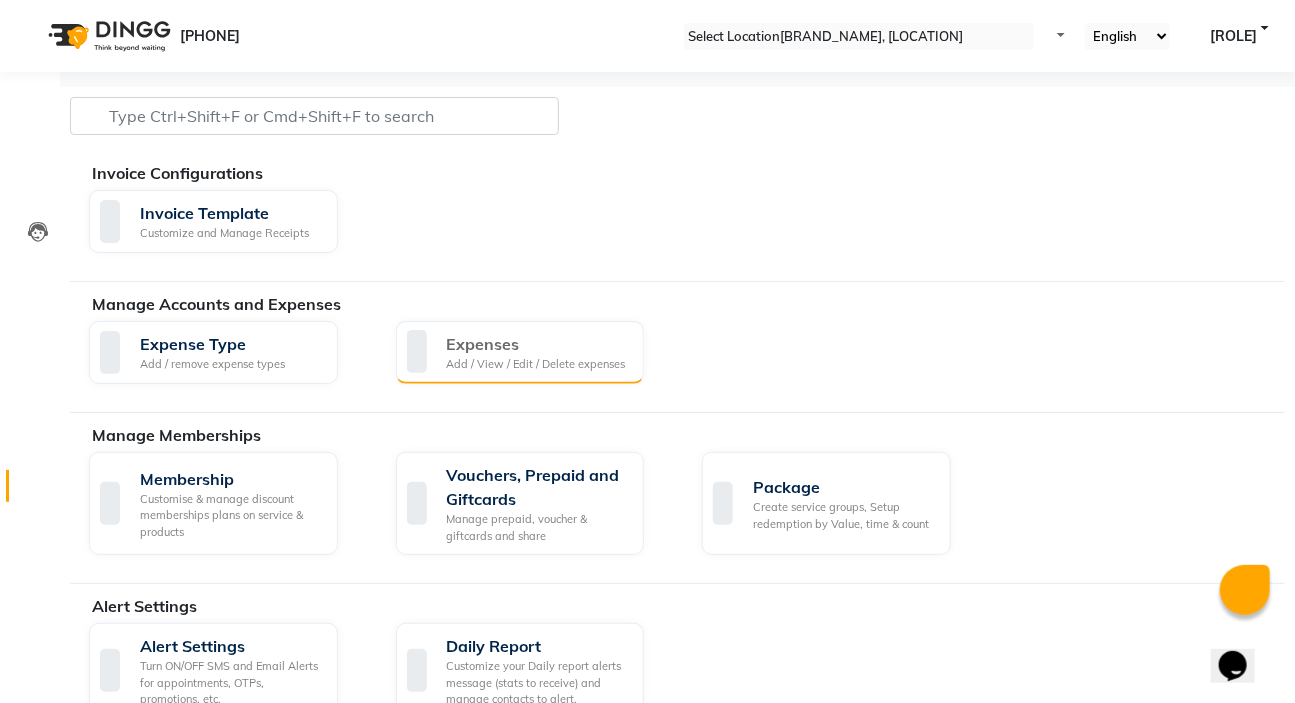 click on "Add / View / Edit / Delete expenses" at bounding box center [536, 364] 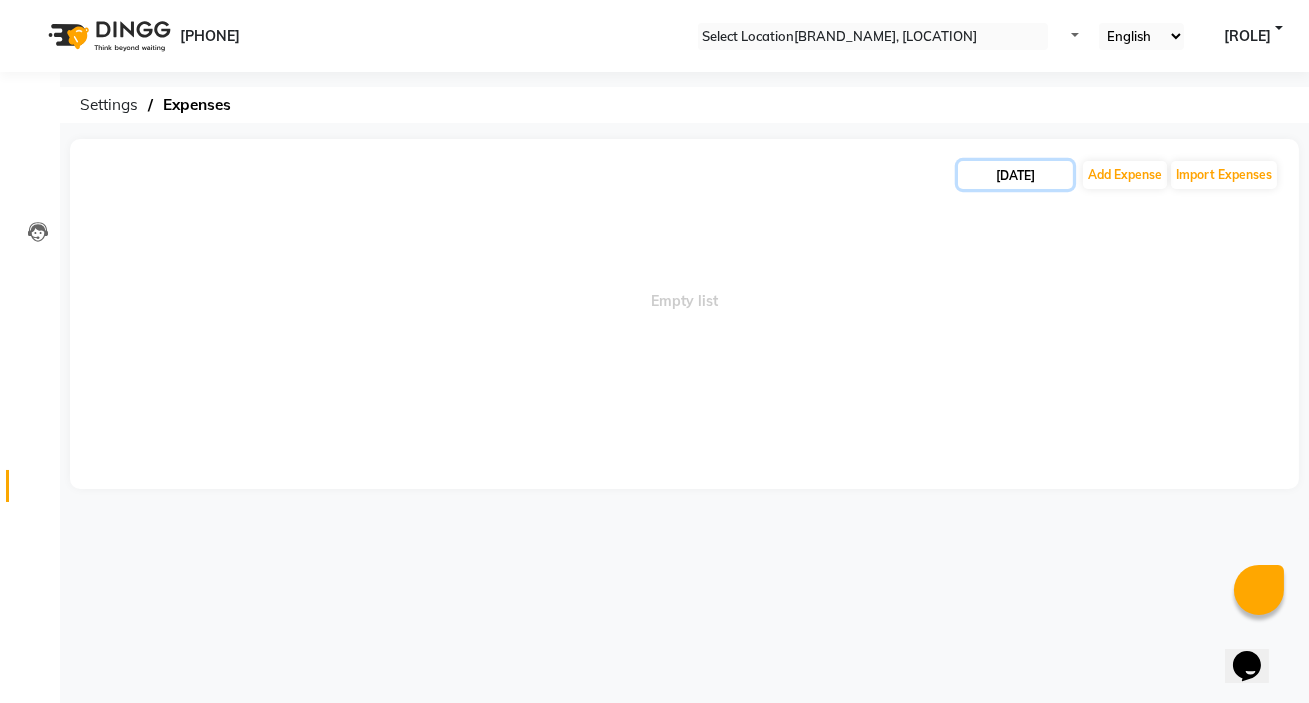 click on "[DATE]" at bounding box center [1015, 175] 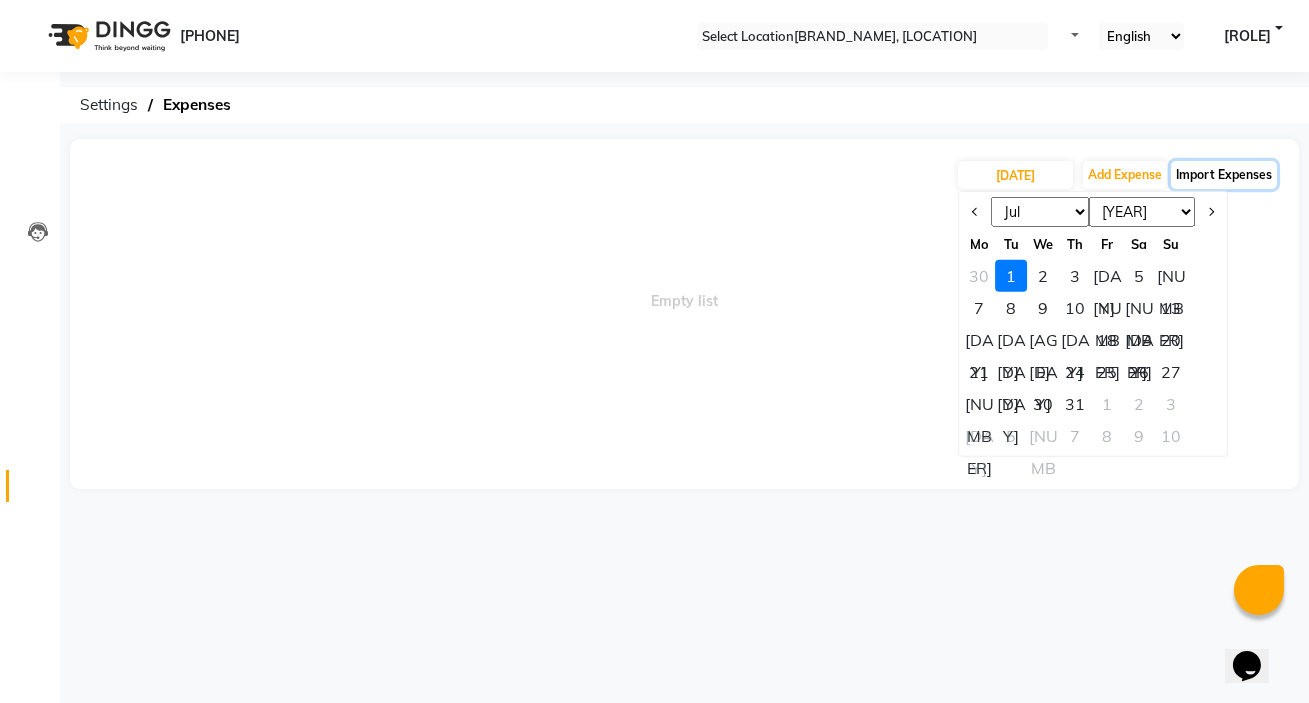 click on "Import Expenses" at bounding box center (1224, 175) 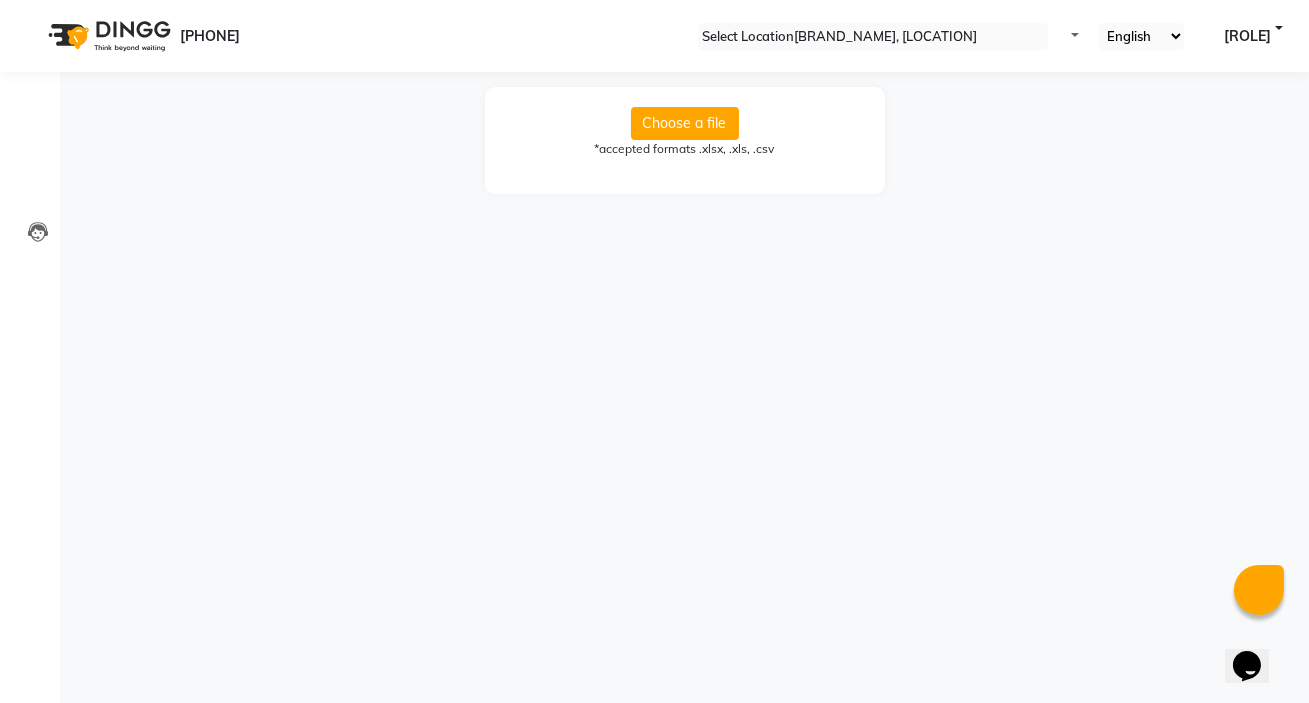 click on "Choose a file" at bounding box center (685, 123) 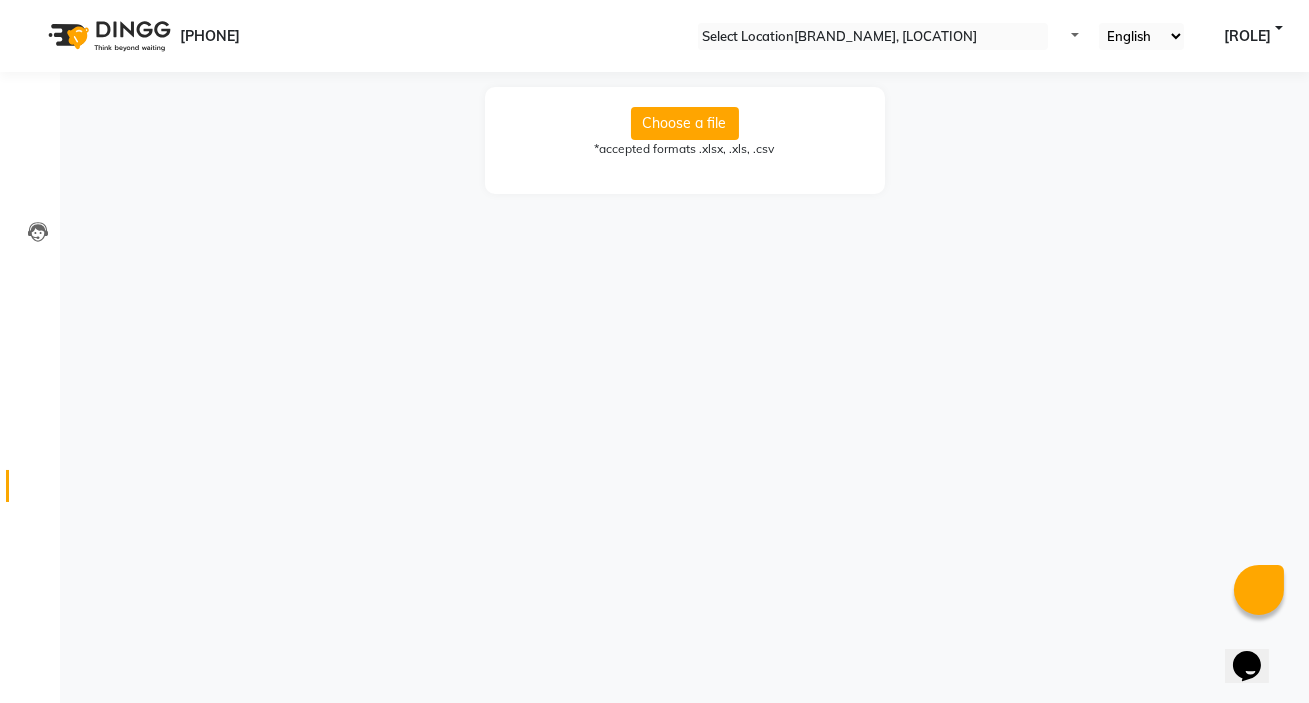 click on "Settings" at bounding box center (30, 486) 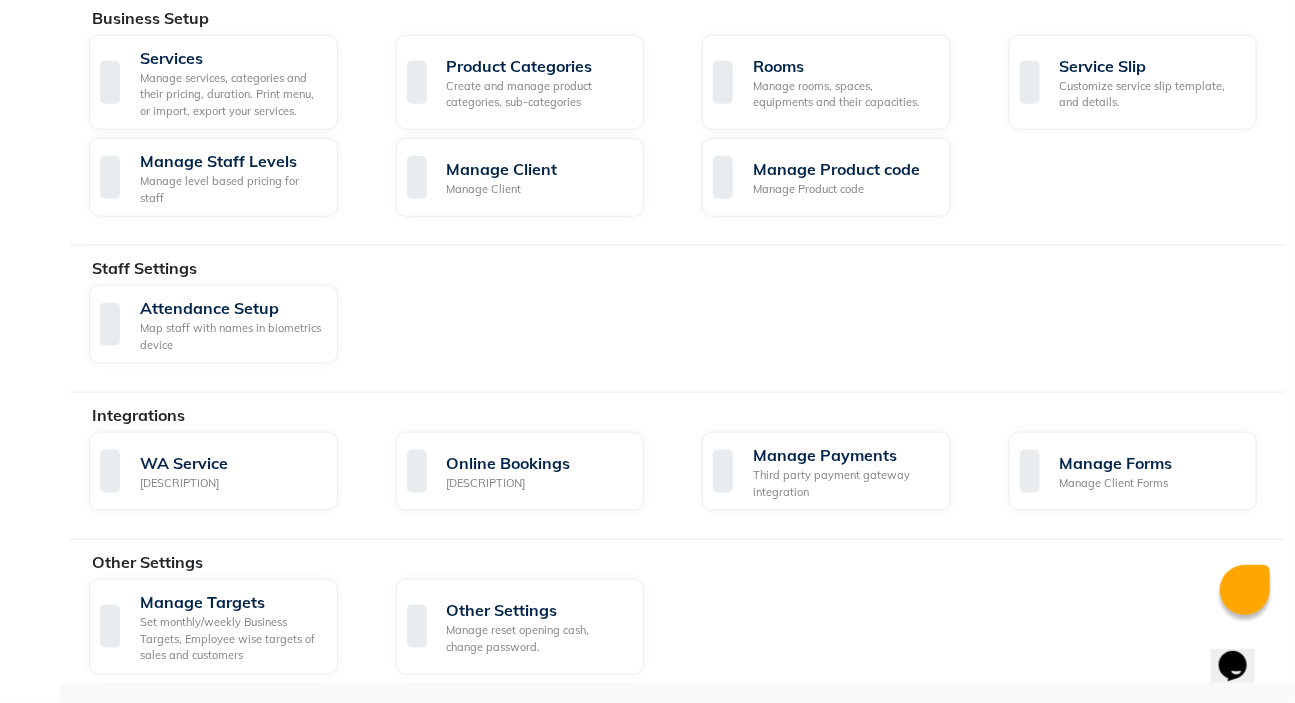 scroll, scrollTop: 838, scrollLeft: 0, axis: vertical 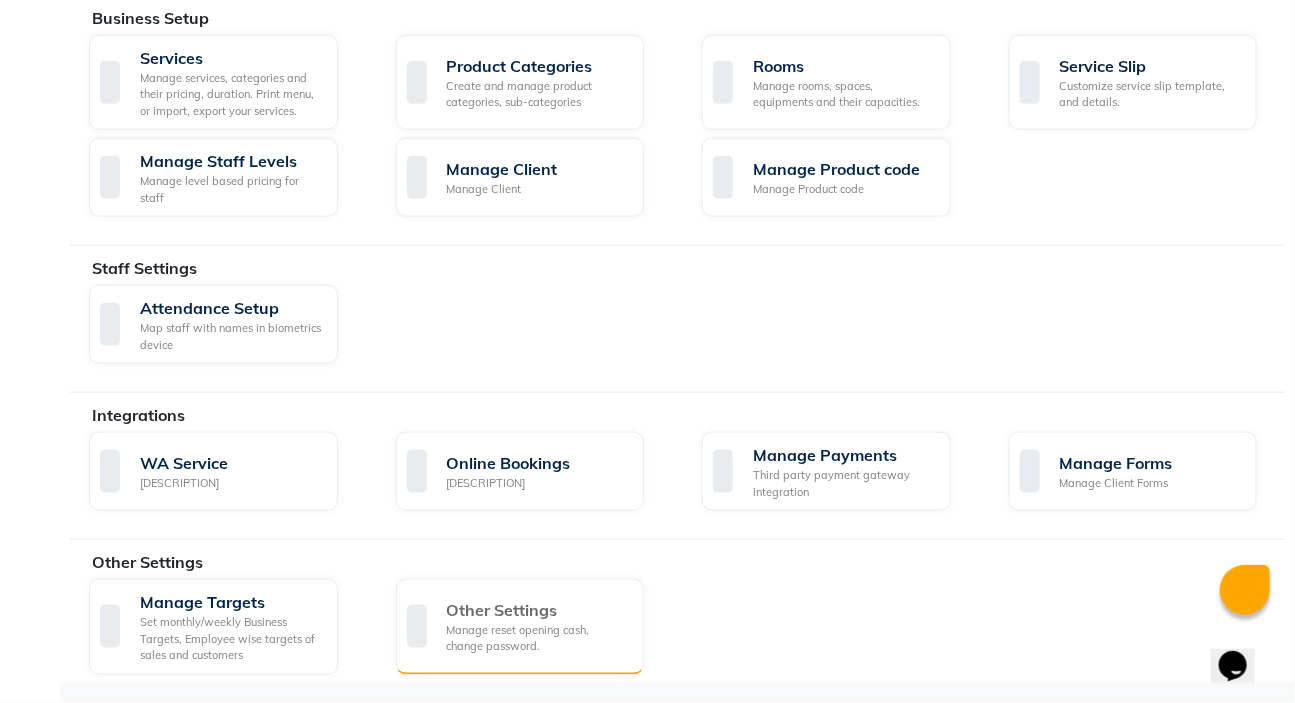 click on "Manage reset opening cash, change password." at bounding box center (538, 638) 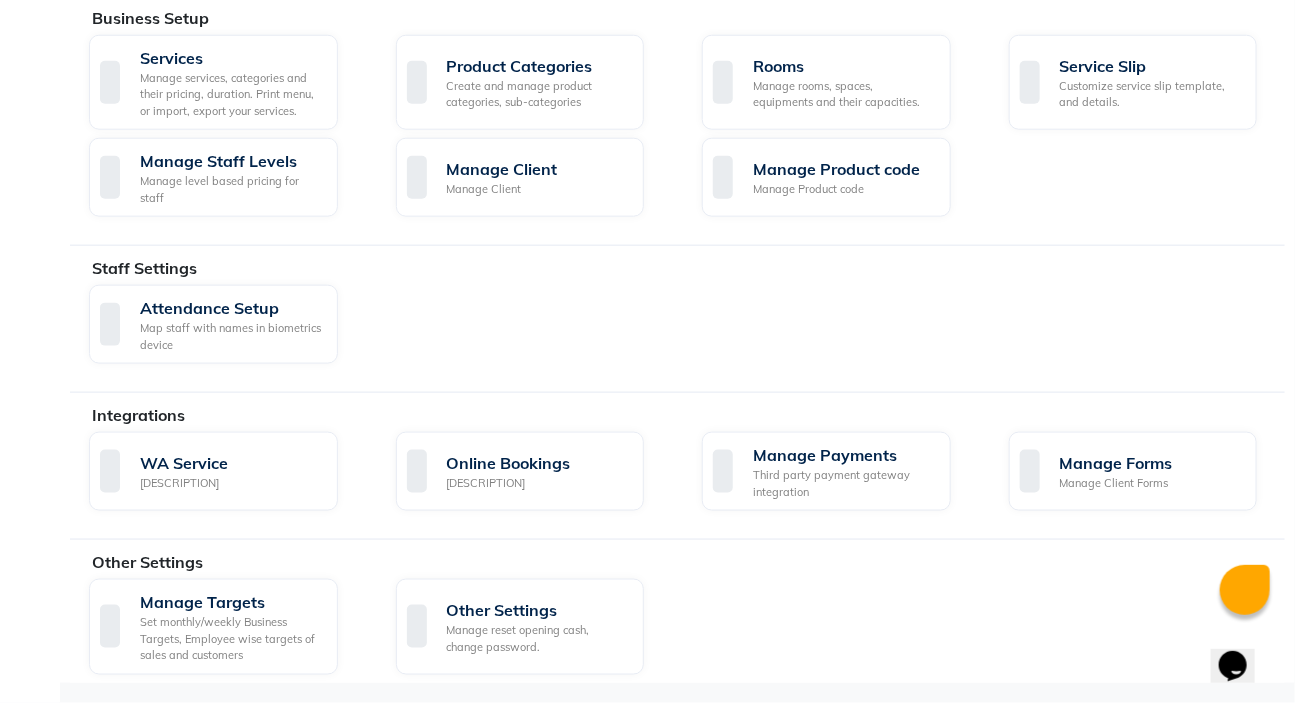 scroll, scrollTop: 0, scrollLeft: 0, axis: both 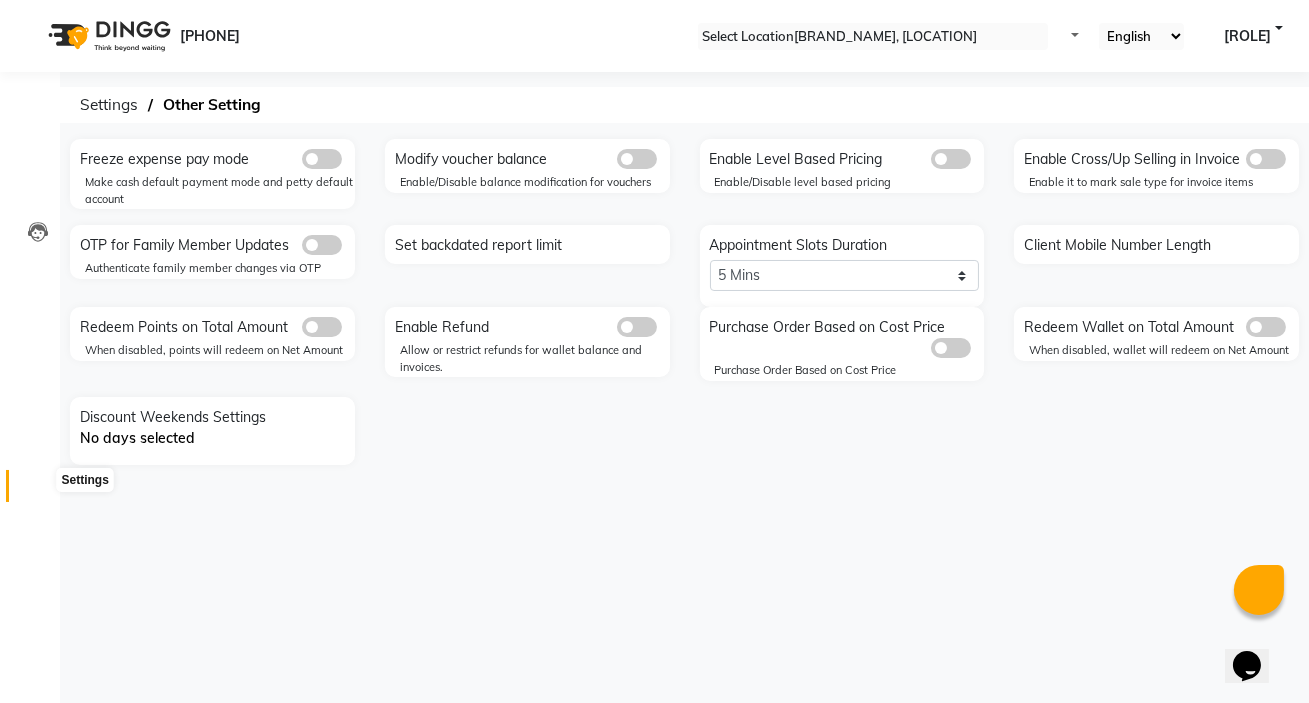 click at bounding box center (38, 491) 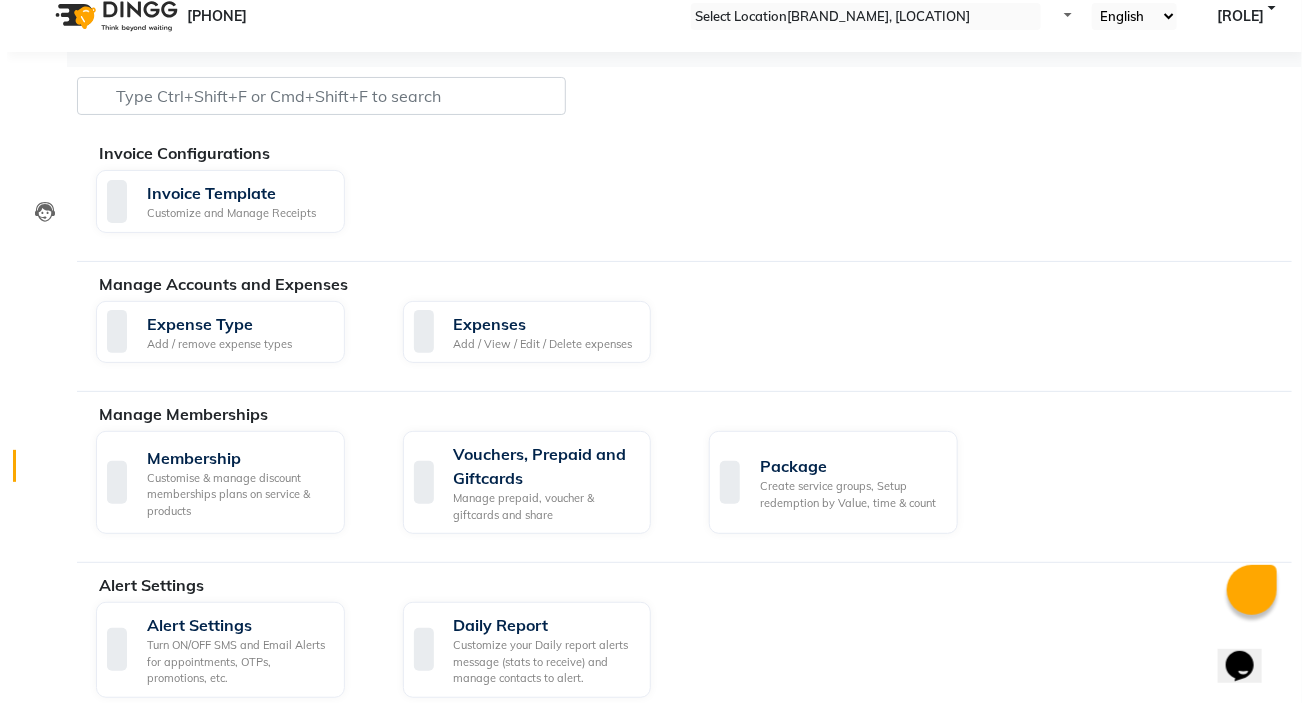 scroll, scrollTop: 0, scrollLeft: 0, axis: both 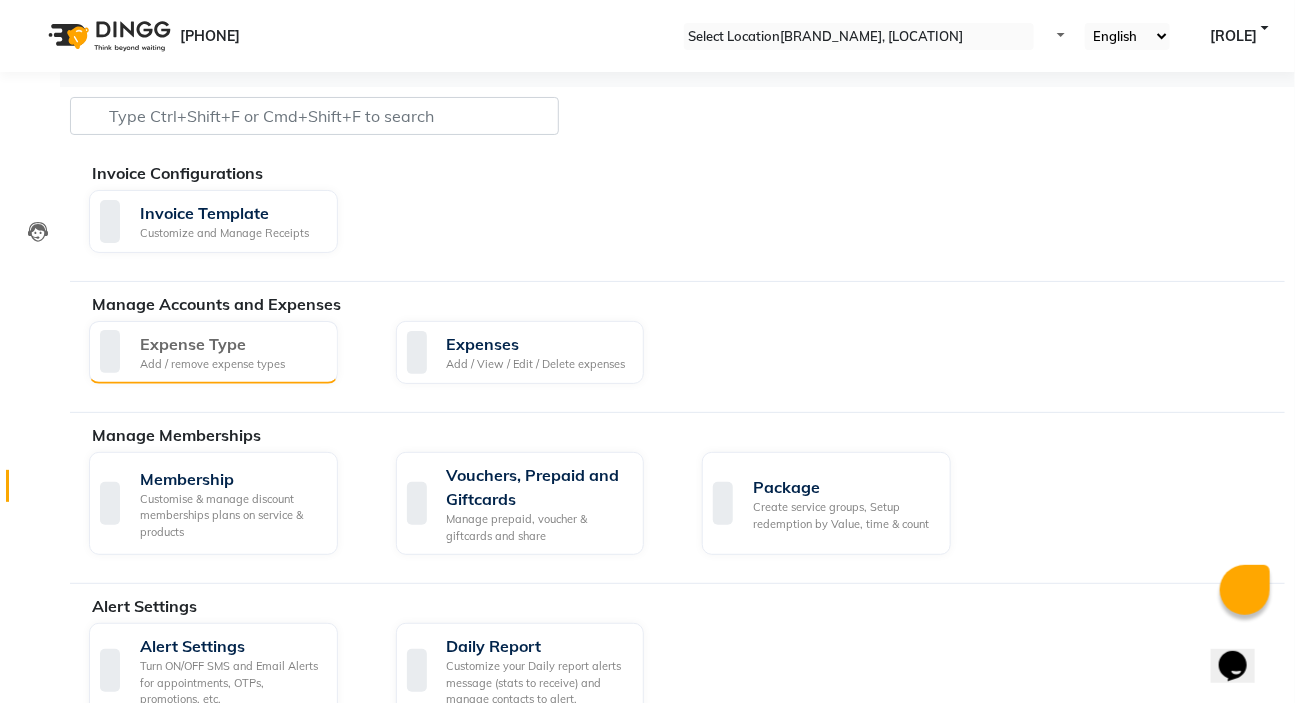 click on "Expense Type" at bounding box center [212, 344] 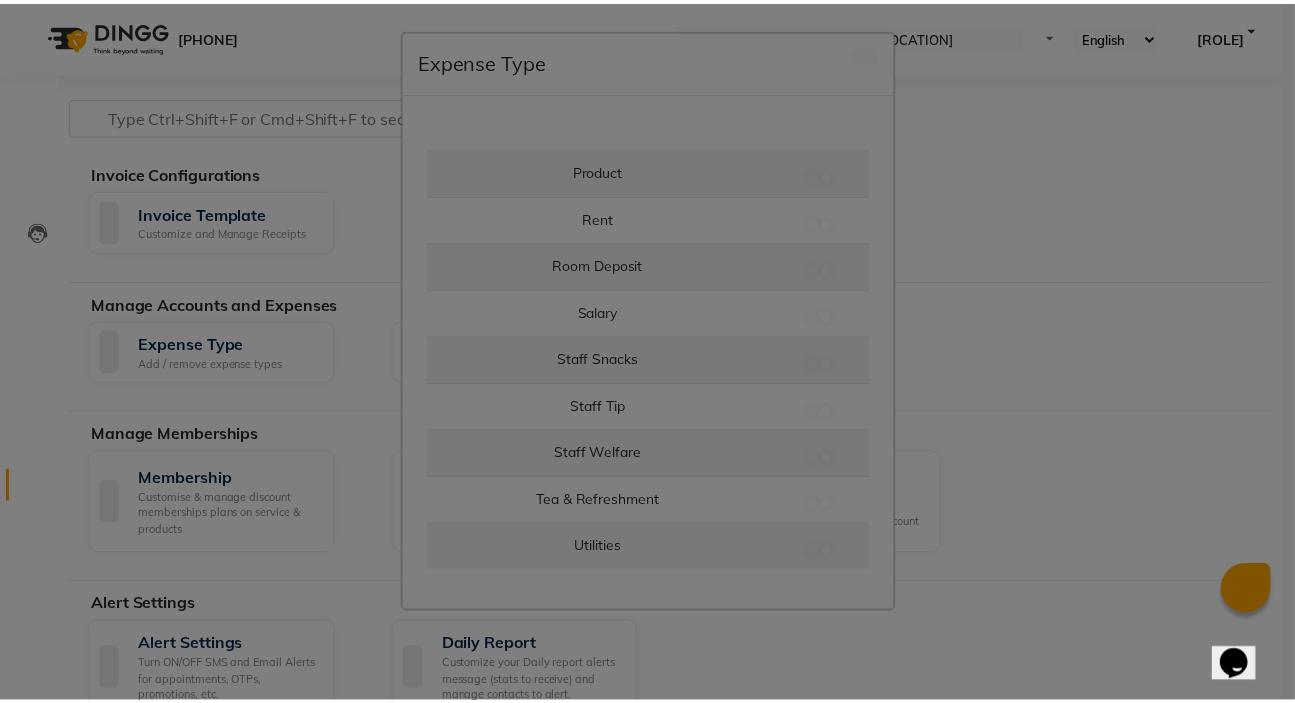 scroll, scrollTop: 1660, scrollLeft: 0, axis: vertical 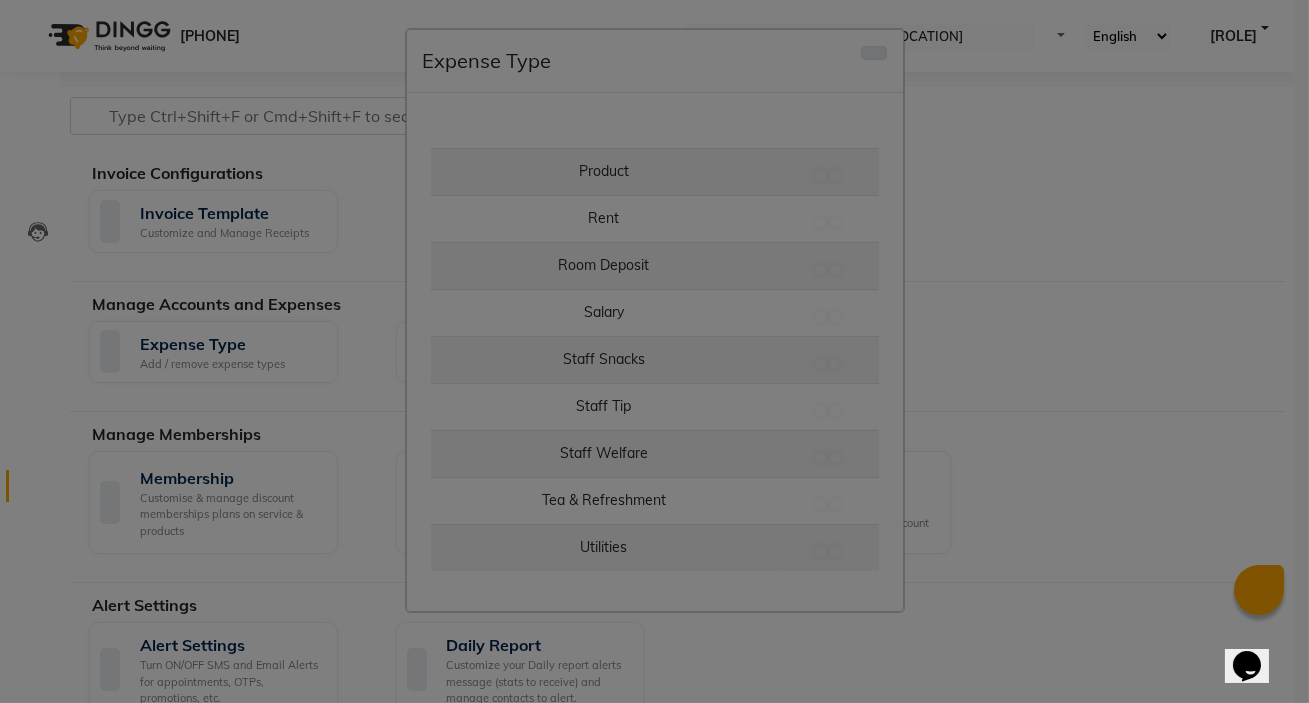 click at bounding box center [874, 53] 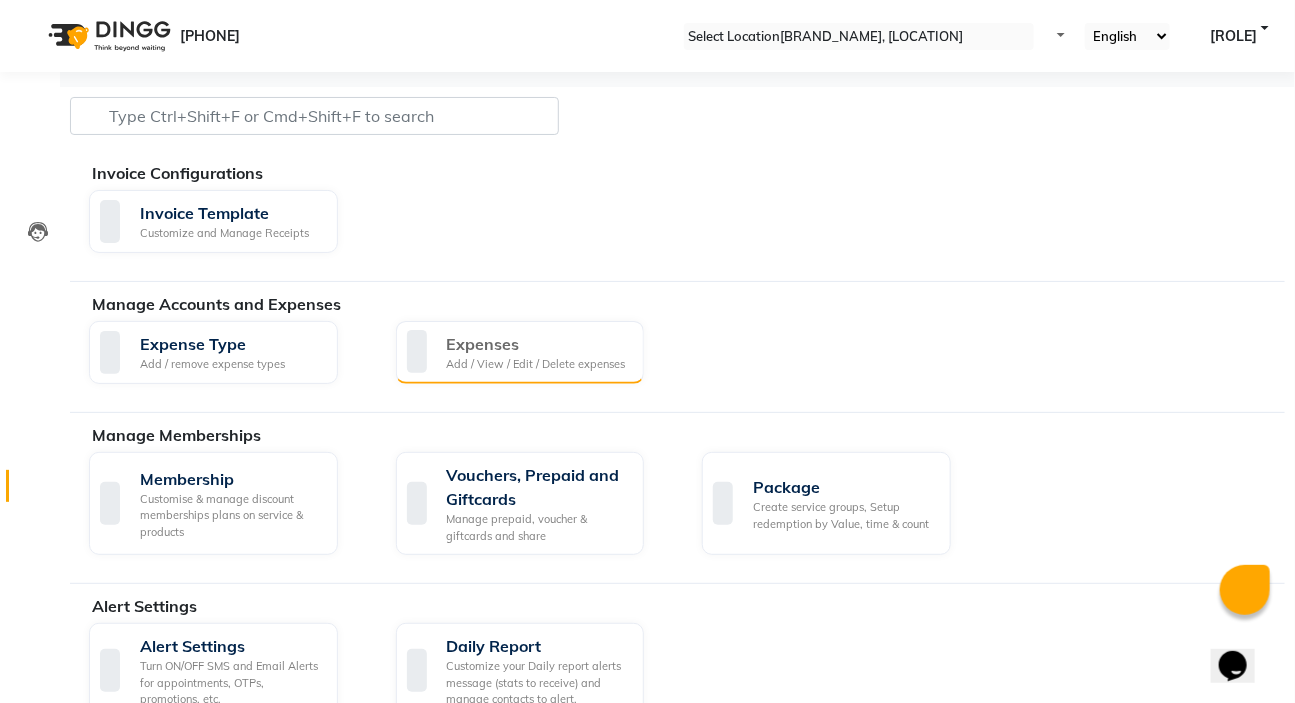 click on "Add / View / Edit / Delete expenses" at bounding box center (536, 364) 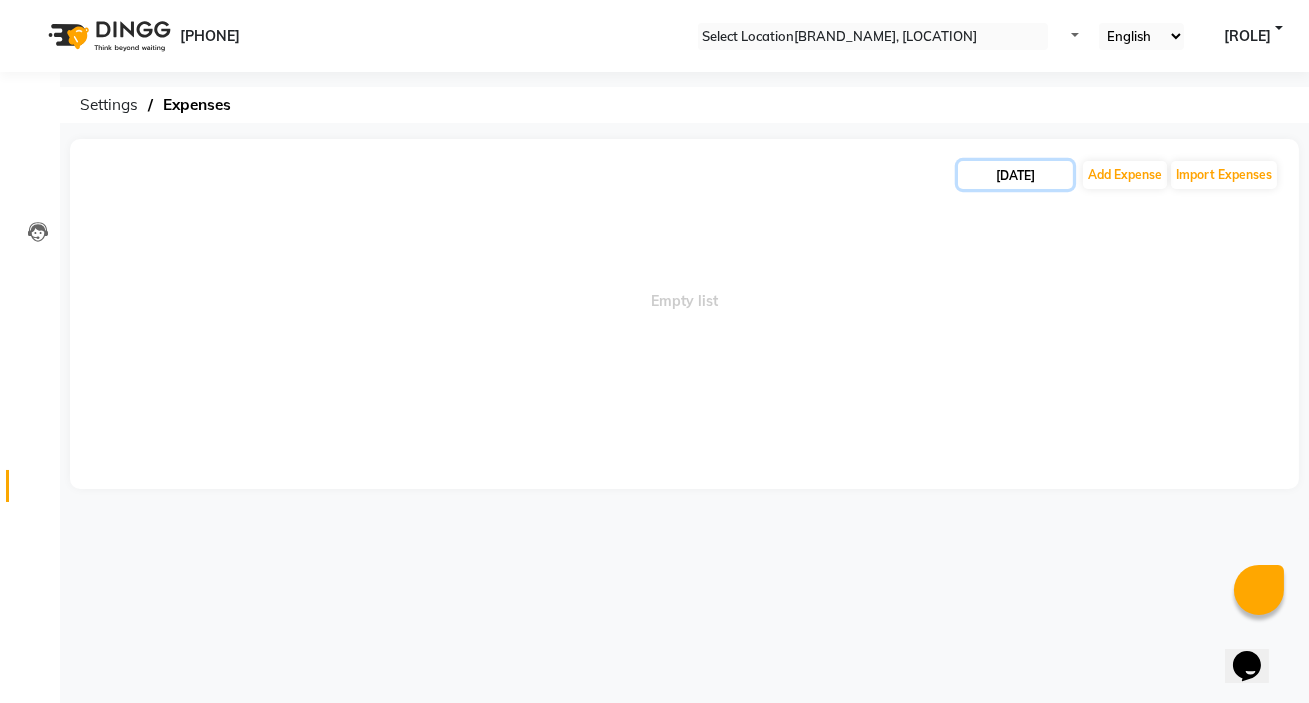 click on "[DATE]" at bounding box center (1015, 175) 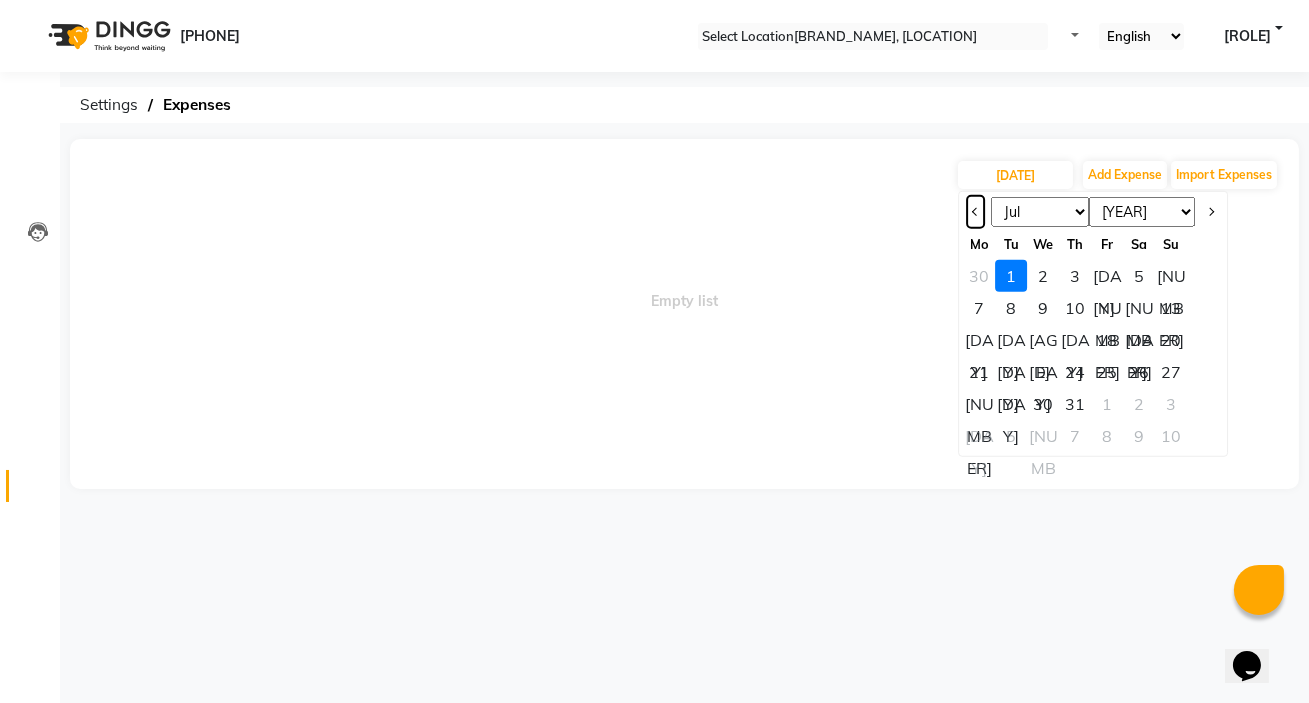 click at bounding box center [975, 212] 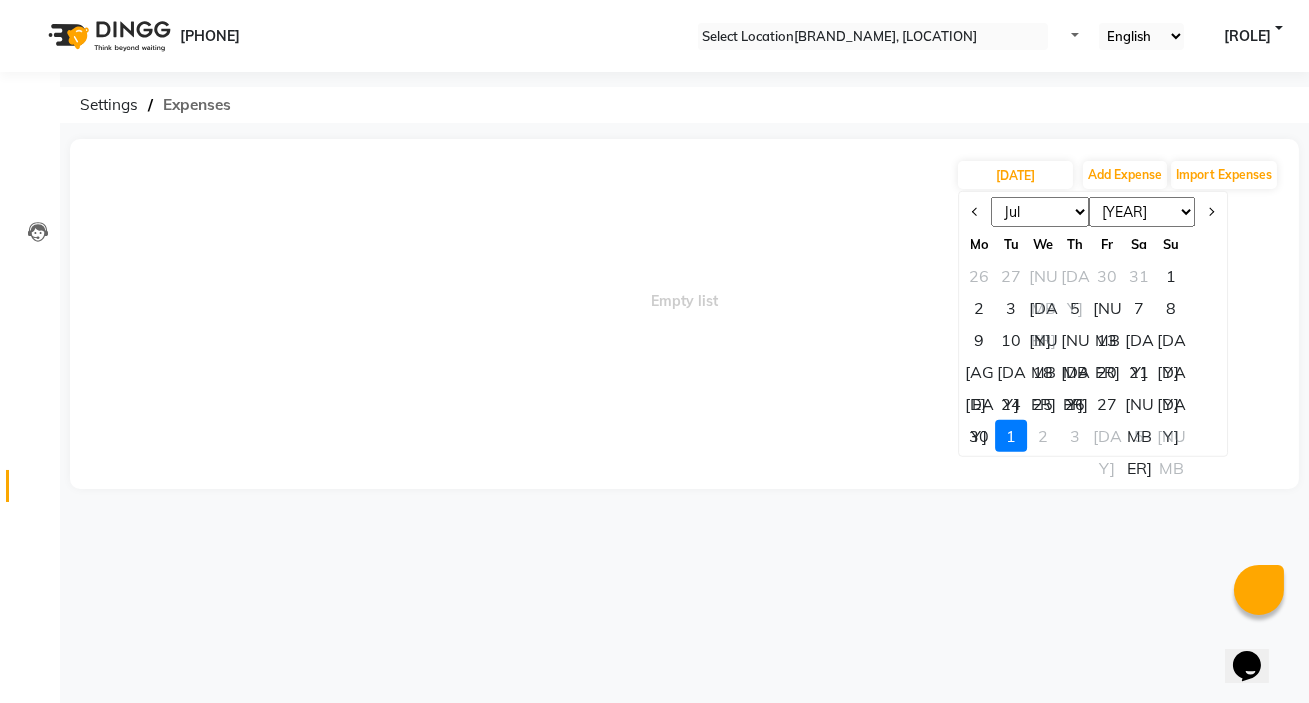 click on "Expenses" at bounding box center (109, 105) 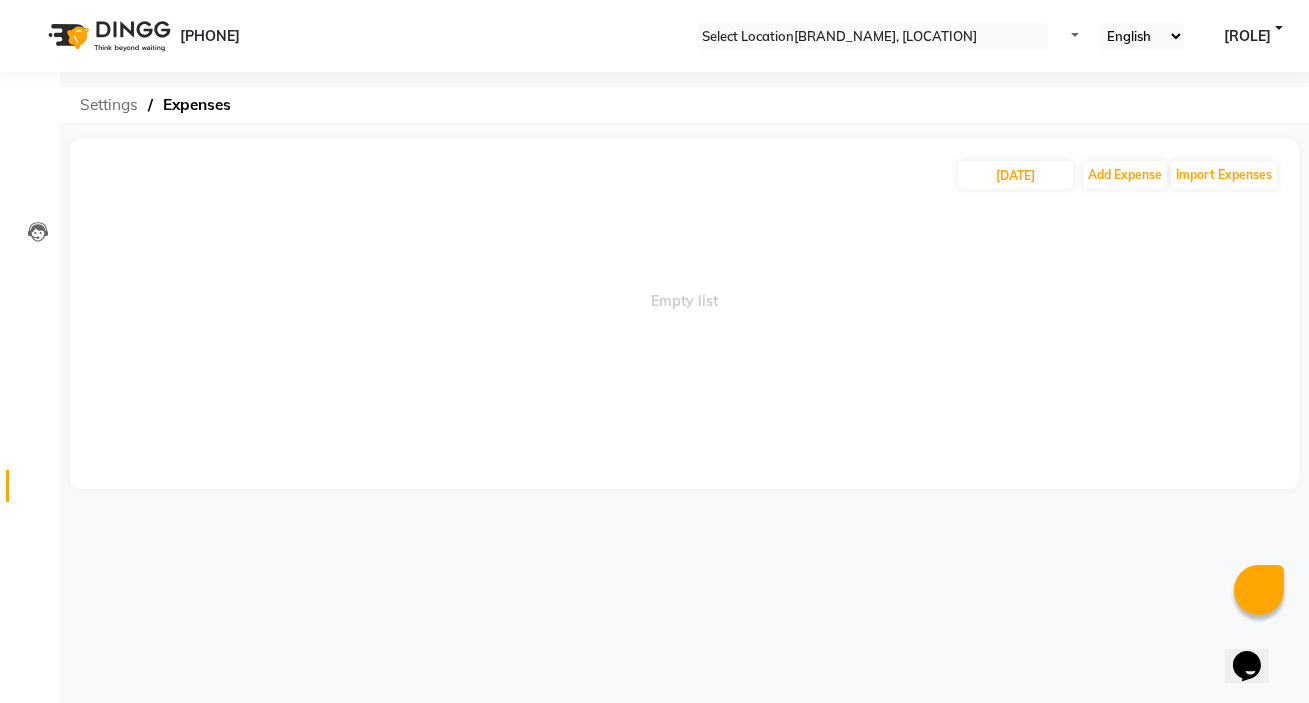 click on "Settings" at bounding box center (109, 105) 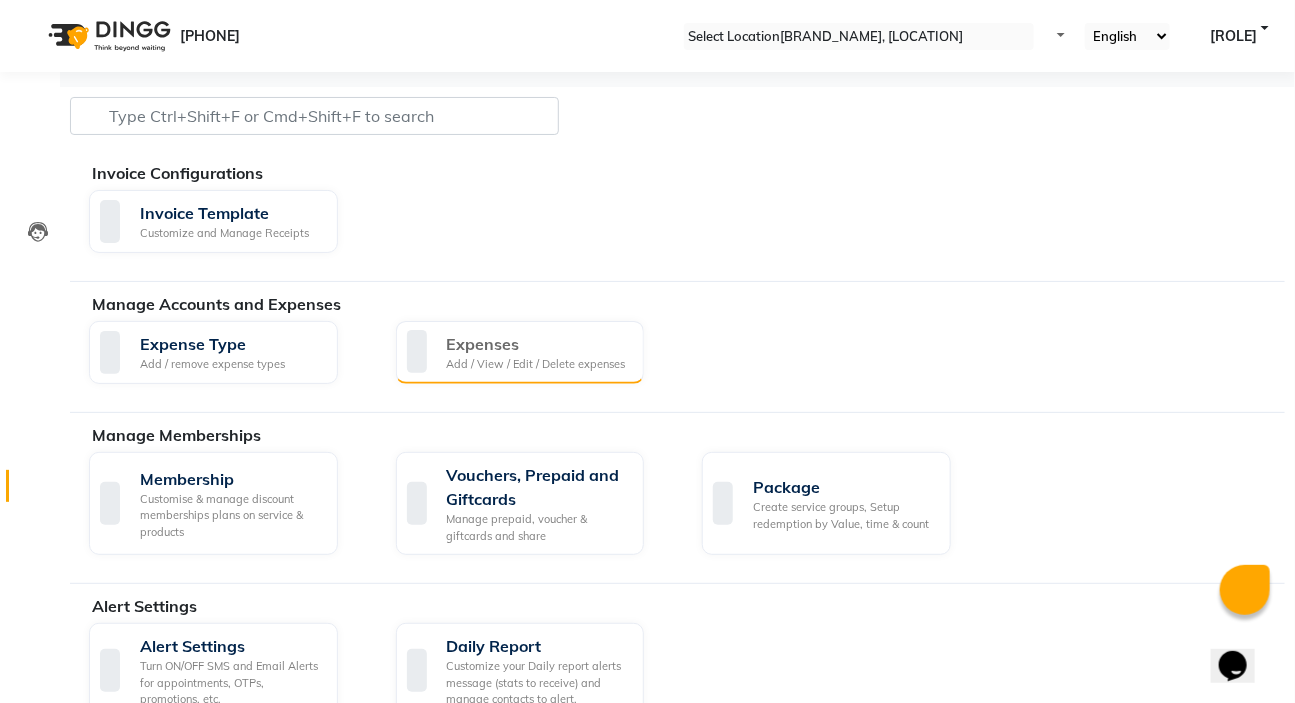 click on "Add / View / Edit / Delete expenses" at bounding box center [536, 364] 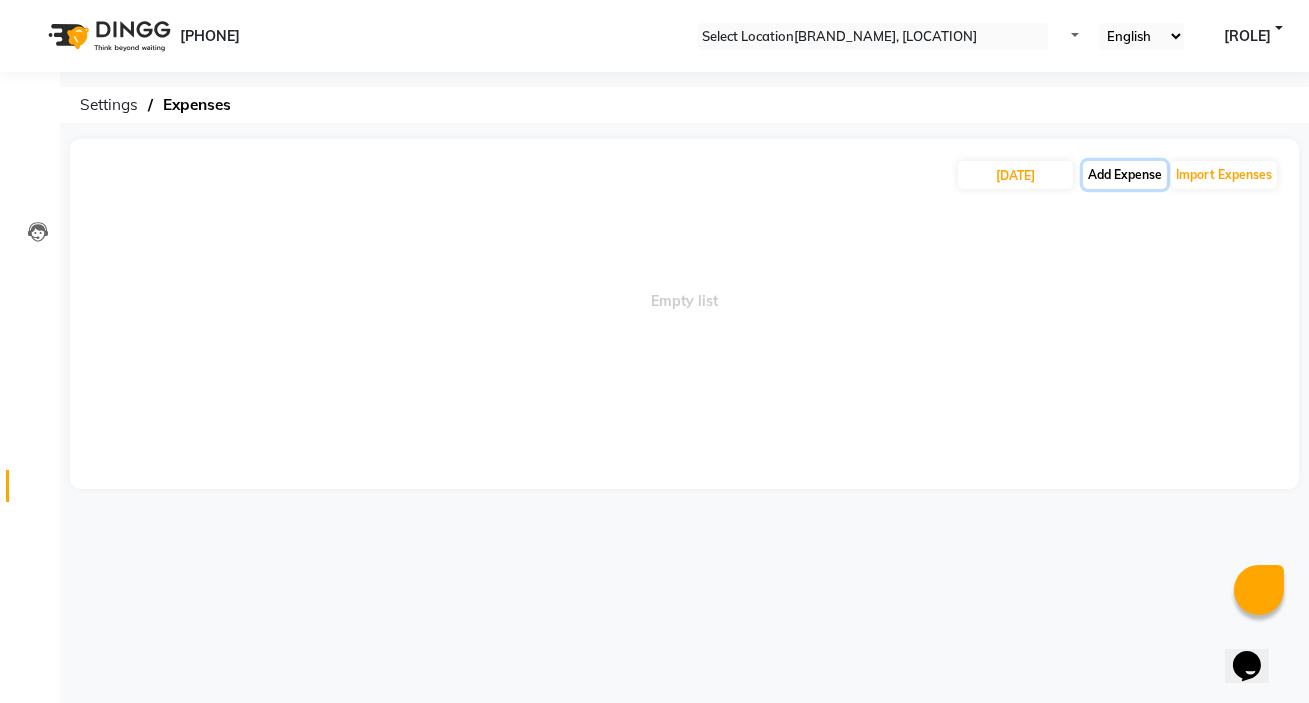 click on "Add Expense" at bounding box center (1125, 175) 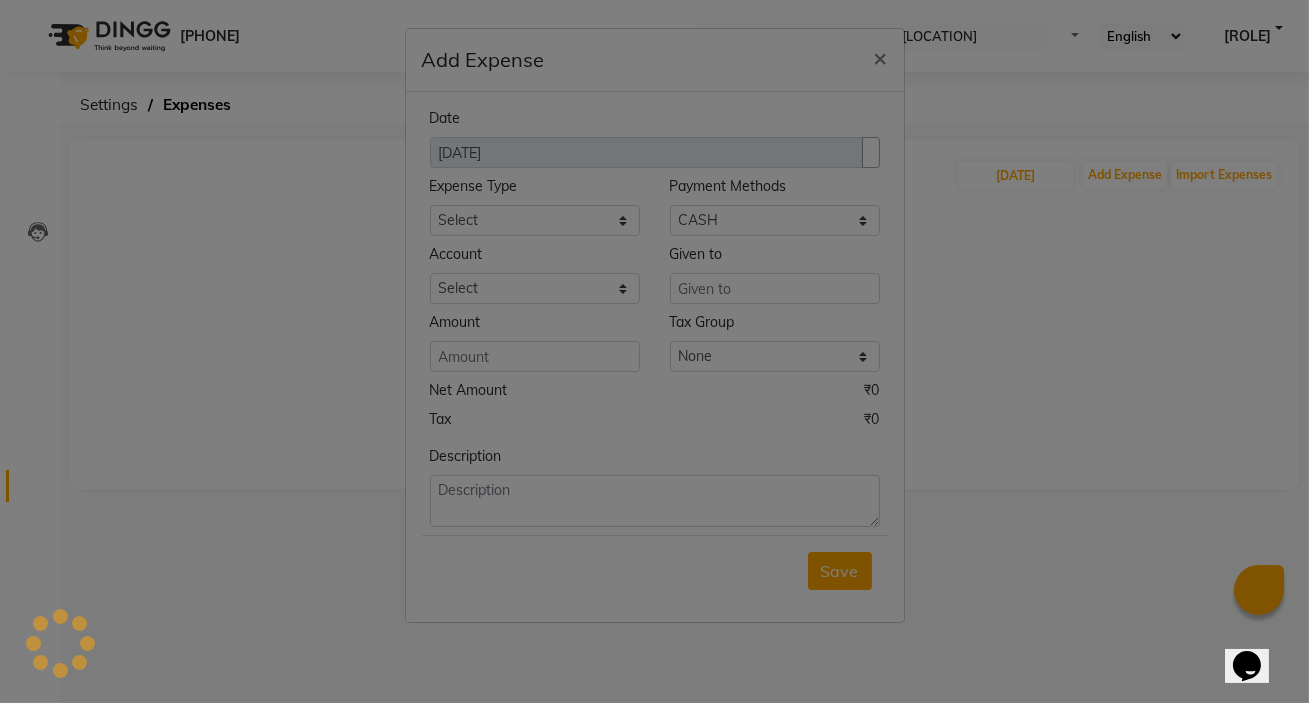 click on "Expense Type" at bounding box center [535, 190] 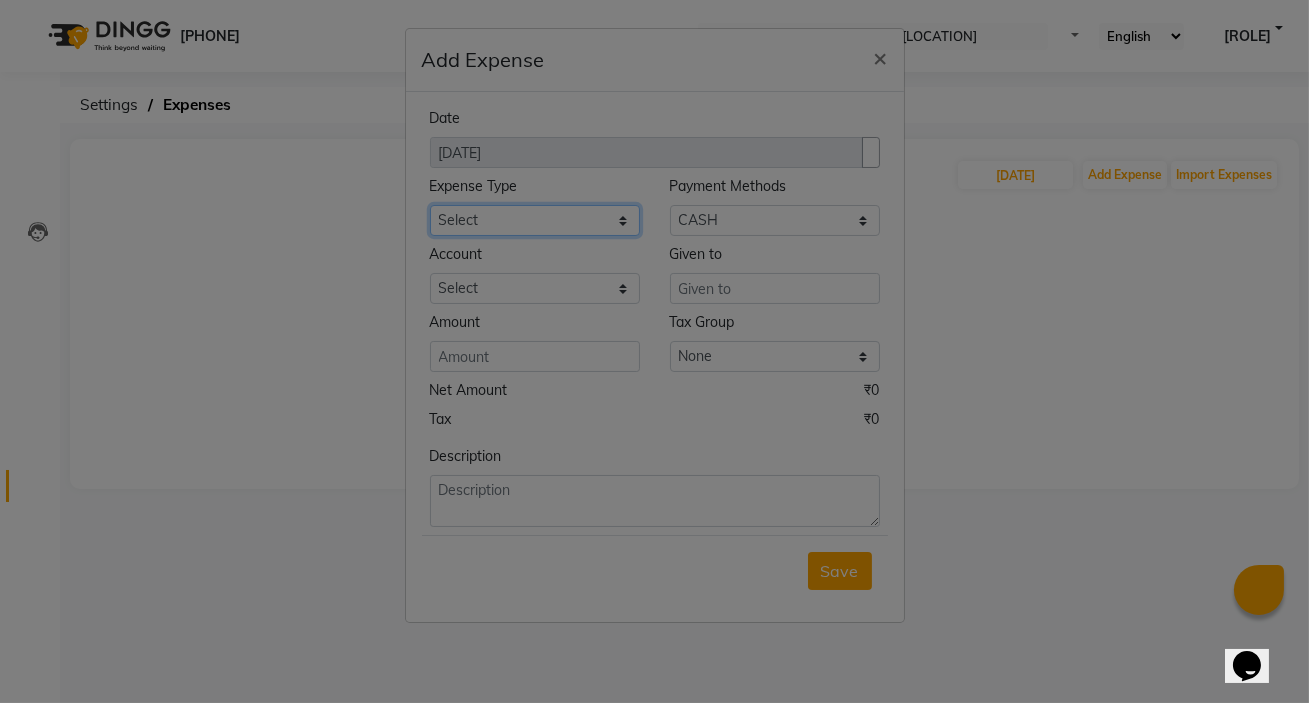 click on "[EXPENSE_TYPE] [EXPENSE_TYPE] [EXPENSE_TYPE] [EXPENSE_TYPE] [EXPENSE_TYPE] [EXPENSE_TYPE] [EXPENSE_TYPE] [EXPENSE_TYPE] [EXPENSE_TYPE] [EXPENSE_TYPE] [EXPENSE_TYPE] [EXPENSE_TYPE] [EXPENSE_TYPE] [EXPENSE_TYPE] [EXPENSE_TYPE] [EXPENSE_TYPE] [EXPENSE_TYPE] [EXPENSE_TYPE] [EXPENSE_TYPE] [EXPENSE_TYPE] [EXPENSE_TYPE] [EXPENSE_TYPE] [EXPENSE_TYPE] [EXPENSE_TYPE] [EXPENSE_TYPE] [EXPENSE_TYPE] [EXPENSE_TYPE] [EXPENSE_TYPE] [EXPENSE_TYPE] [EXPENSE_TYPE] [EXPENSE_TYPE] [EXPENSE_TYPE] [EXPENSE_TYPE] [EXPENSE_TYPE] [EXPENSE_TYPE] [EXPENSE_TYPE] [EXPENSE_TYPE]" at bounding box center [535, 220] 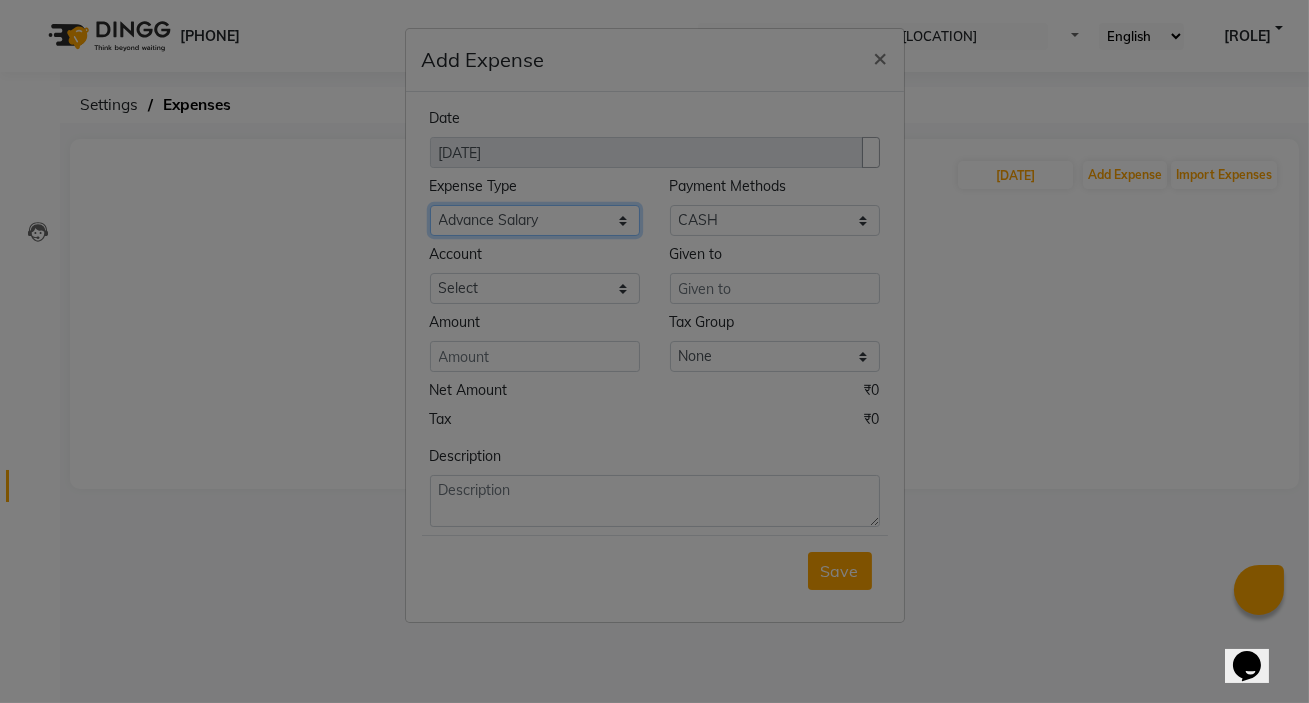 click on "[EXPENSE_TYPE] [EXPENSE_TYPE] [EXPENSE_TYPE] [EXPENSE_TYPE] [EXPENSE_TYPE] [EXPENSE_TYPE] [EXPENSE_TYPE] [EXPENSE_TYPE] [EXPENSE_TYPE] [EXPENSE_TYPE] [EXPENSE_TYPE] [EXPENSE_TYPE] [EXPENSE_TYPE] [EXPENSE_TYPE] [EXPENSE_TYPE] [EXPENSE_TYPE] [EXPENSE_TYPE] [EXPENSE_TYPE] [EXPENSE_TYPE] [EXPENSE_TYPE] [EXPENSE_TYPE] [EXPENSE_TYPE] [EXPENSE_TYPE] [EXPENSE_TYPE] [EXPENSE_TYPE] [EXPENSE_TYPE] [EXPENSE_TYPE] [EXPENSE_TYPE] [EXPENSE_TYPE] [EXPENSE_TYPE] [EXPENSE_TYPE] [EXPENSE_TYPE] [EXPENSE_TYPE] [EXPENSE_TYPE] [EXPENSE_TYPE] [EXPENSE_TYPE] [EXPENSE_TYPE]" at bounding box center (535, 220) 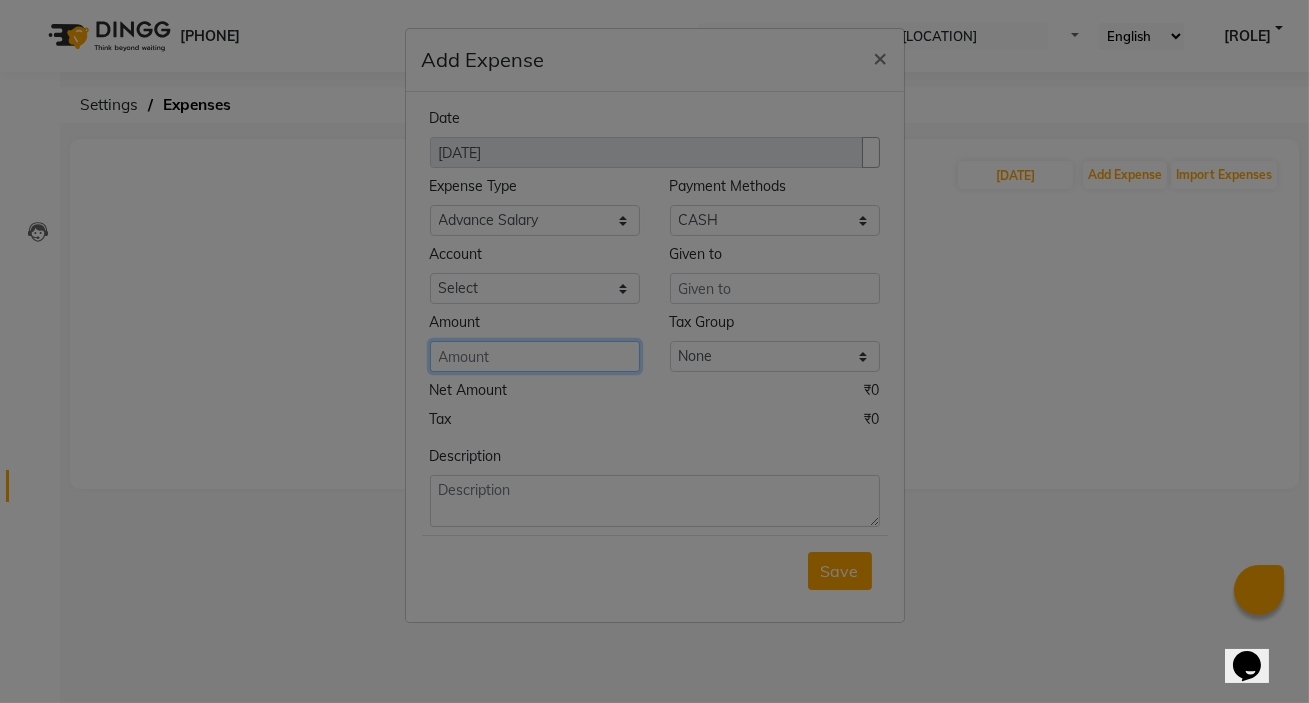 click at bounding box center (535, 356) 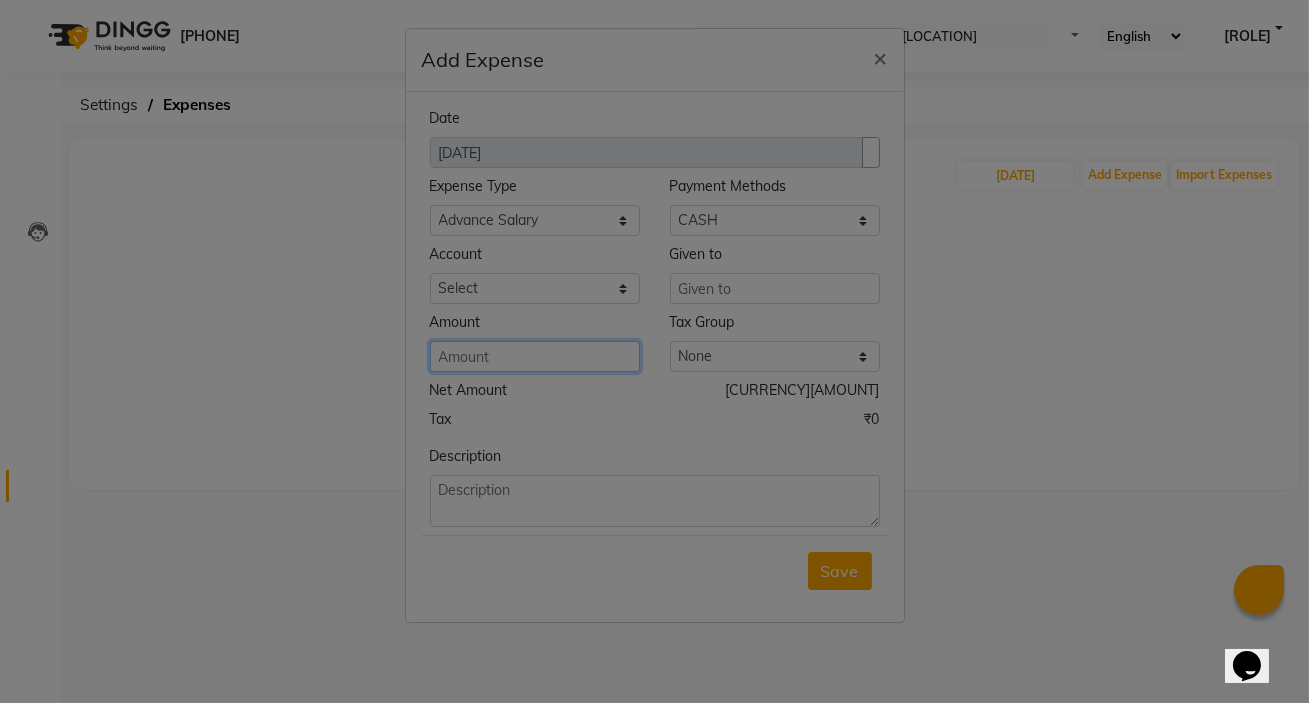type on "[NUMBER]" 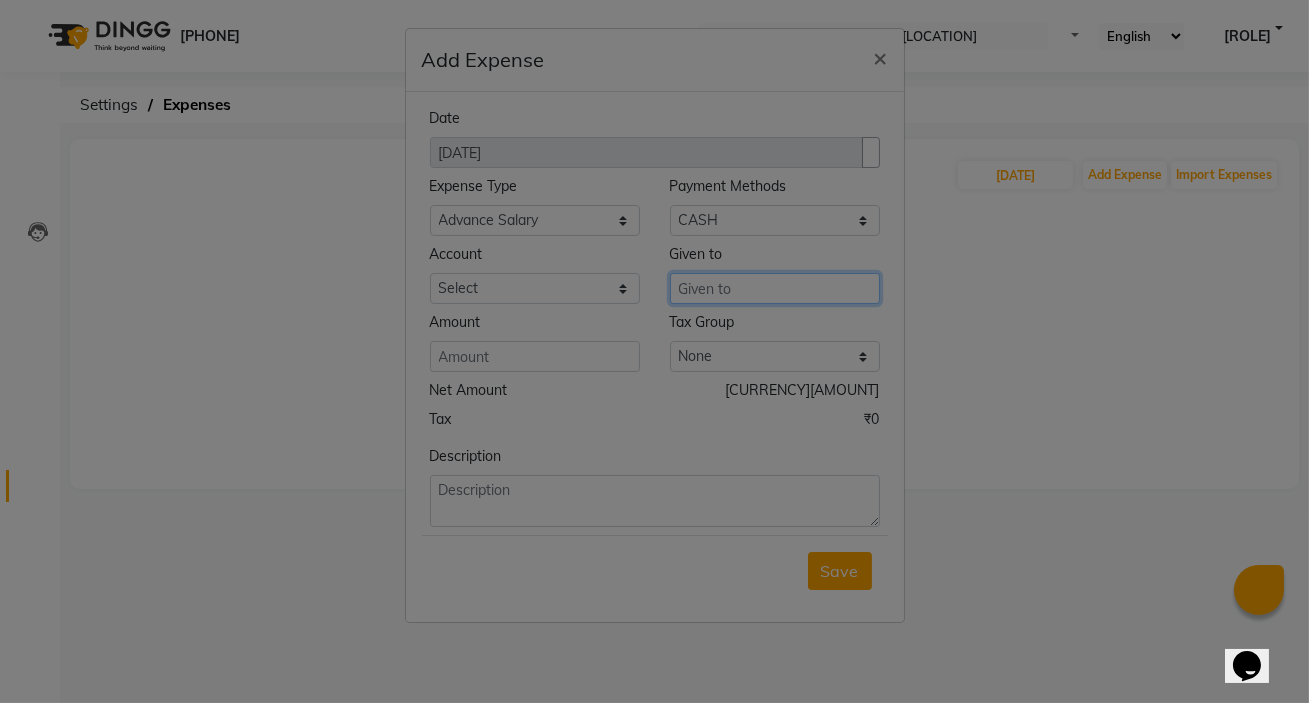 click at bounding box center (775, 288) 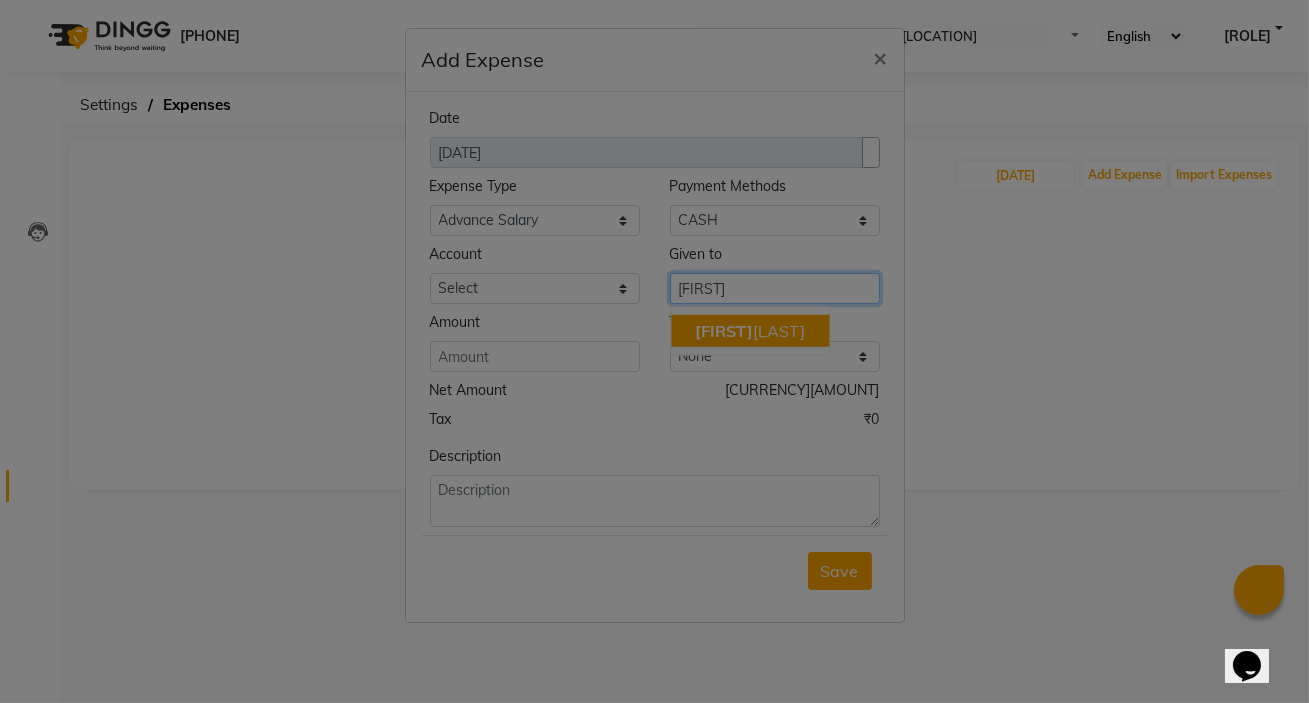 click on "[FIRST] [LAST]" at bounding box center [750, 331] 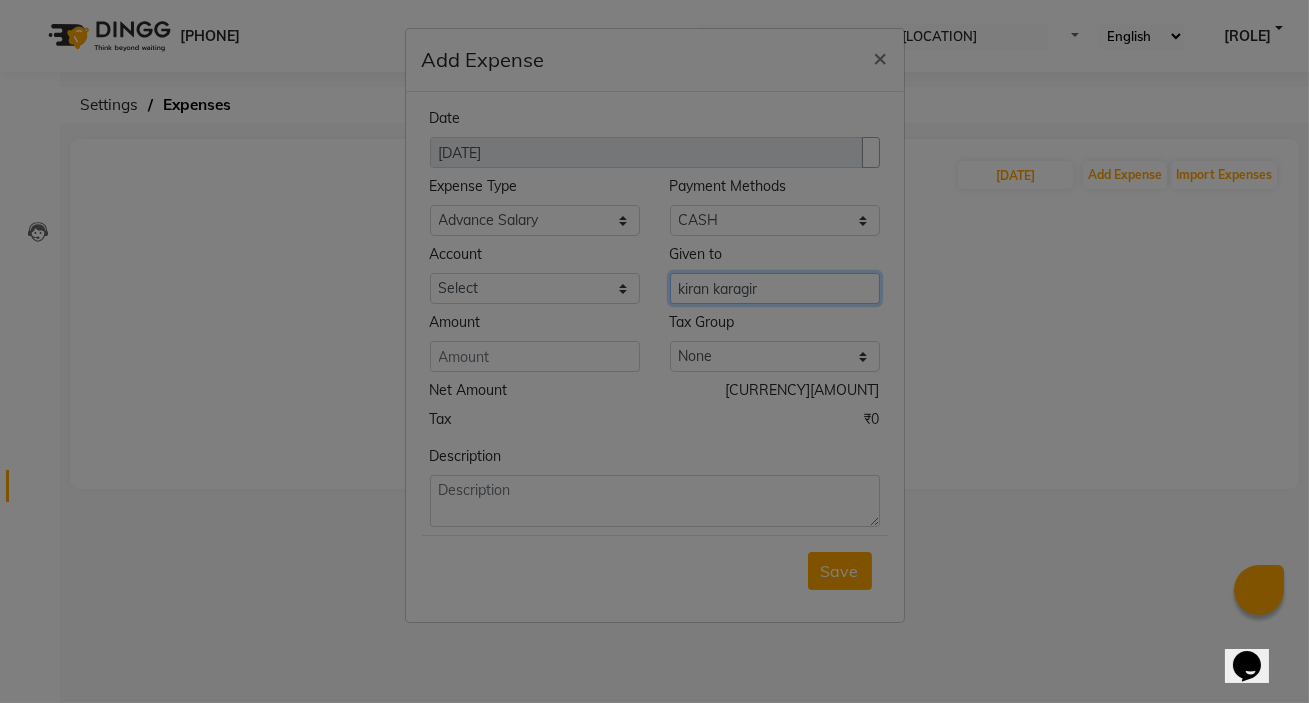 type on "kiran karagir" 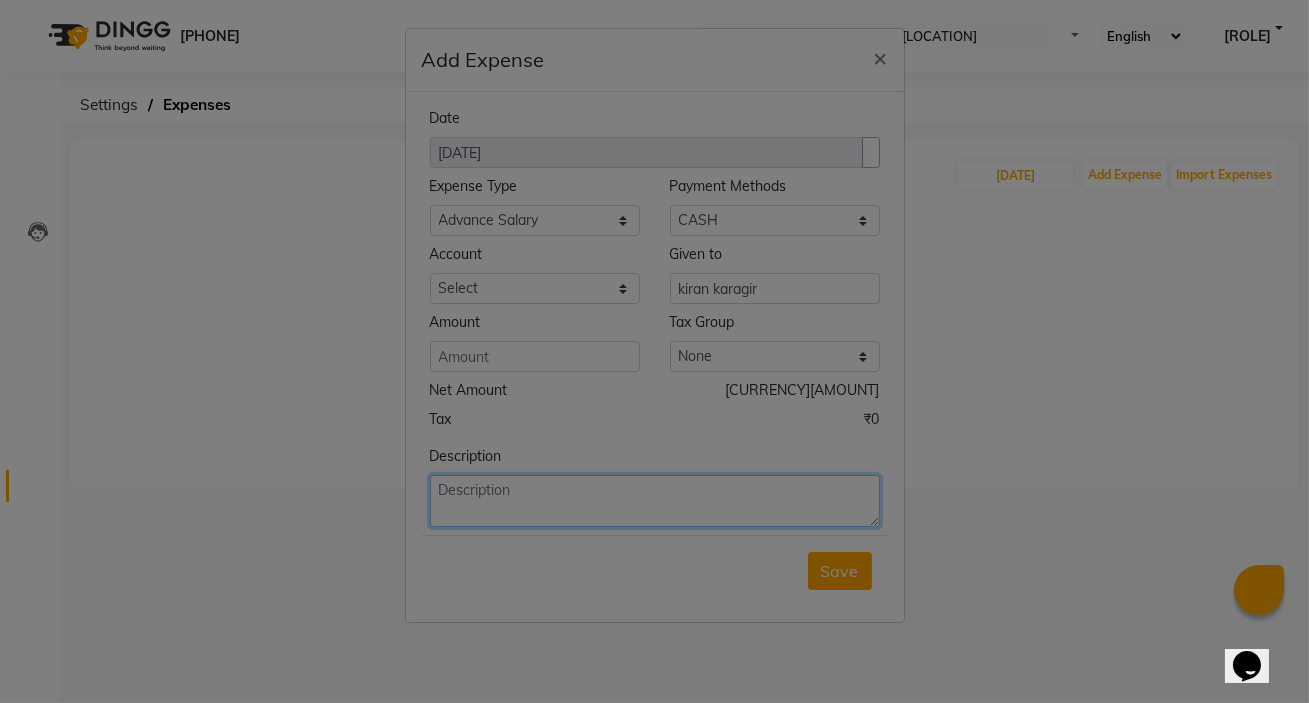 click at bounding box center (655, 501) 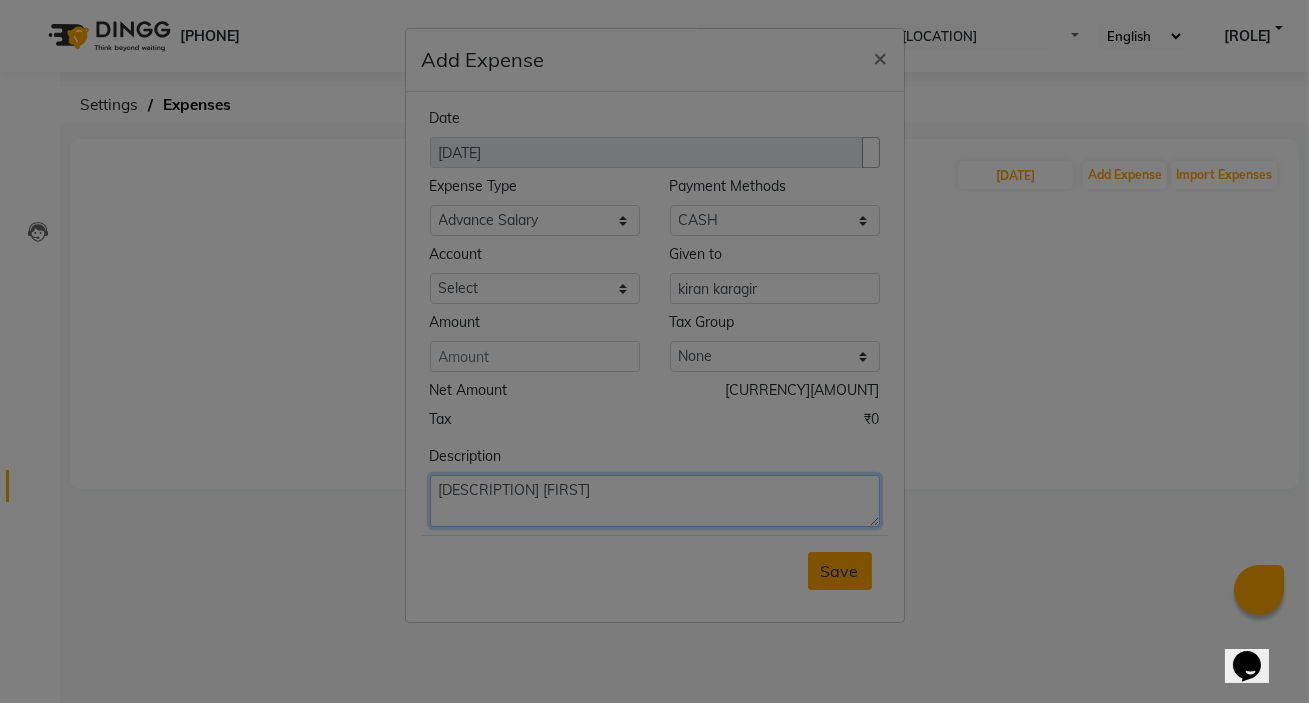 type on "[DESCRIPTION] [FIRST]" 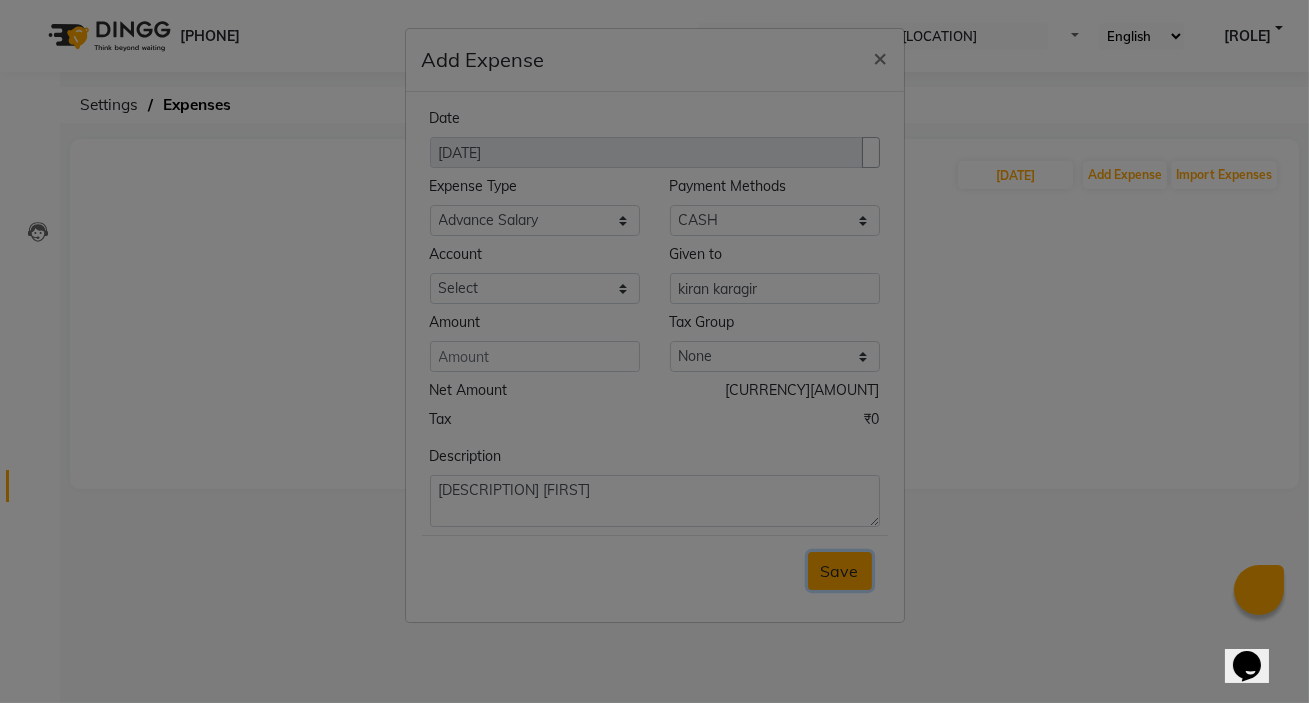 click on "Save" at bounding box center [840, 571] 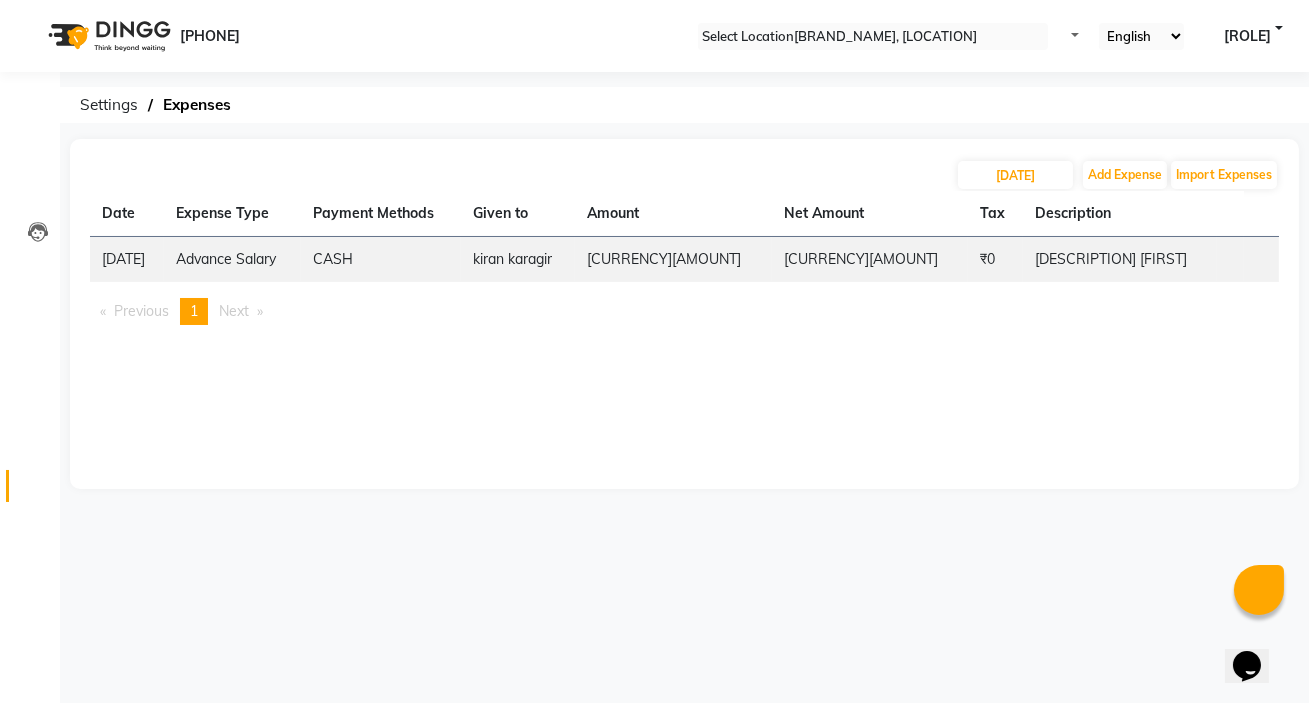 click on "Date Expense Type Payment Methods Given to Amount Net Amount Tax Description  [DATE]   Advance Salary   CASH   [FIRST] [LAST]   [CURRENCY]  [CURRENCY] [CURRENCY]  advacned given to [FIRST] by cash    Previous  page  1 / 1  You're on page  1  Next  page" at bounding box center [684, 266] 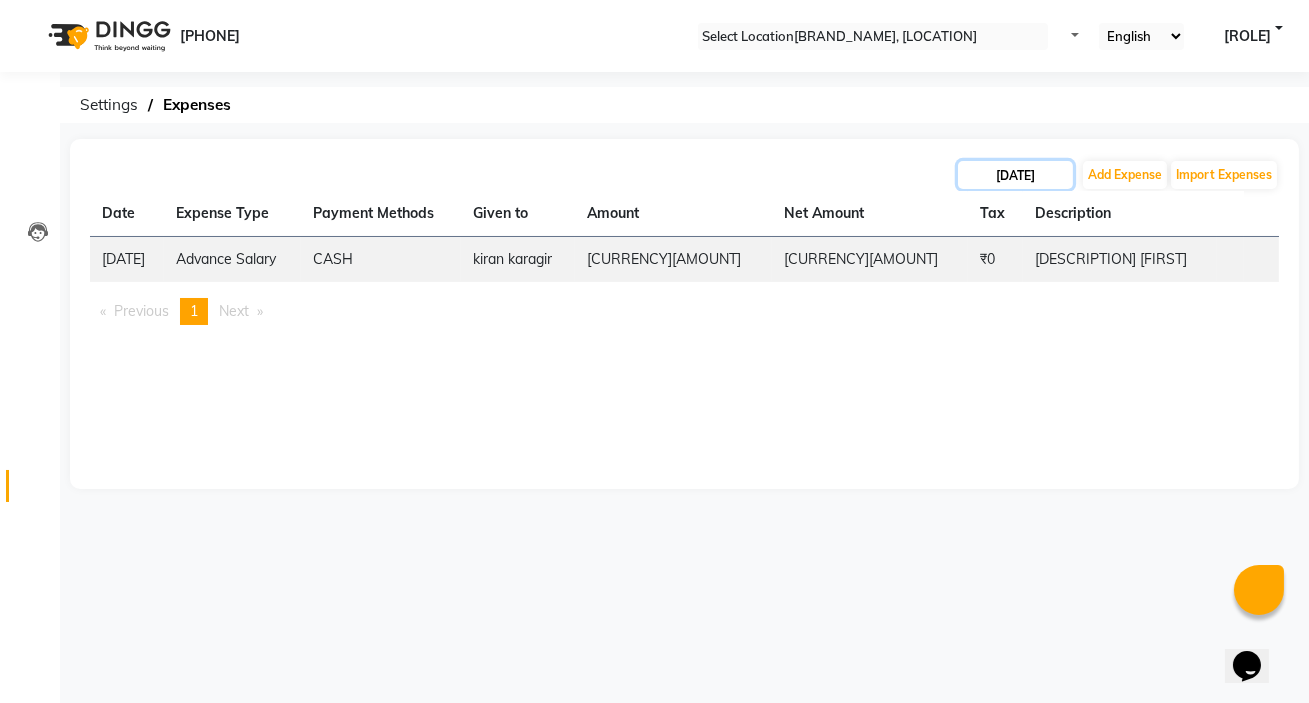 click on "[DATE]" at bounding box center (1015, 175) 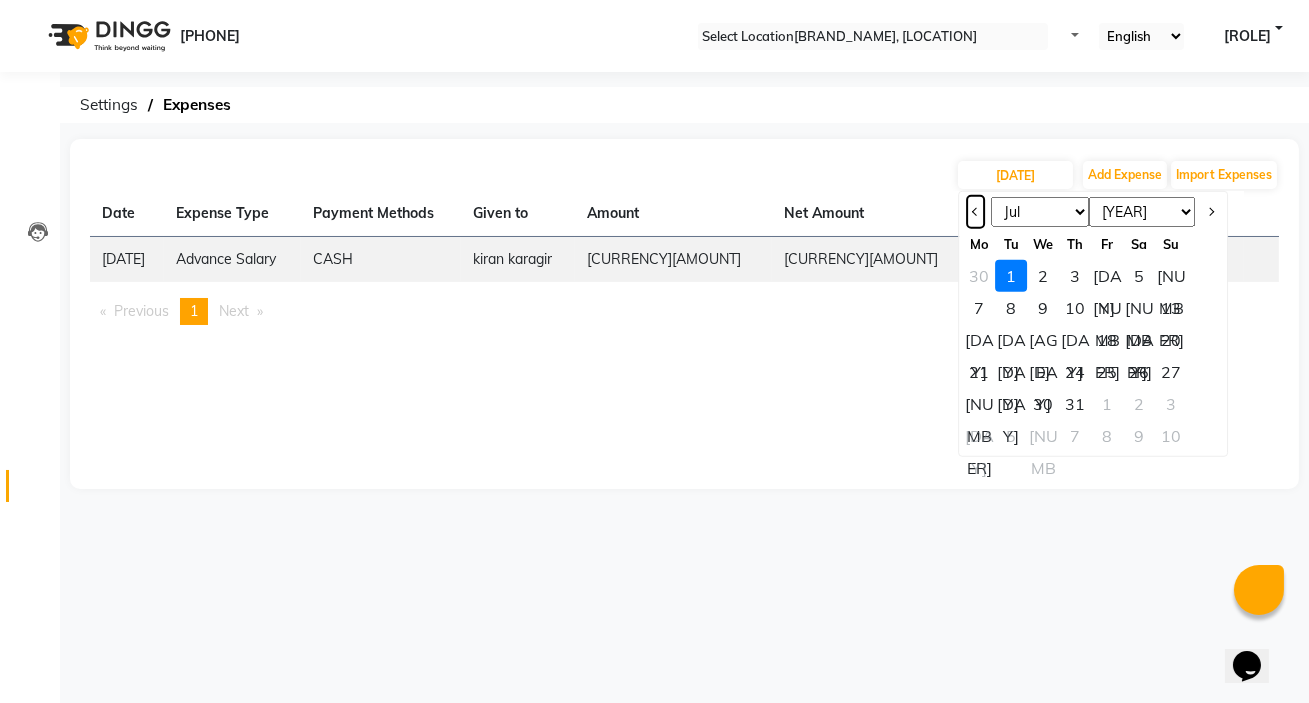 click at bounding box center [975, 212] 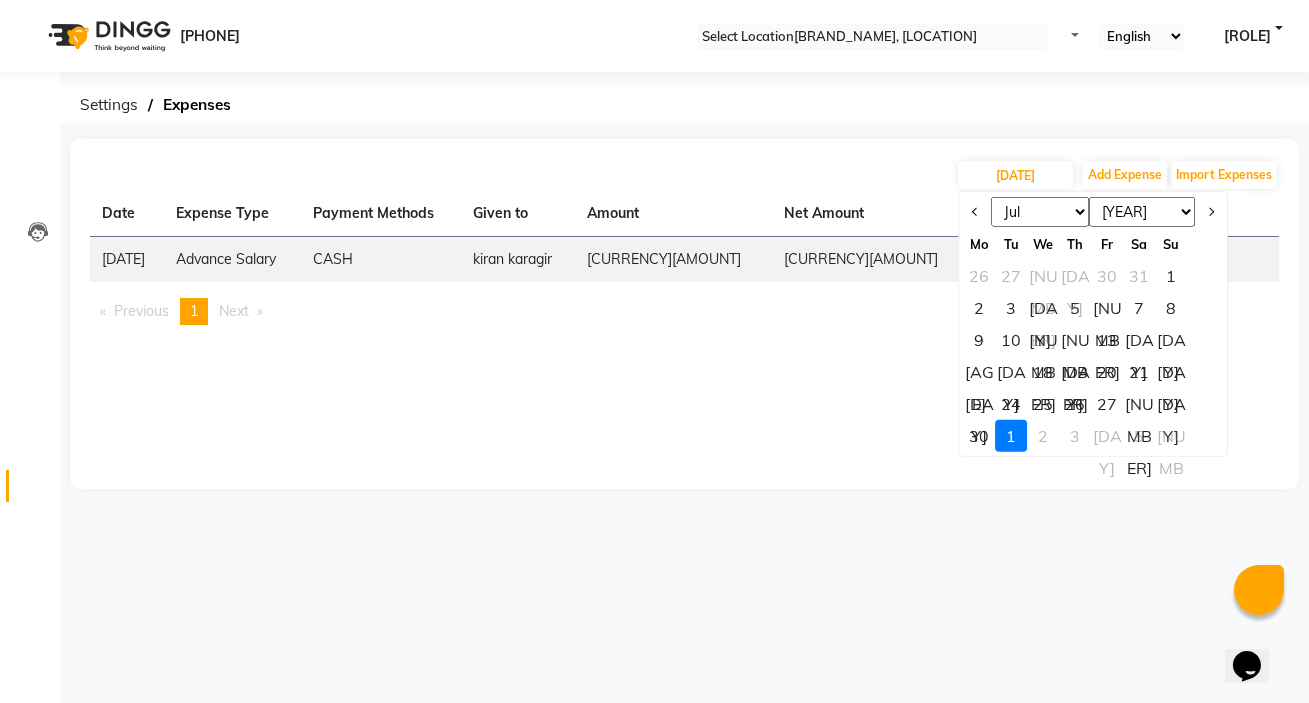 click on "1" at bounding box center (1171, 276) 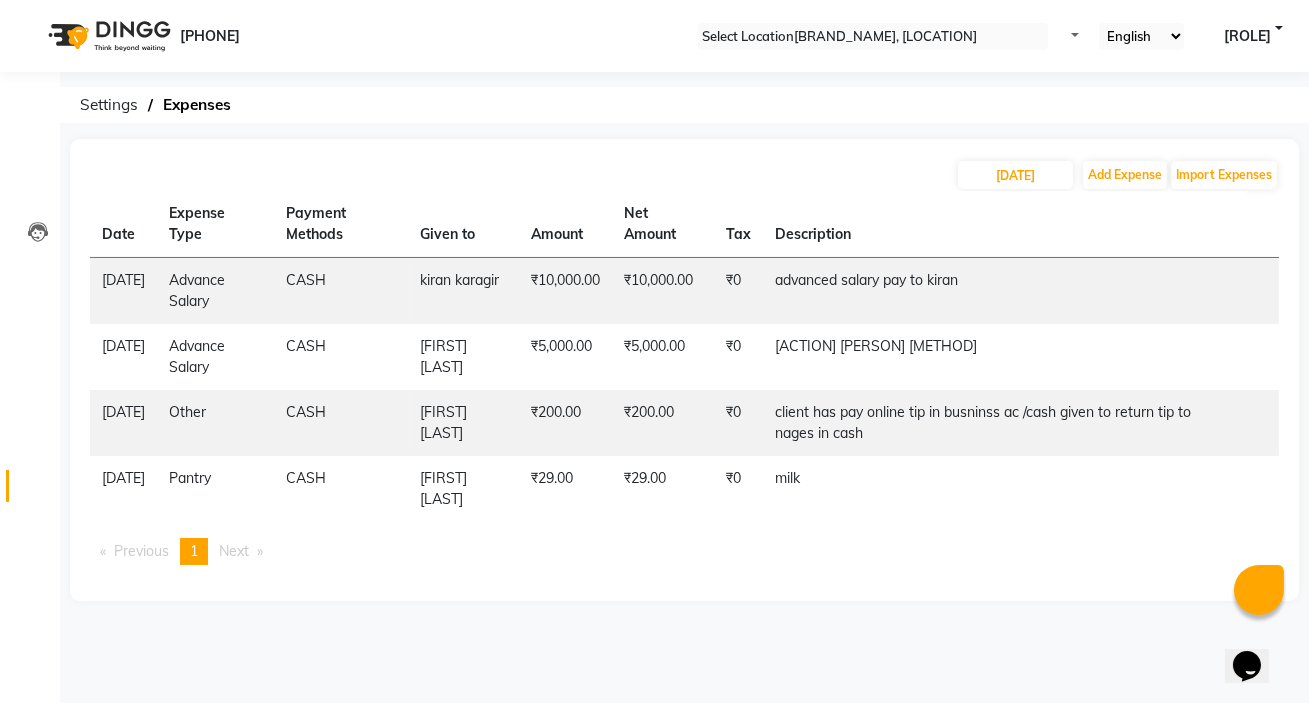 click on "Next  page" at bounding box center [234, 551] 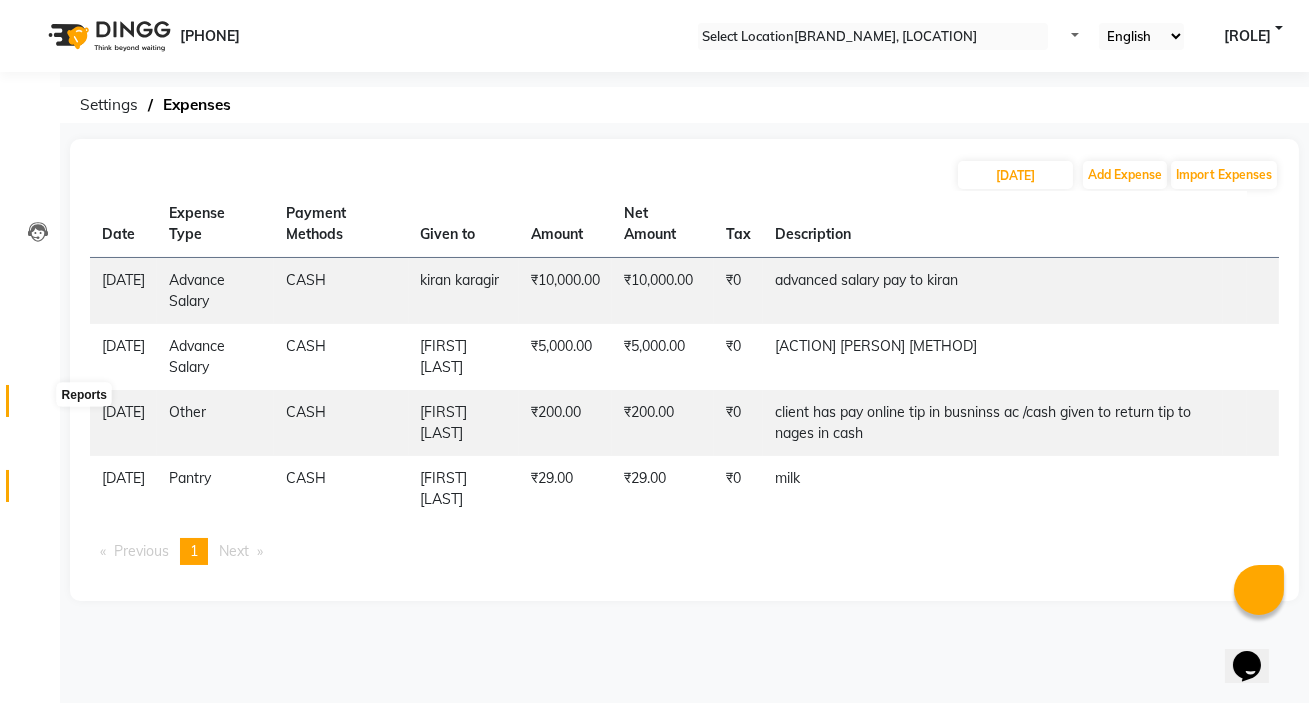 click at bounding box center [37, 406] 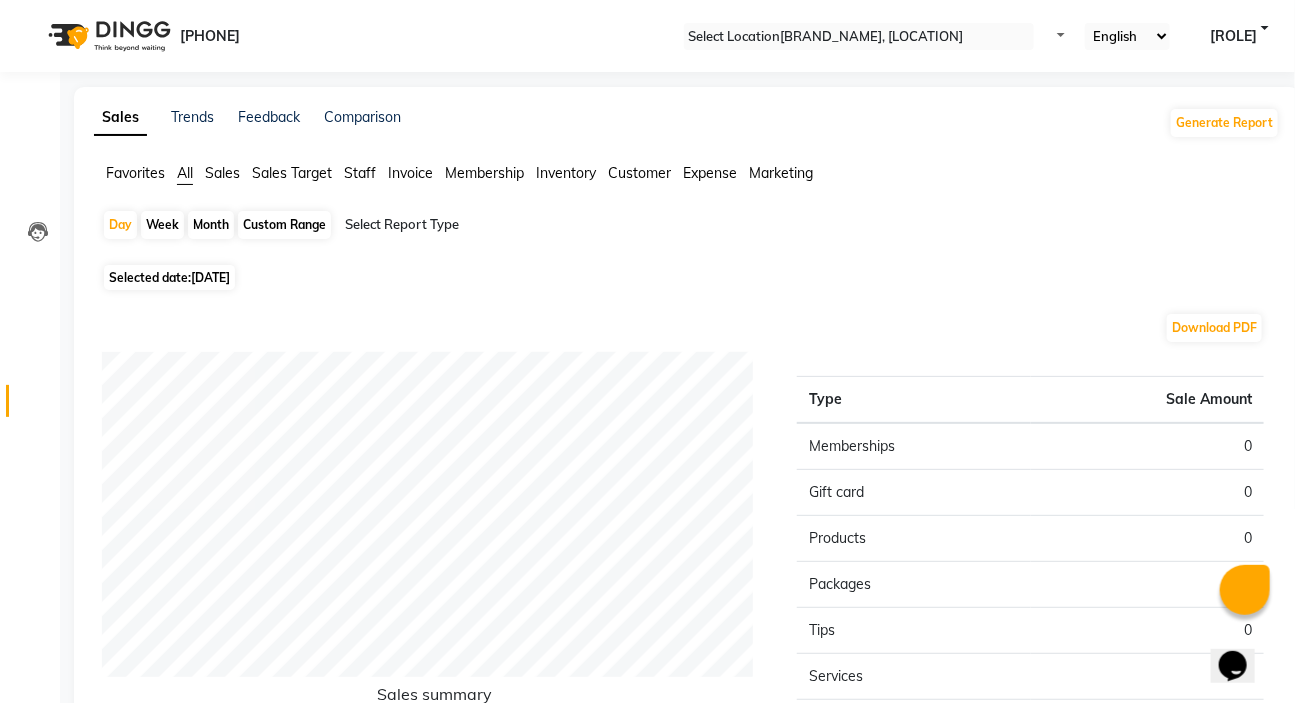 click on "[DATE]" at bounding box center [210, 277] 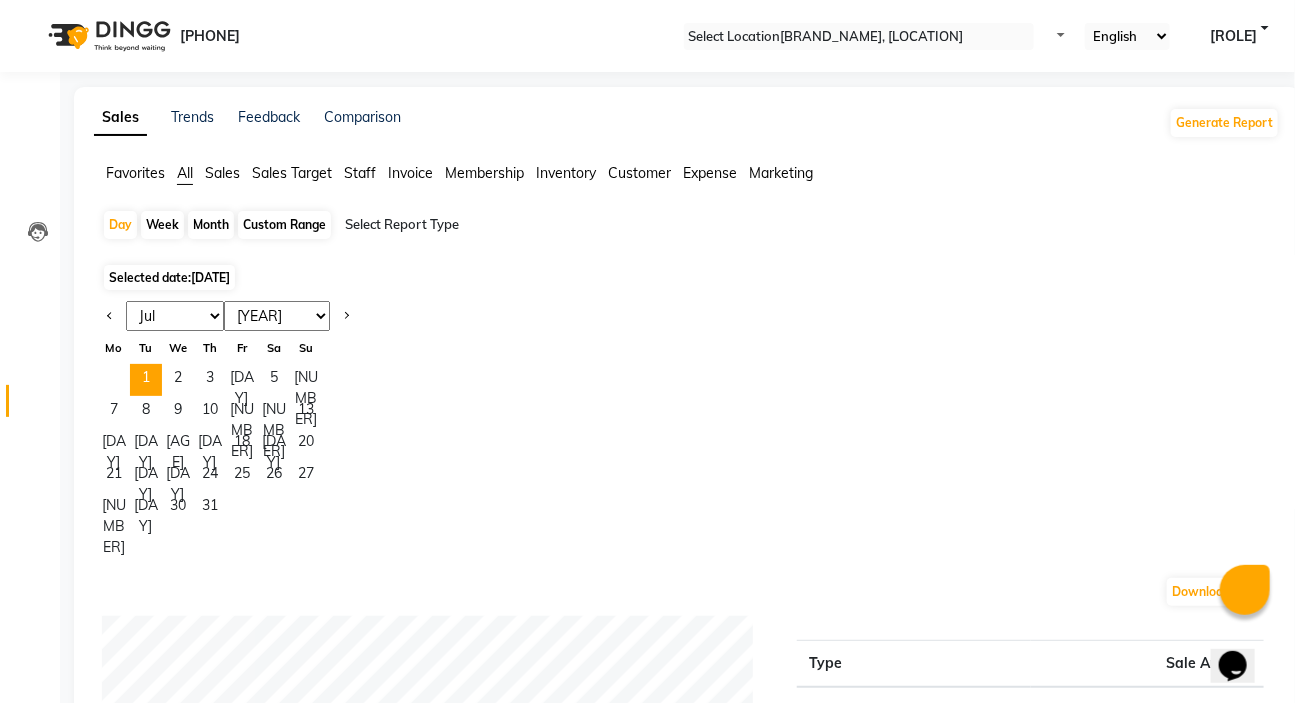 click on "Jan Feb Mar Apr May Jun Jul Aug Sep Oct Nov Dec" at bounding box center [175, 316] 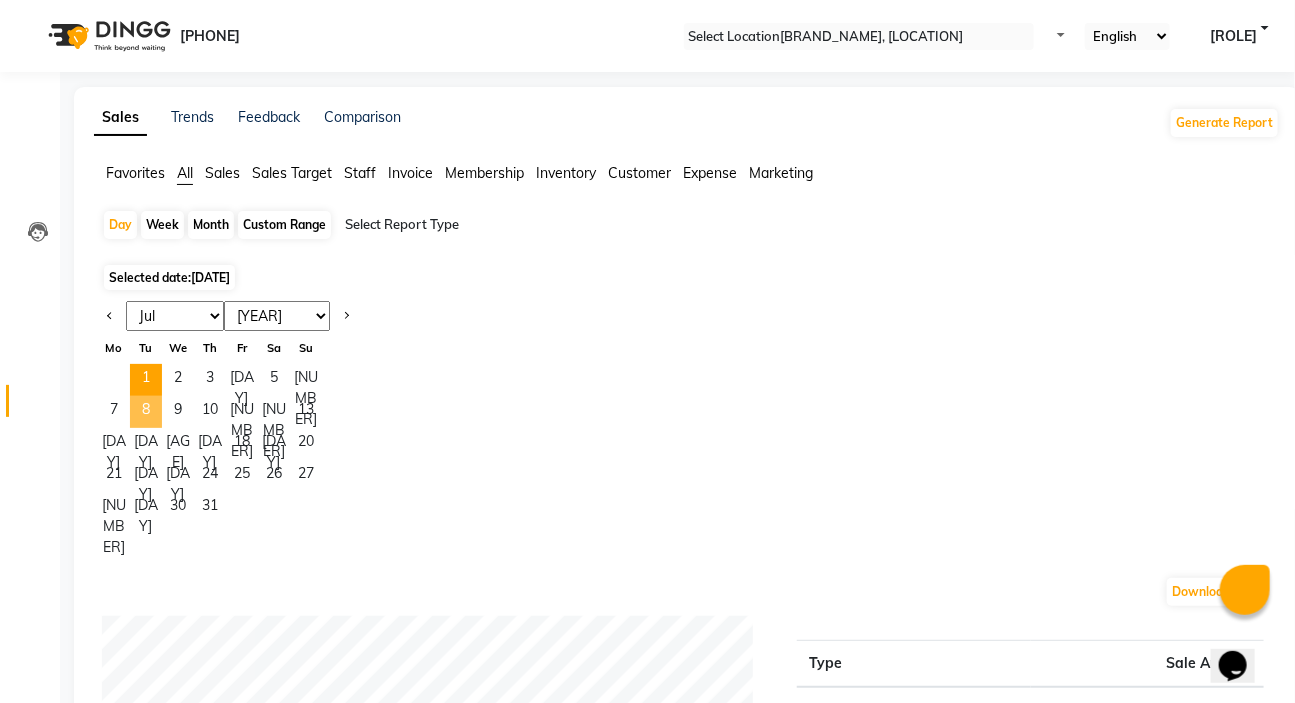 select on "[NUMBER]" 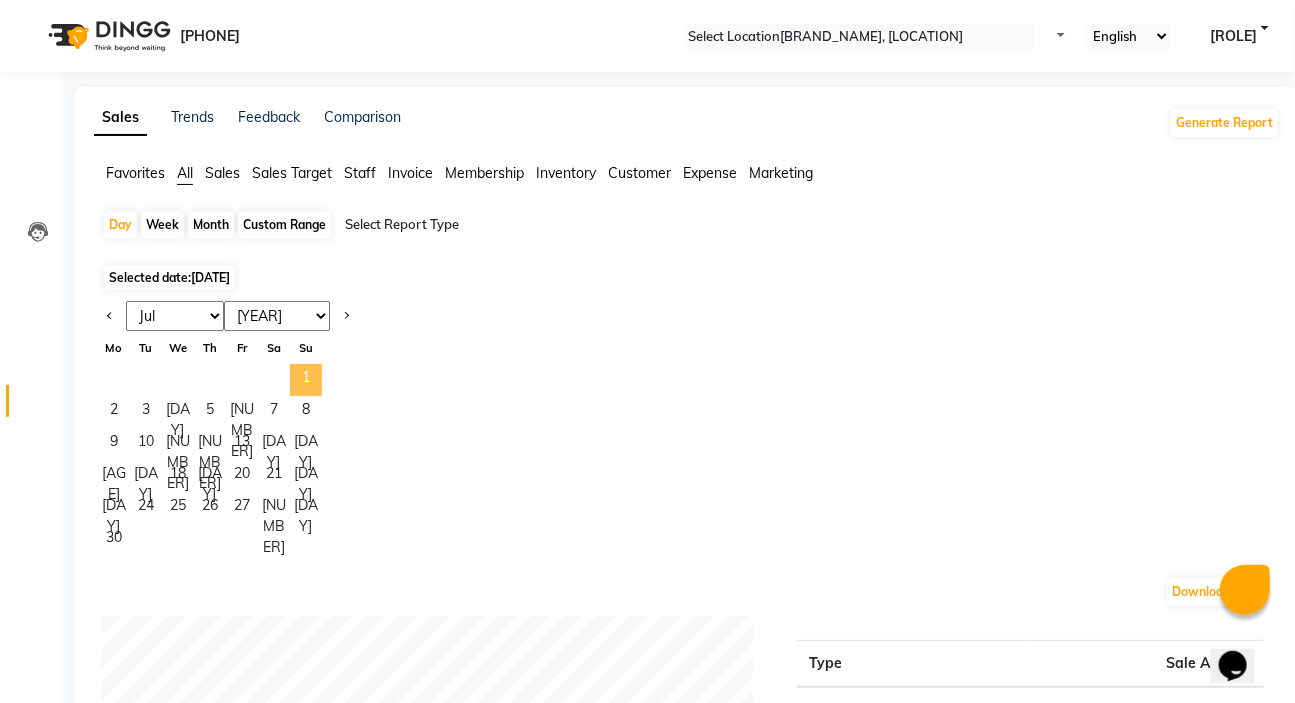 click on "1" at bounding box center [306, 380] 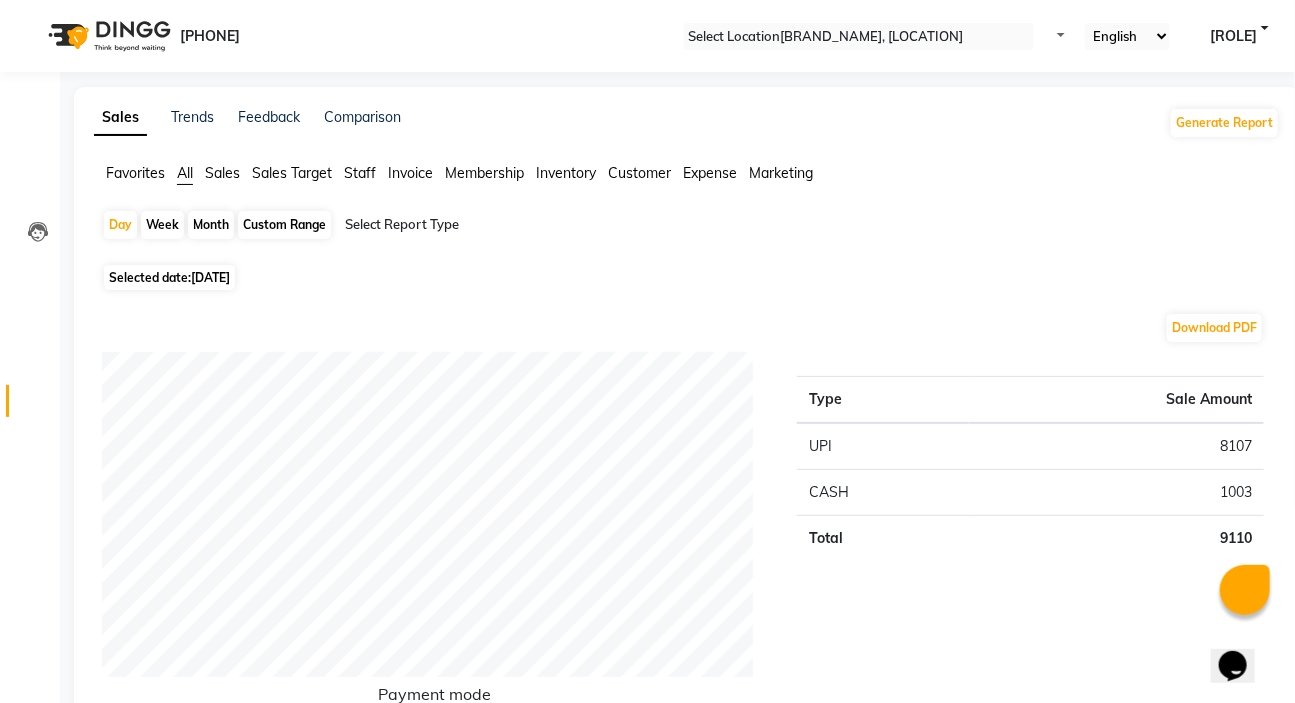 click on "Custom Range" at bounding box center [284, 225] 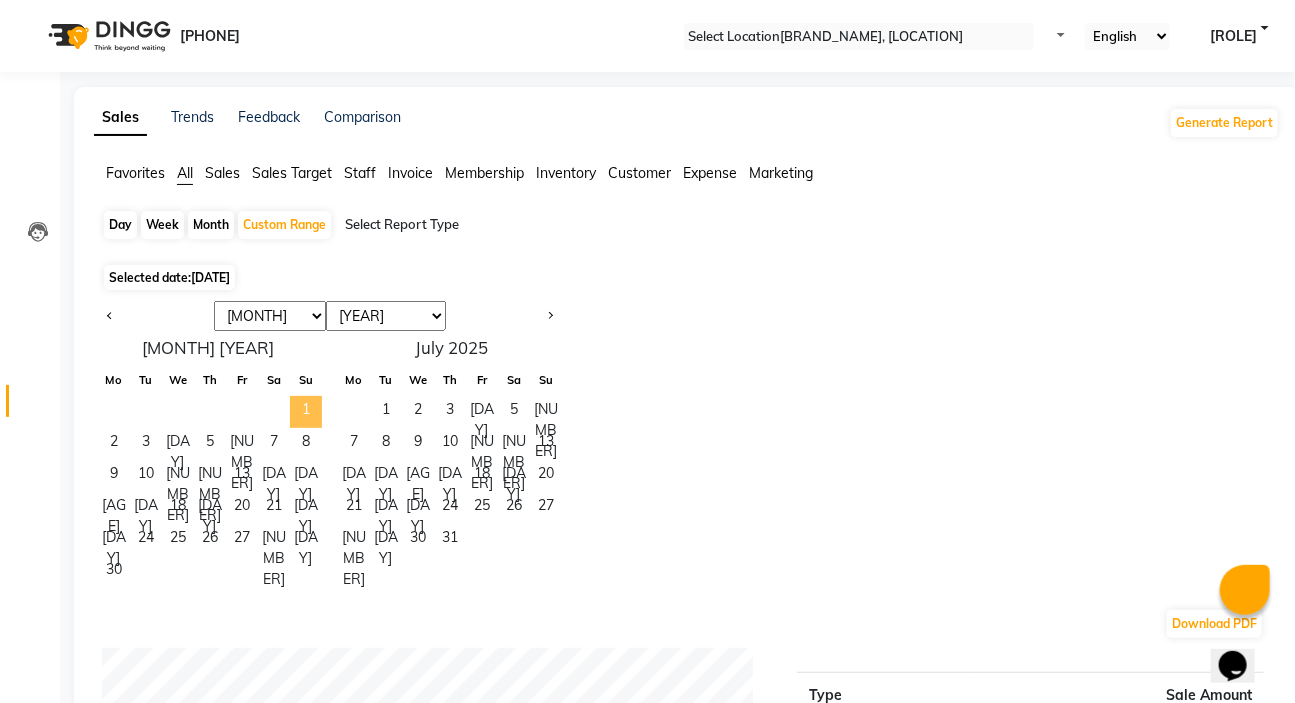click on "1" at bounding box center (306, 412) 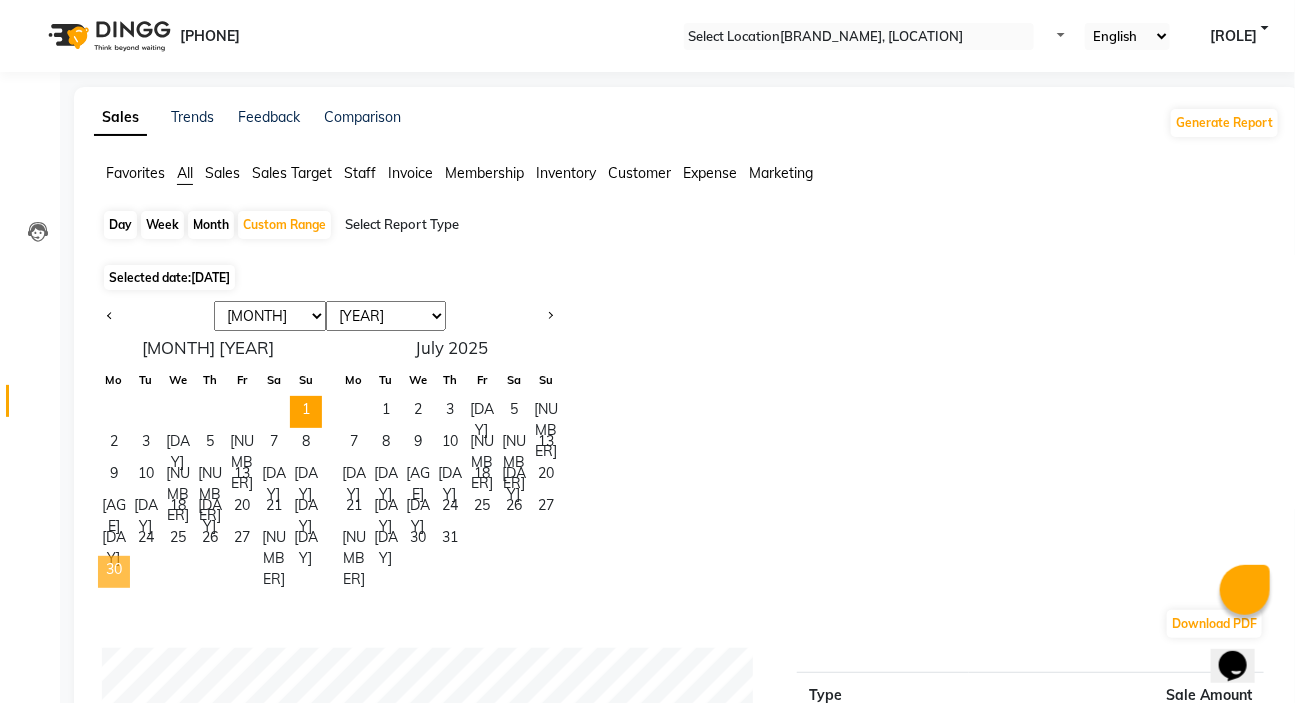 click on "30" at bounding box center [114, 572] 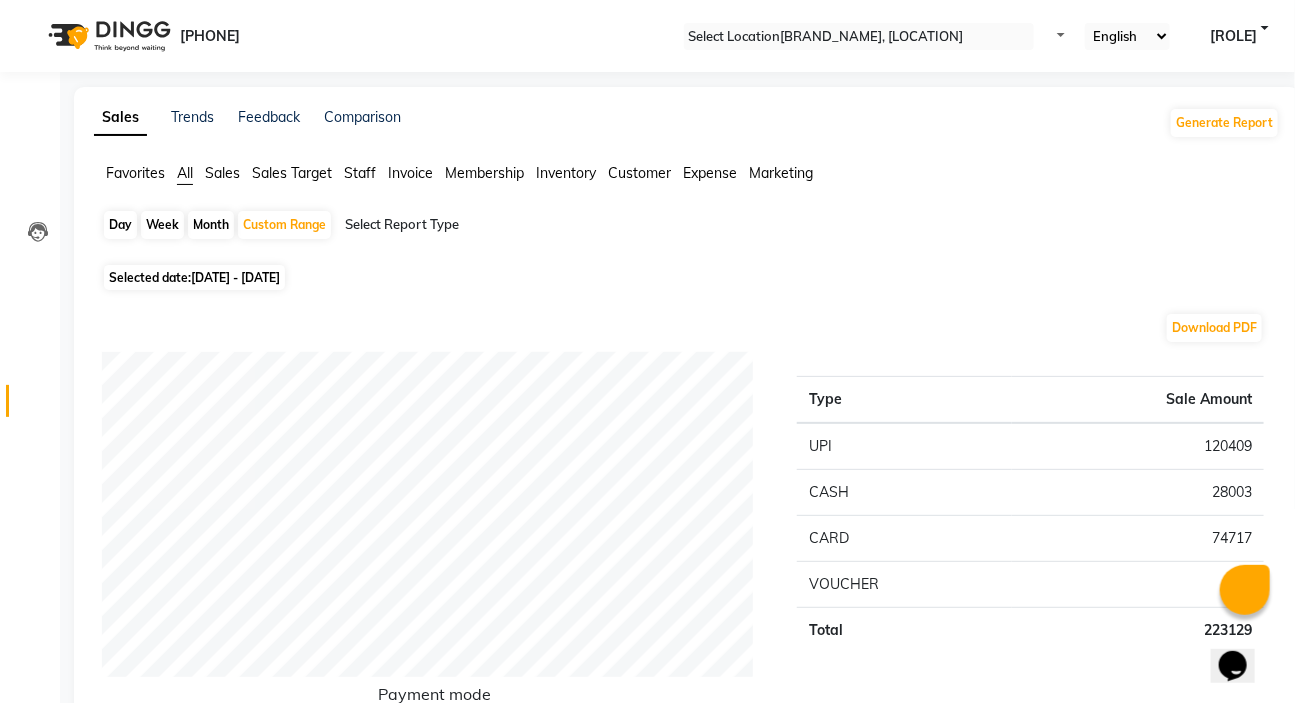 click on "Expense" at bounding box center [135, 173] 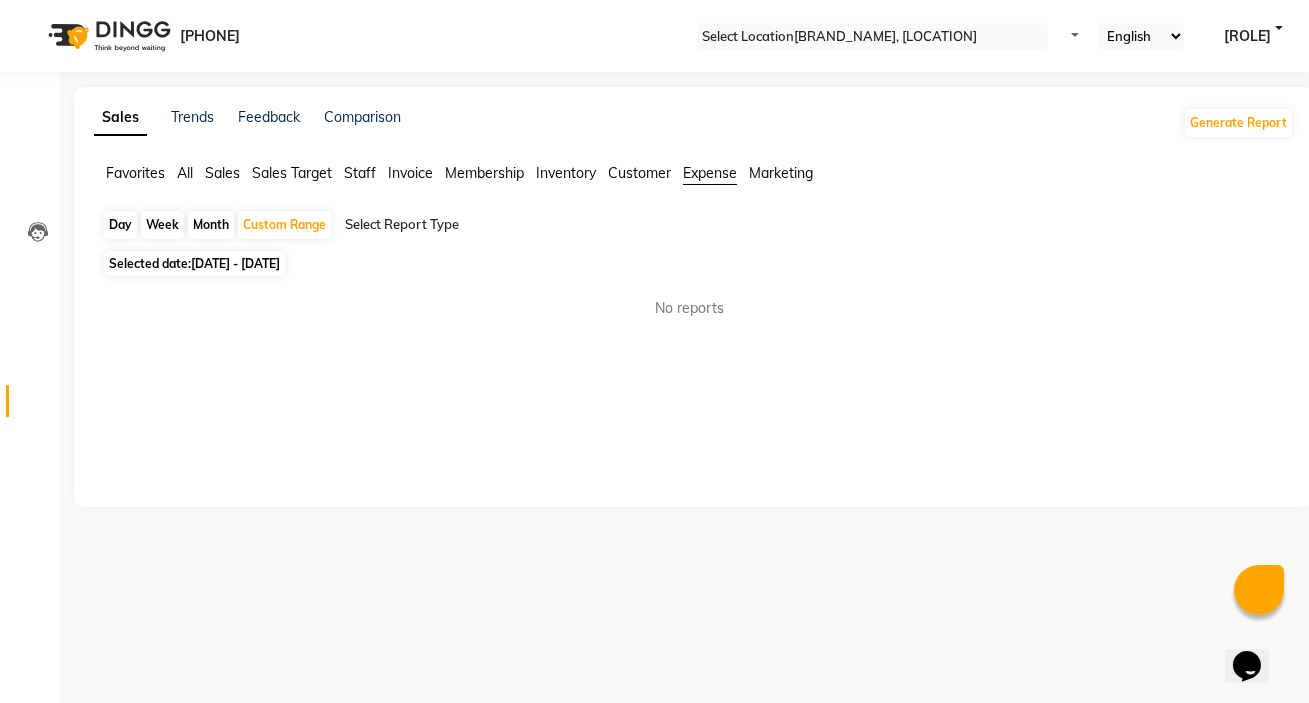 click on "[DATE] - [DATE]" at bounding box center [235, 263] 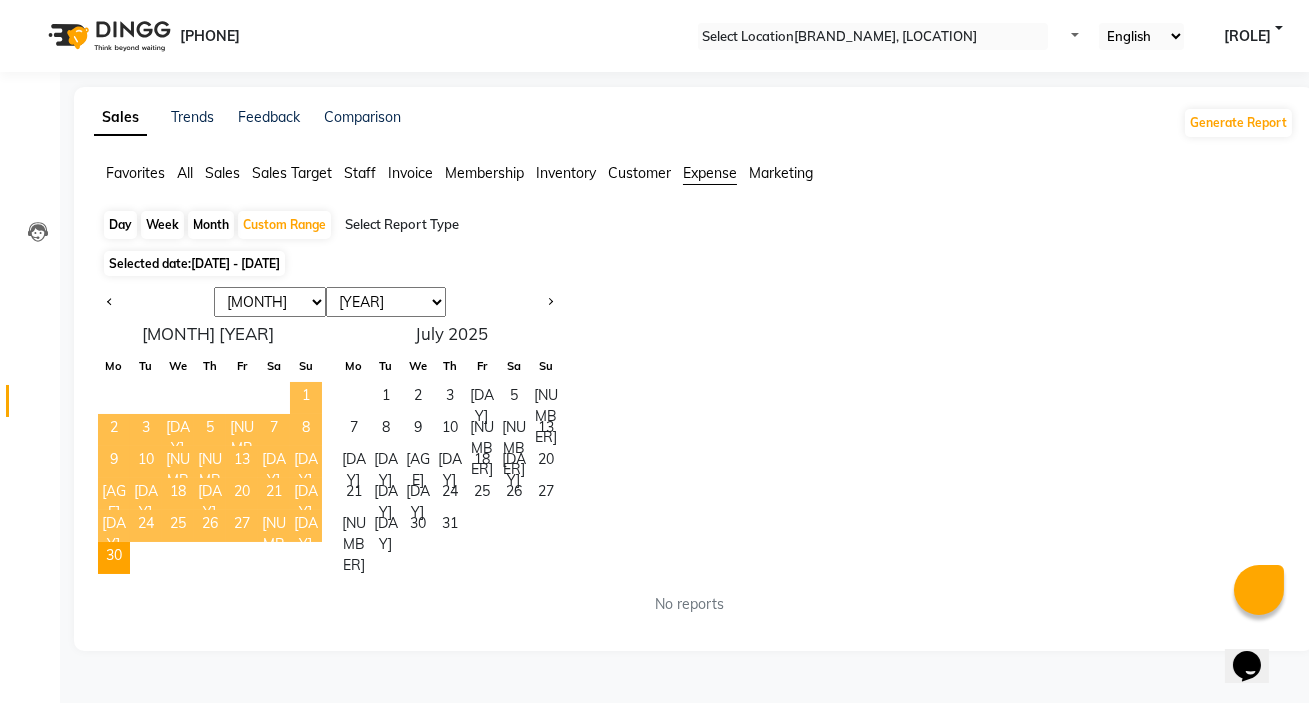 click on "1" at bounding box center (306, 398) 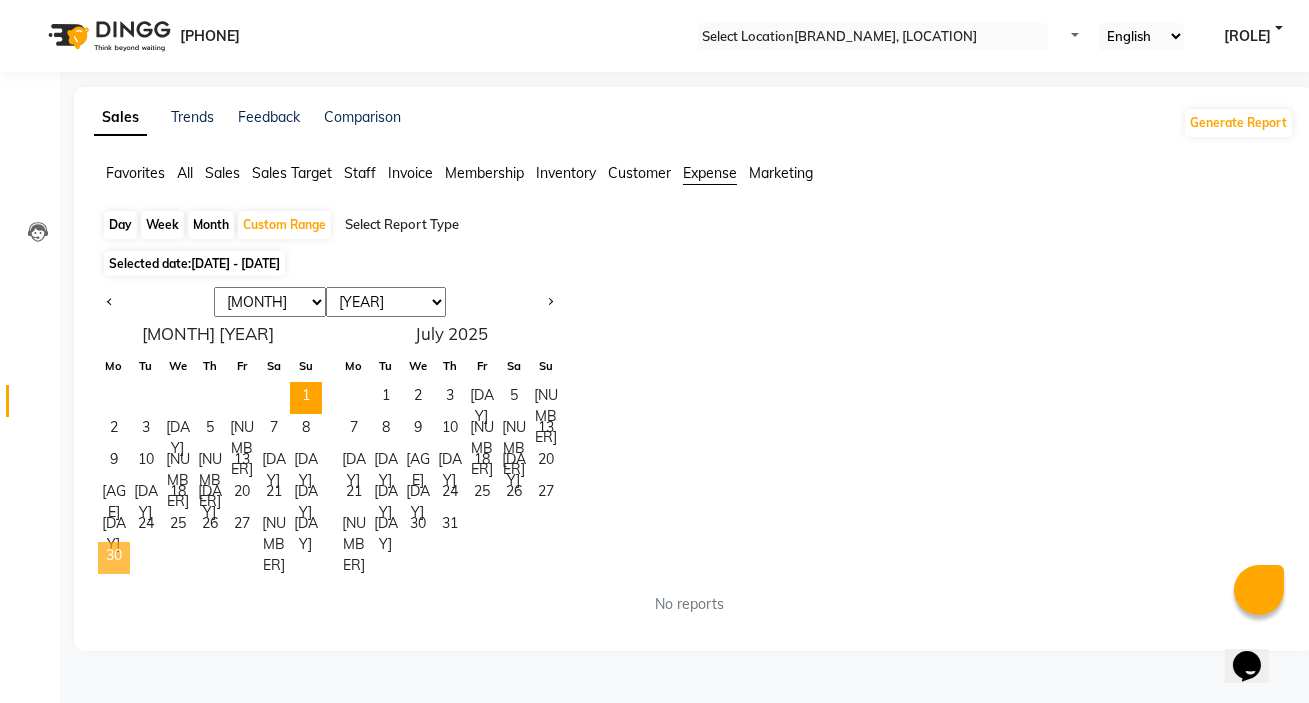 click on "30" at bounding box center [114, 558] 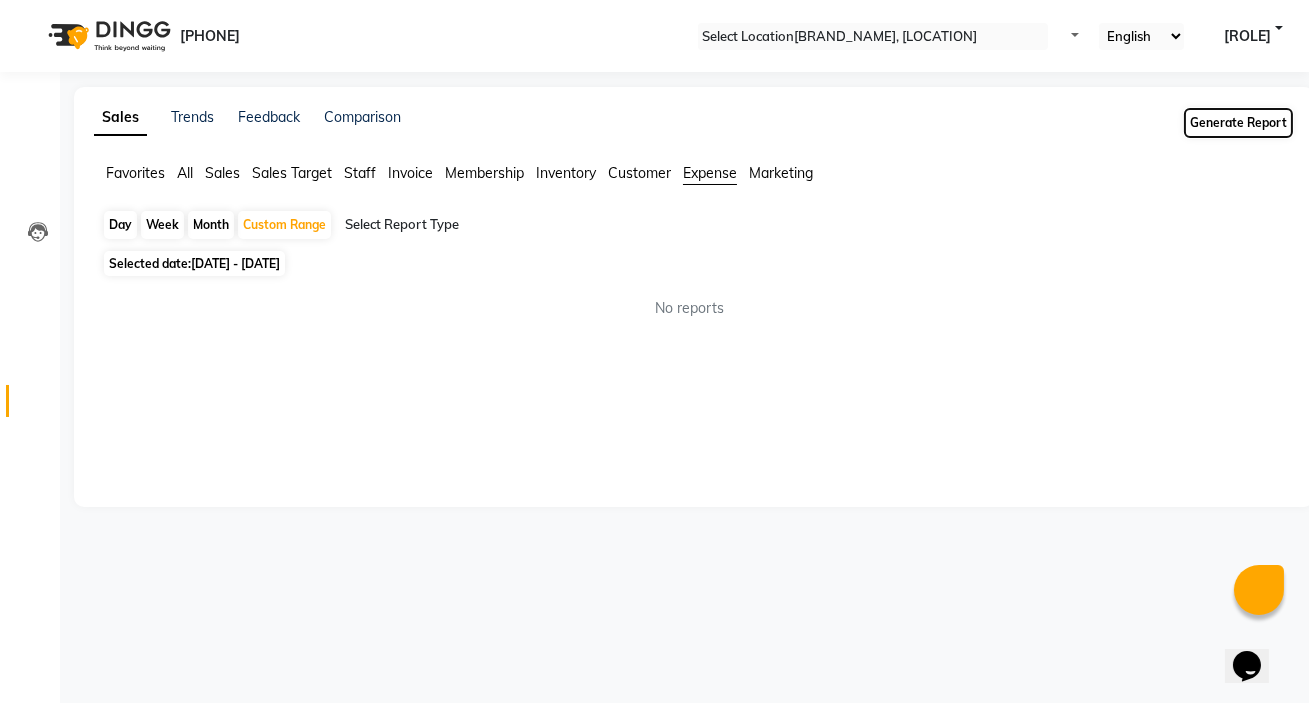 click on "Generate Report" at bounding box center (1238, 123) 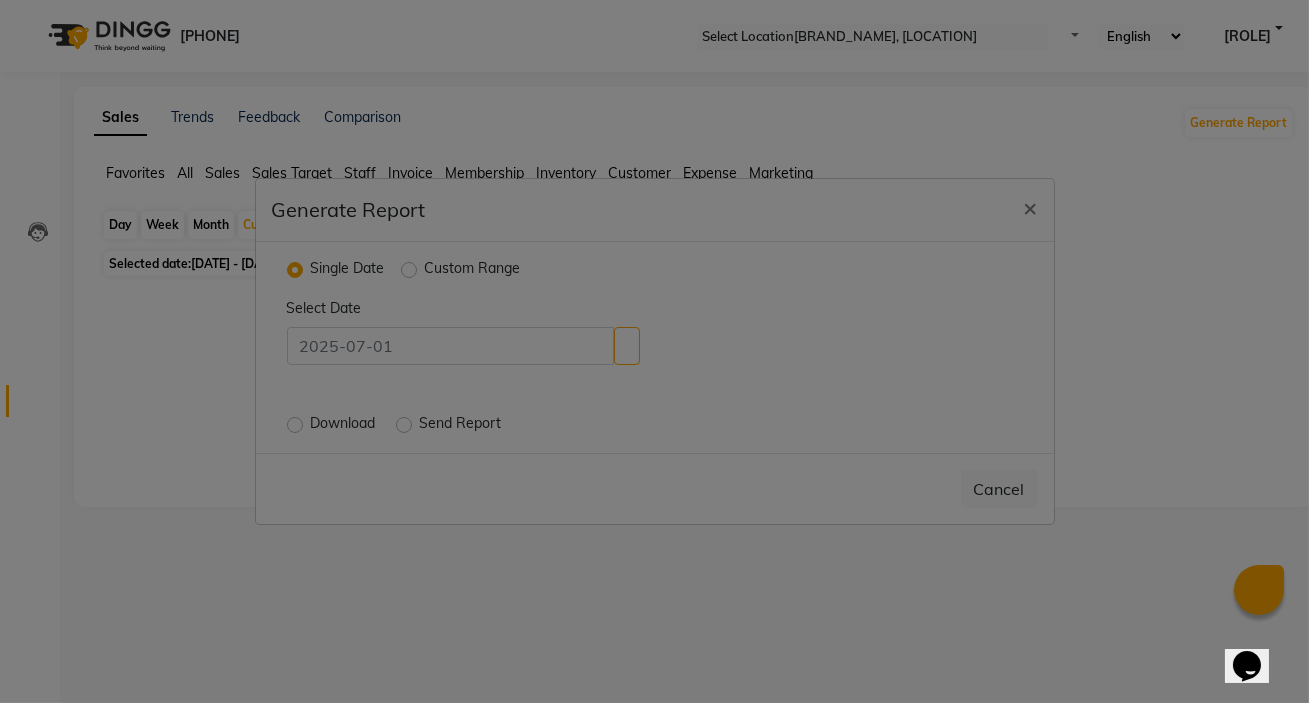 click on "Custom Range" at bounding box center [473, 270] 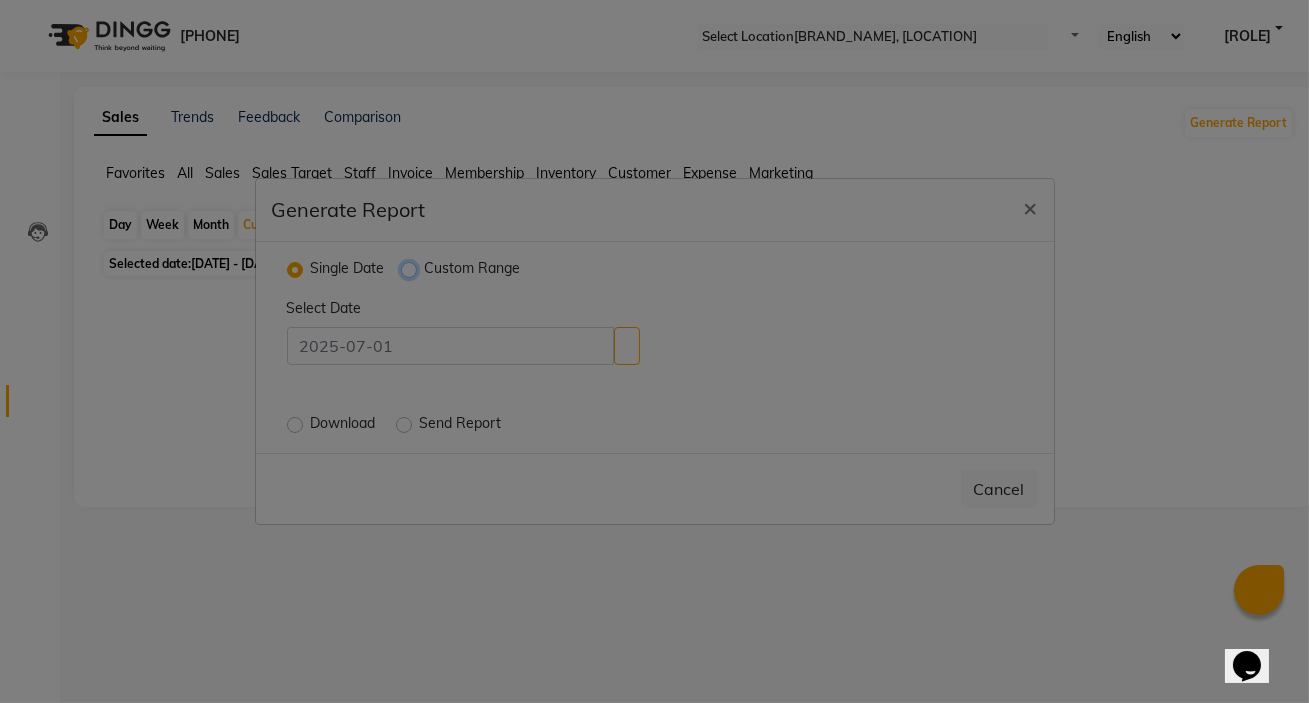 click on "Custom Range" at bounding box center [411, 269] 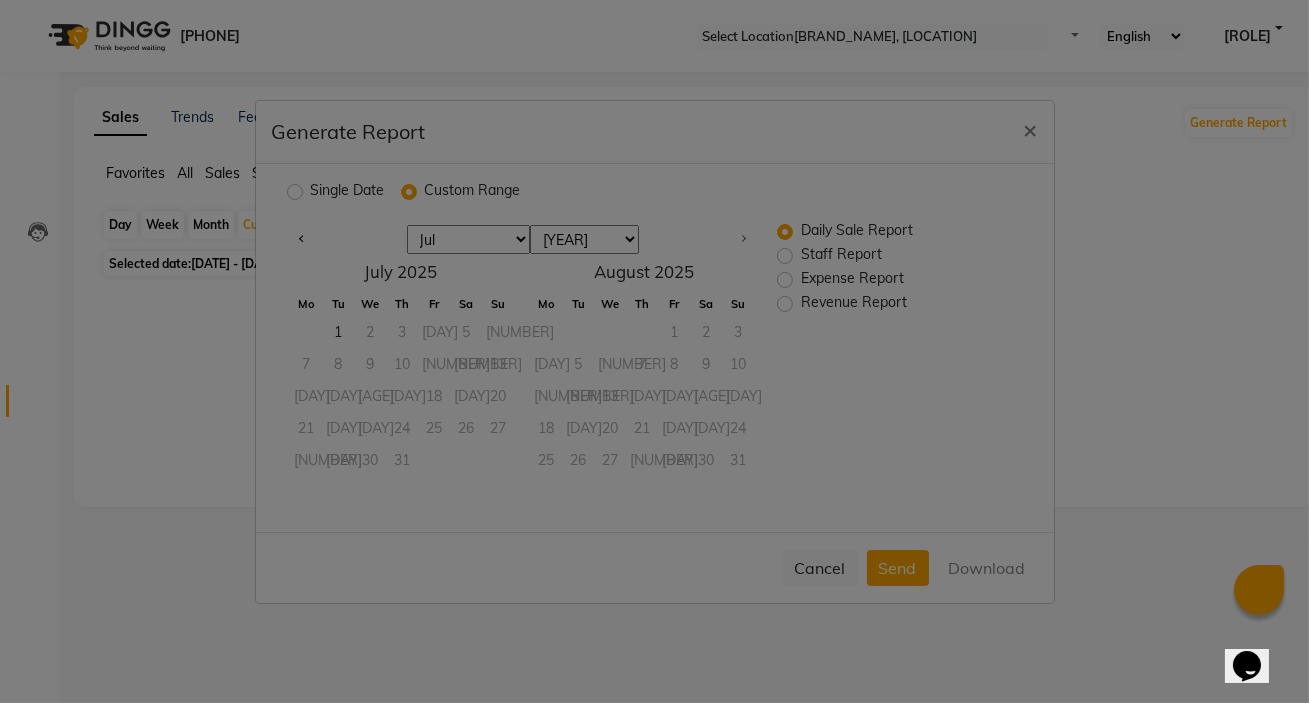 click on "Jan Feb Mar Apr May Jun Jul" at bounding box center (469, 240) 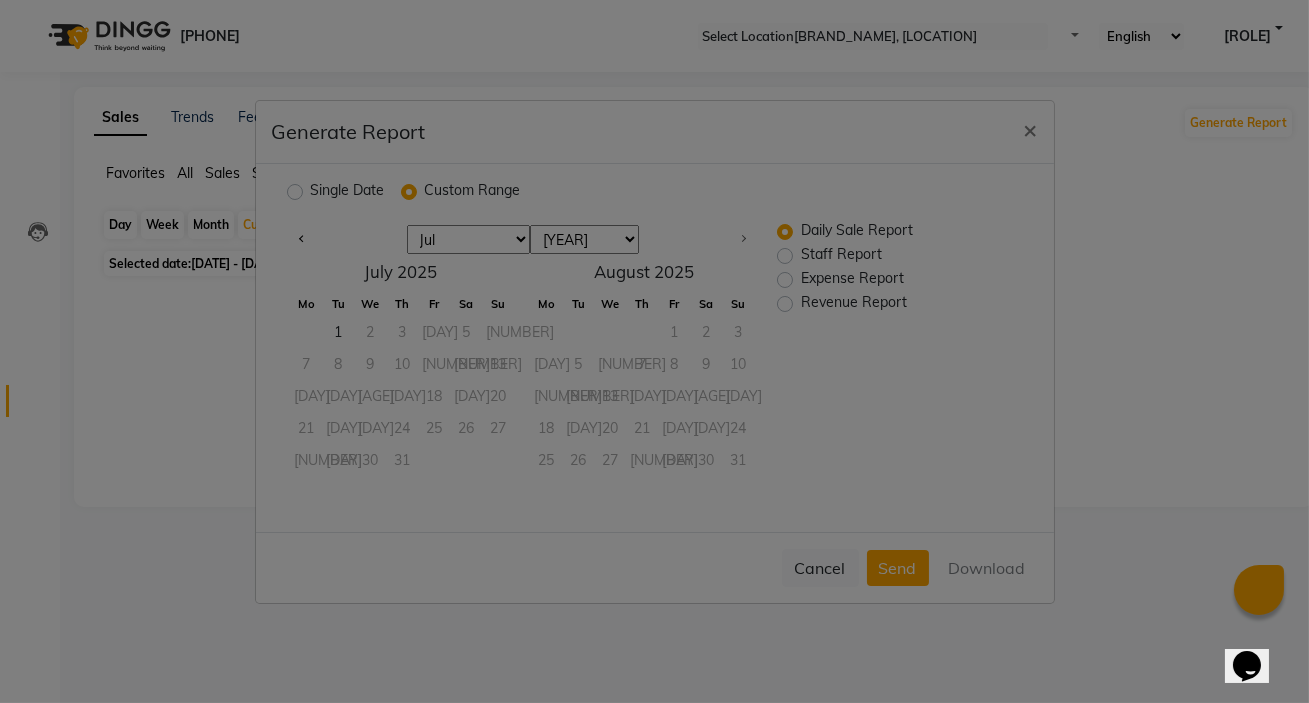 click on "Jan Feb Mar Apr May Jun Jul" at bounding box center [469, 240] 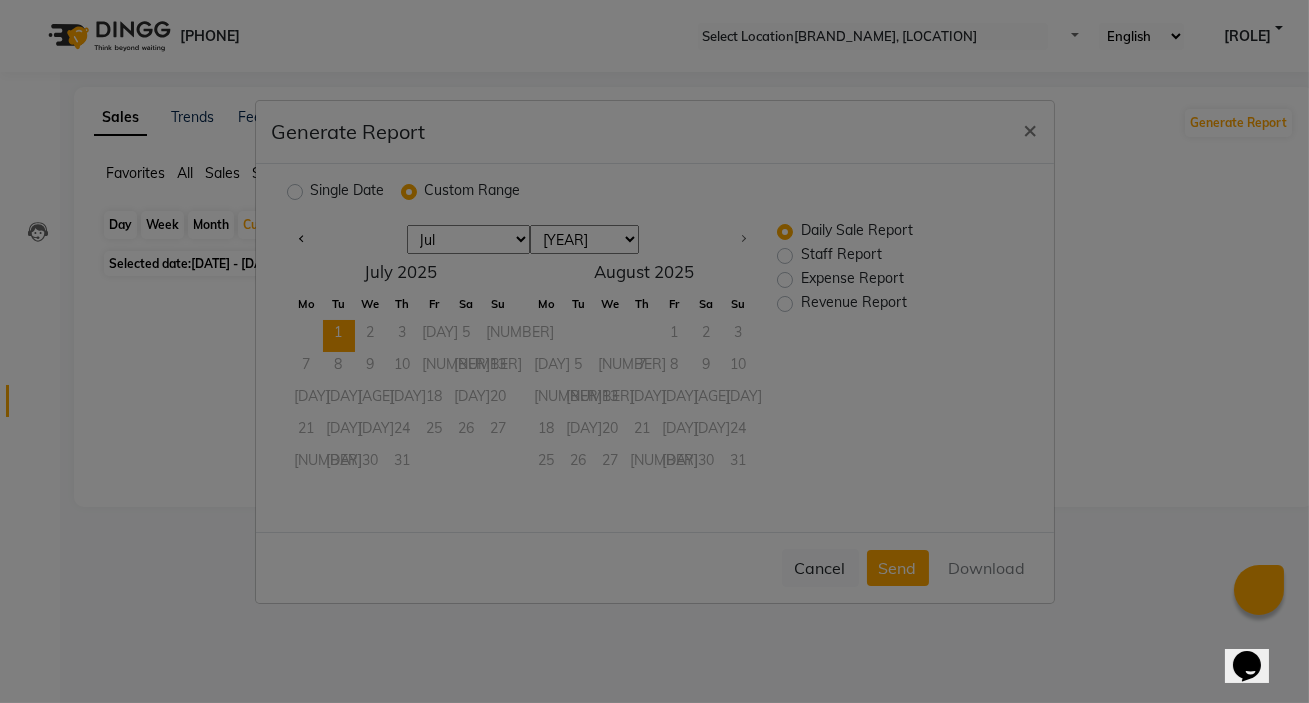 click on "1" at bounding box center (339, 336) 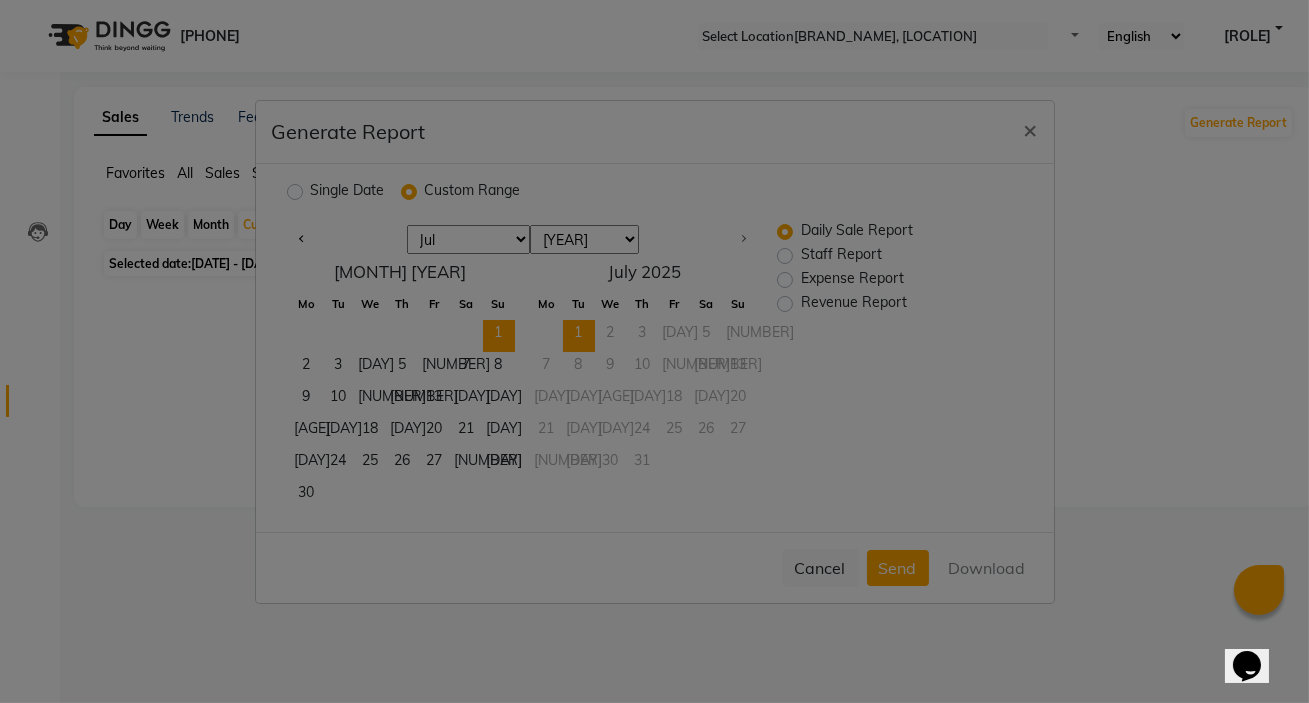 click on "1" at bounding box center (499, 336) 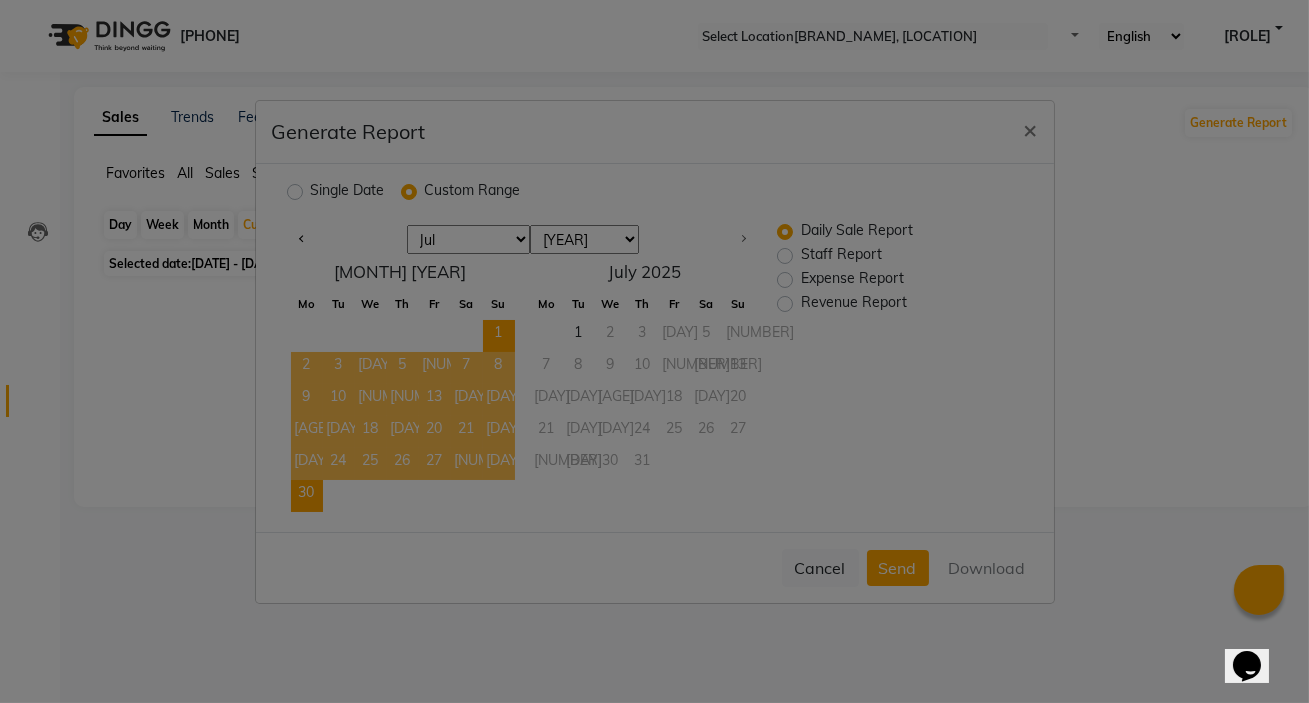 click on "30" at bounding box center [307, 496] 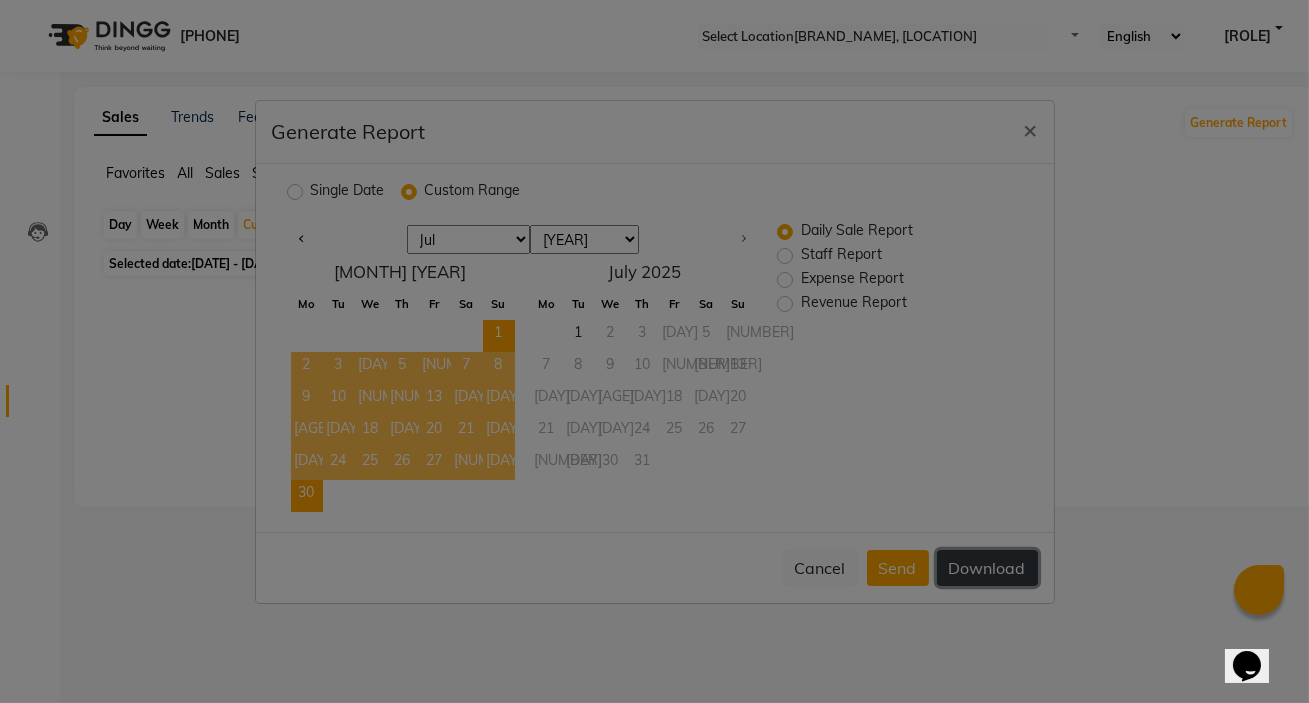 click on "Download" at bounding box center [987, 568] 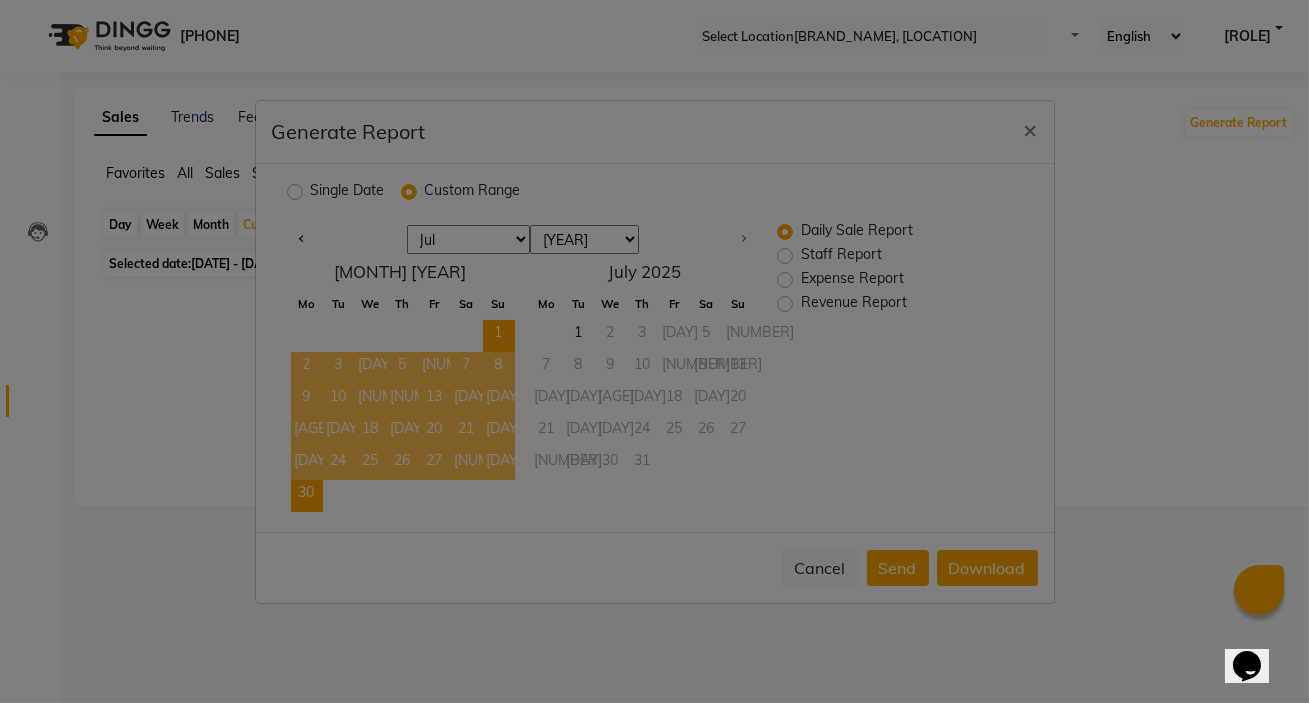 click on "Expense Report" at bounding box center [852, 280] 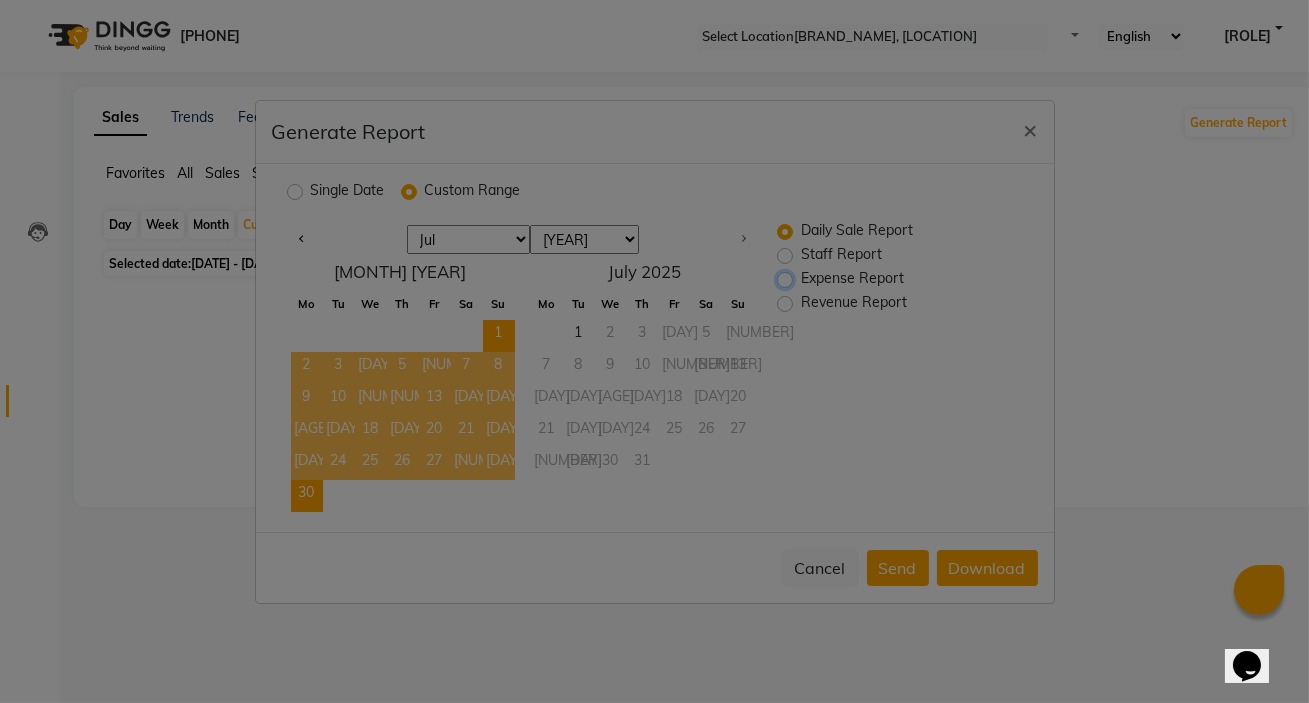 click on "Expense Report" at bounding box center (787, 278) 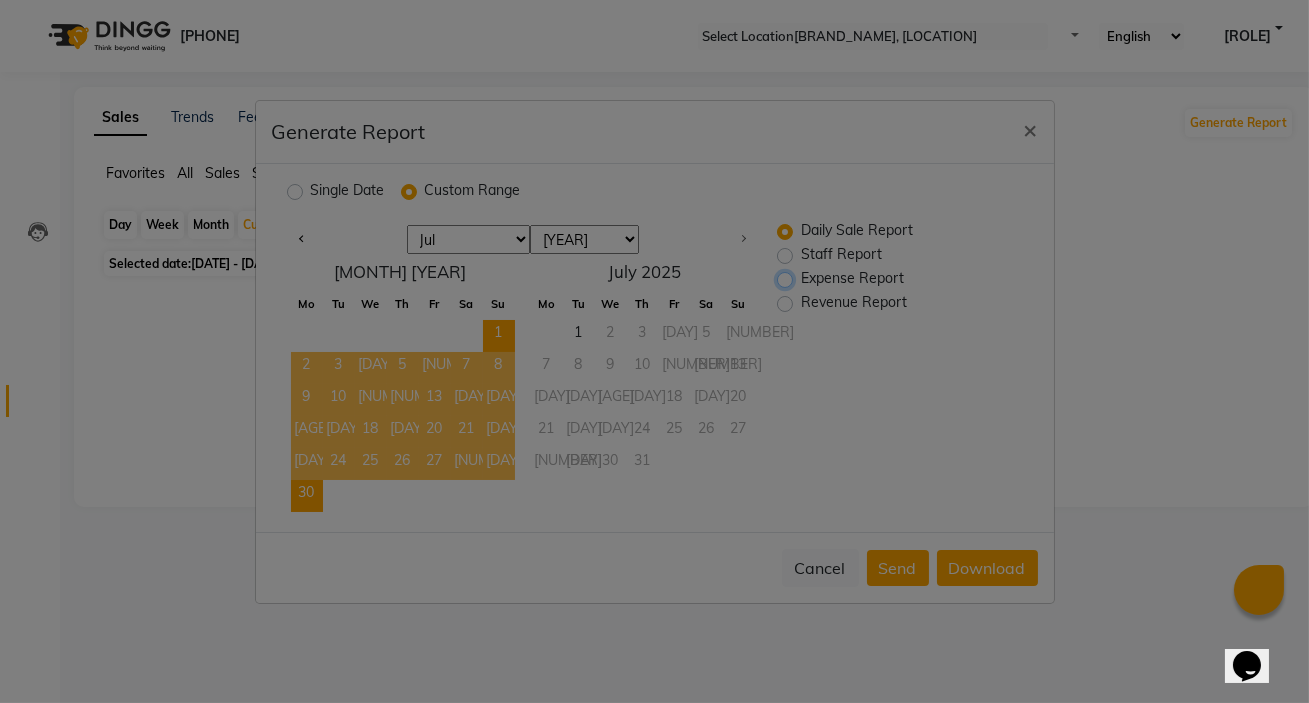 radio on "true" 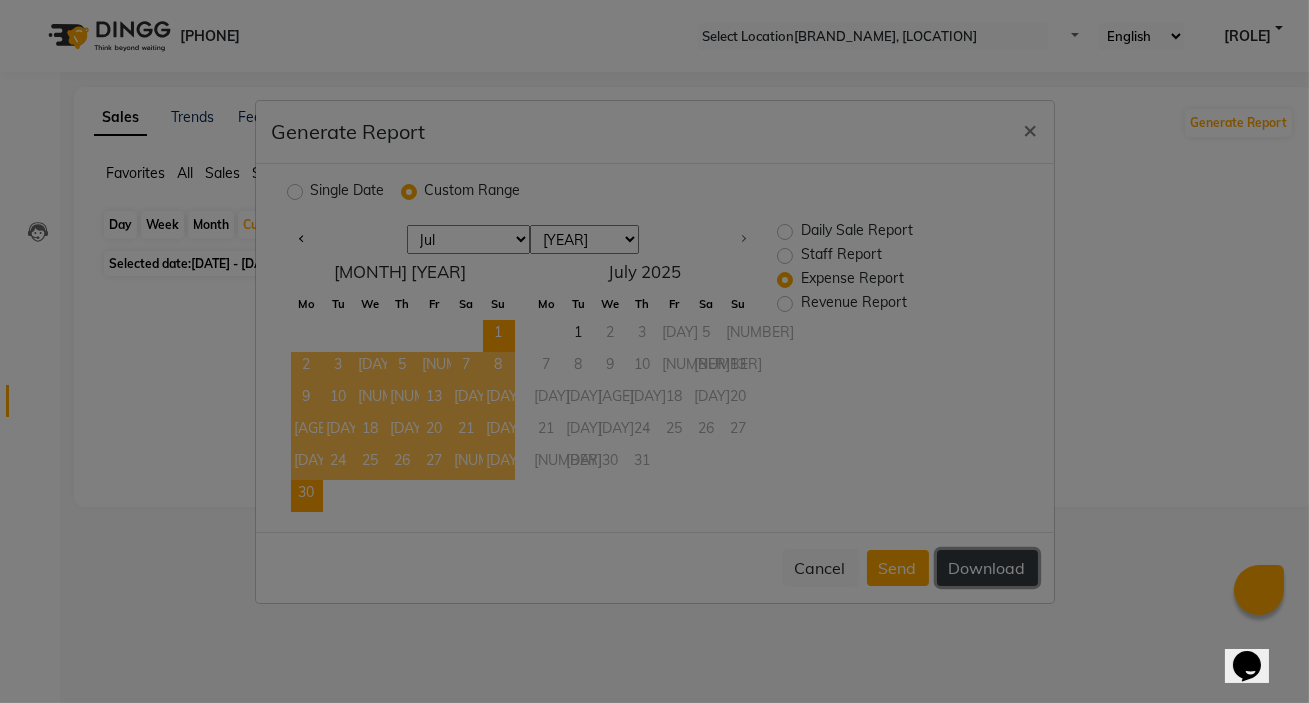 click on "Download" at bounding box center [987, 568] 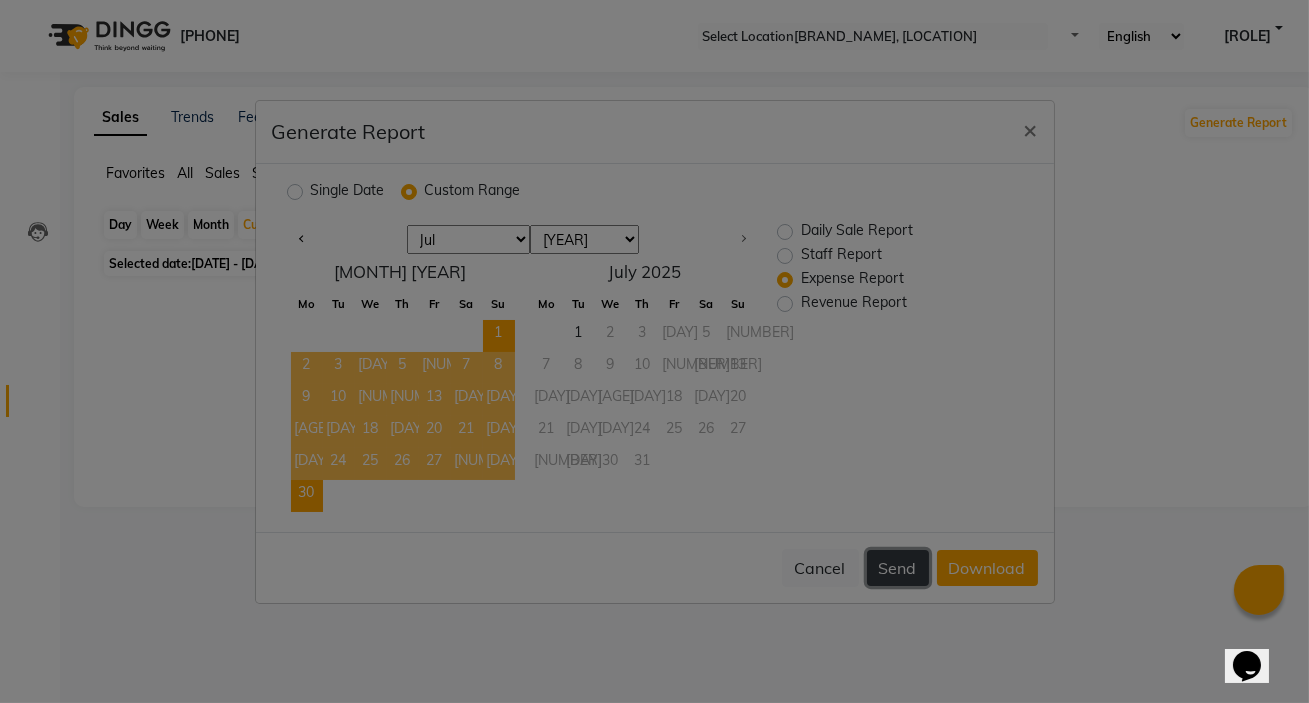 click on "Send" at bounding box center (898, 568) 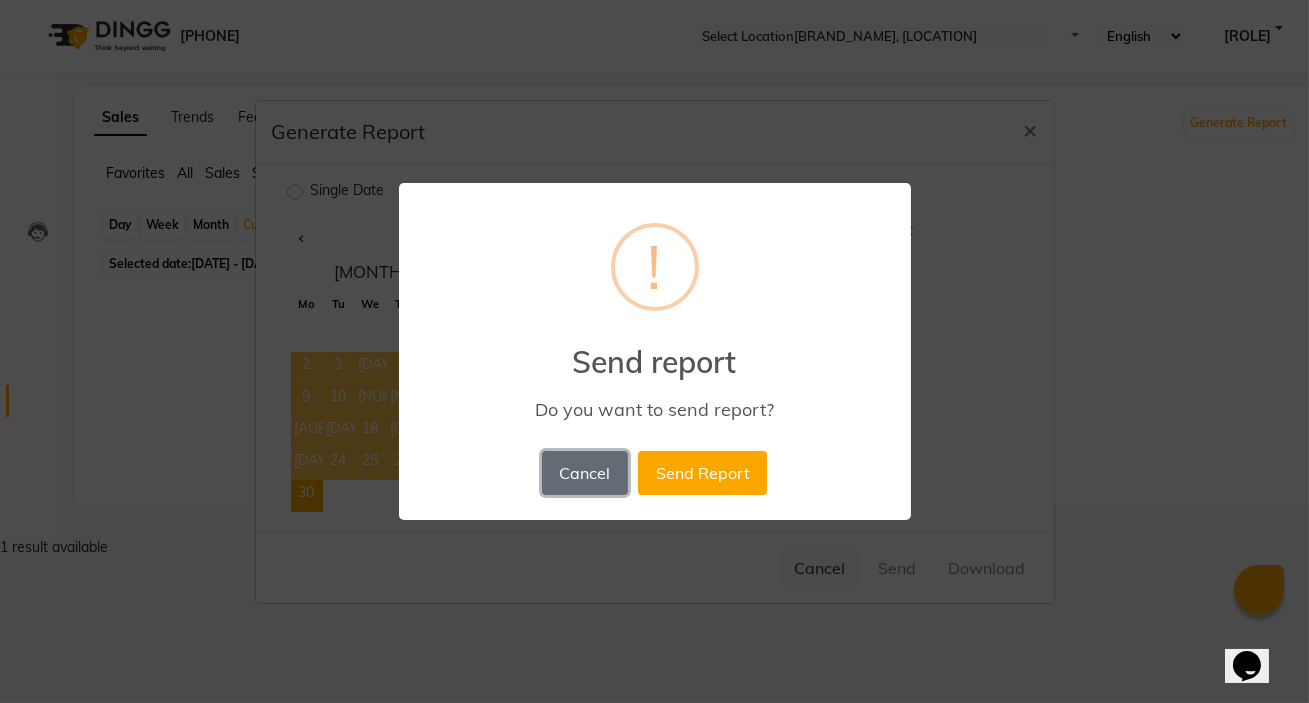 click on "Cancel" at bounding box center (585, 473) 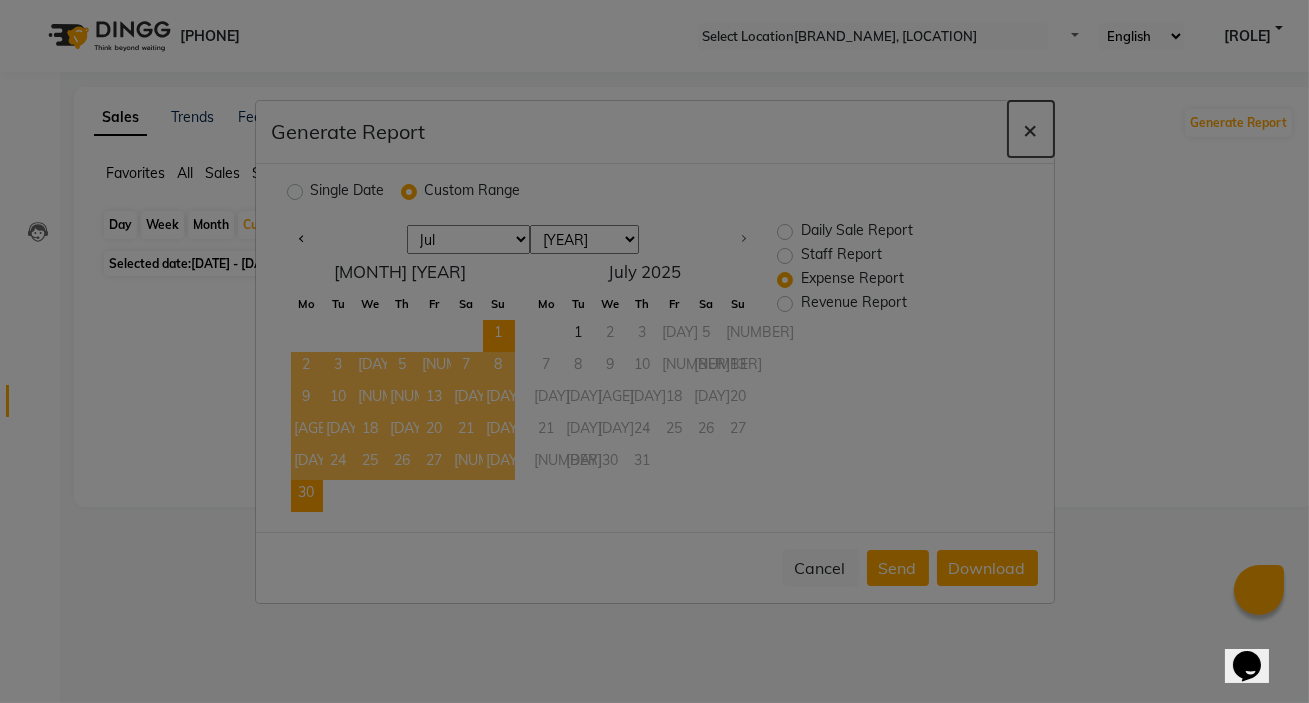 click on "×" at bounding box center (1031, 129) 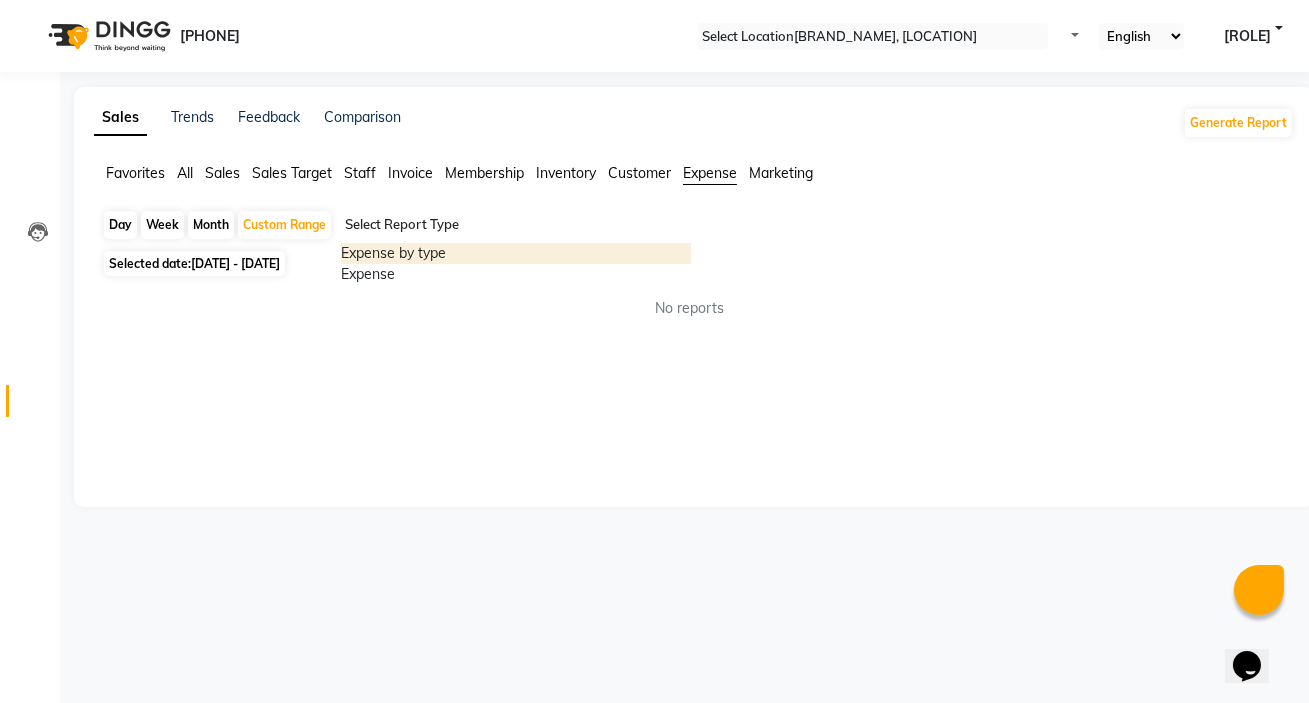 click at bounding box center (516, 225) 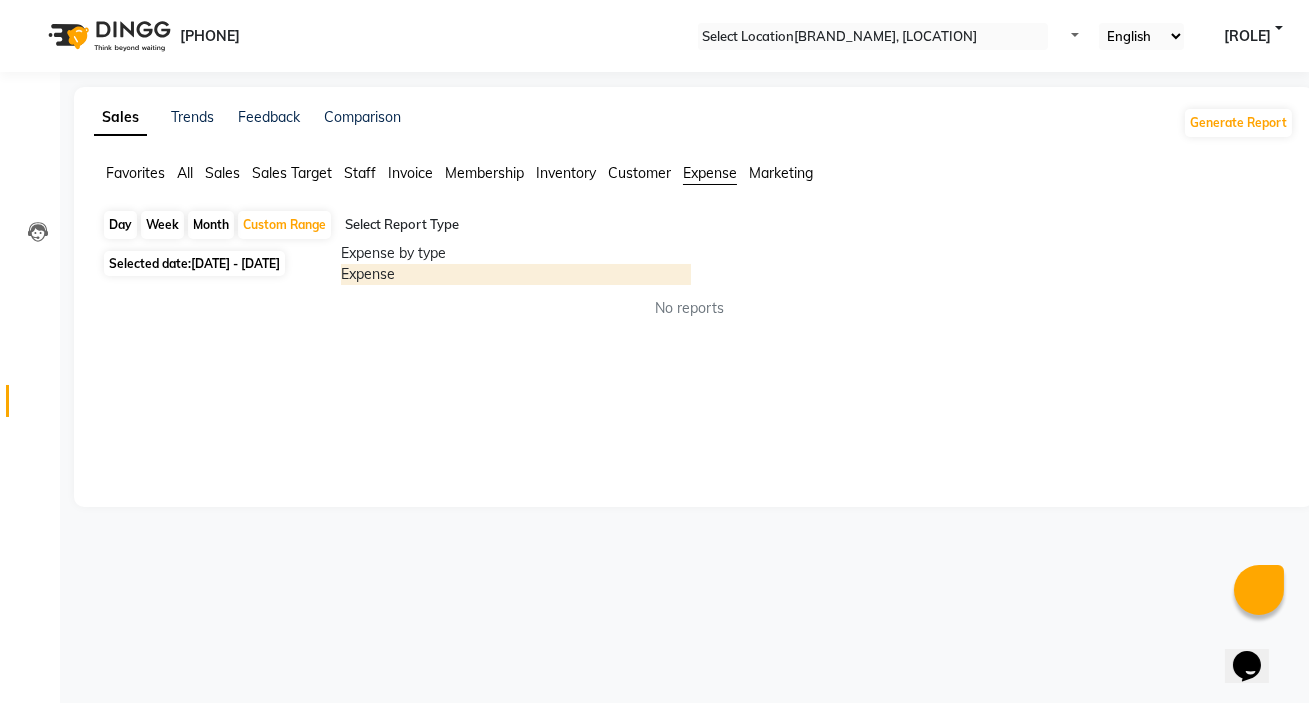 click on "Expense" at bounding box center (516, 274) 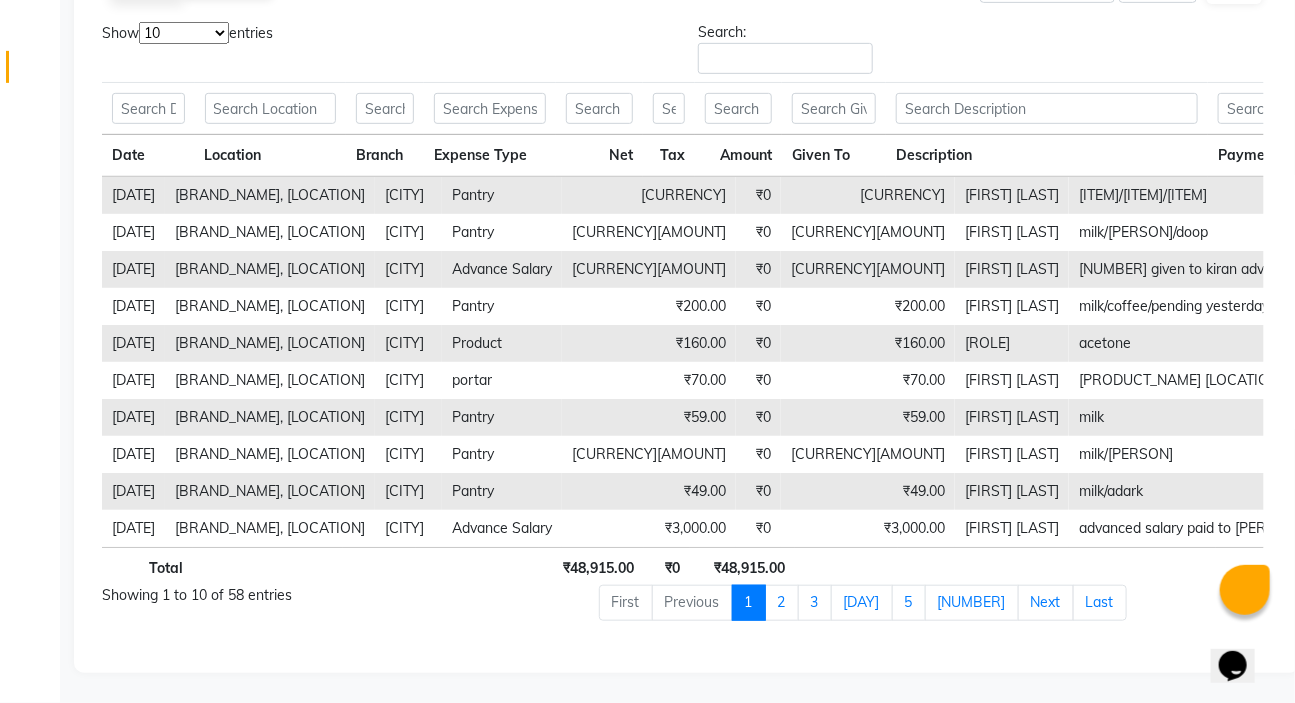 scroll, scrollTop: 340, scrollLeft: 0, axis: vertical 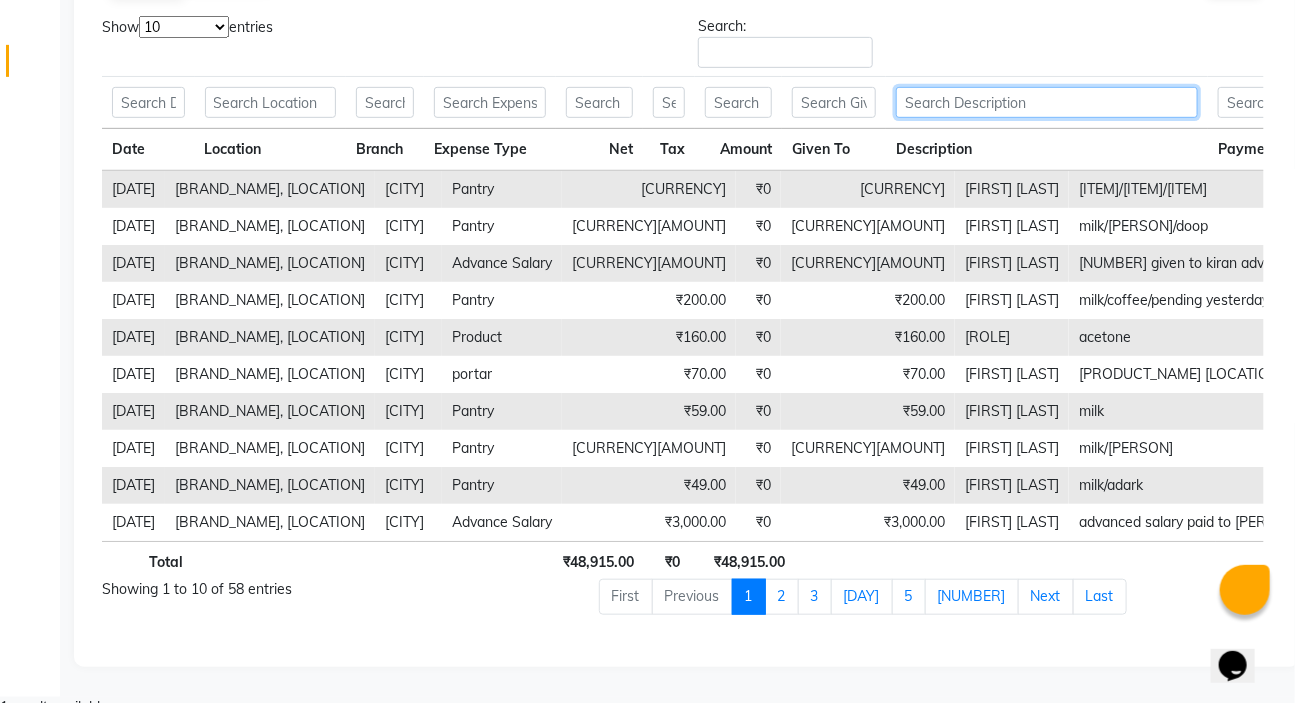 click at bounding box center [148, 102] 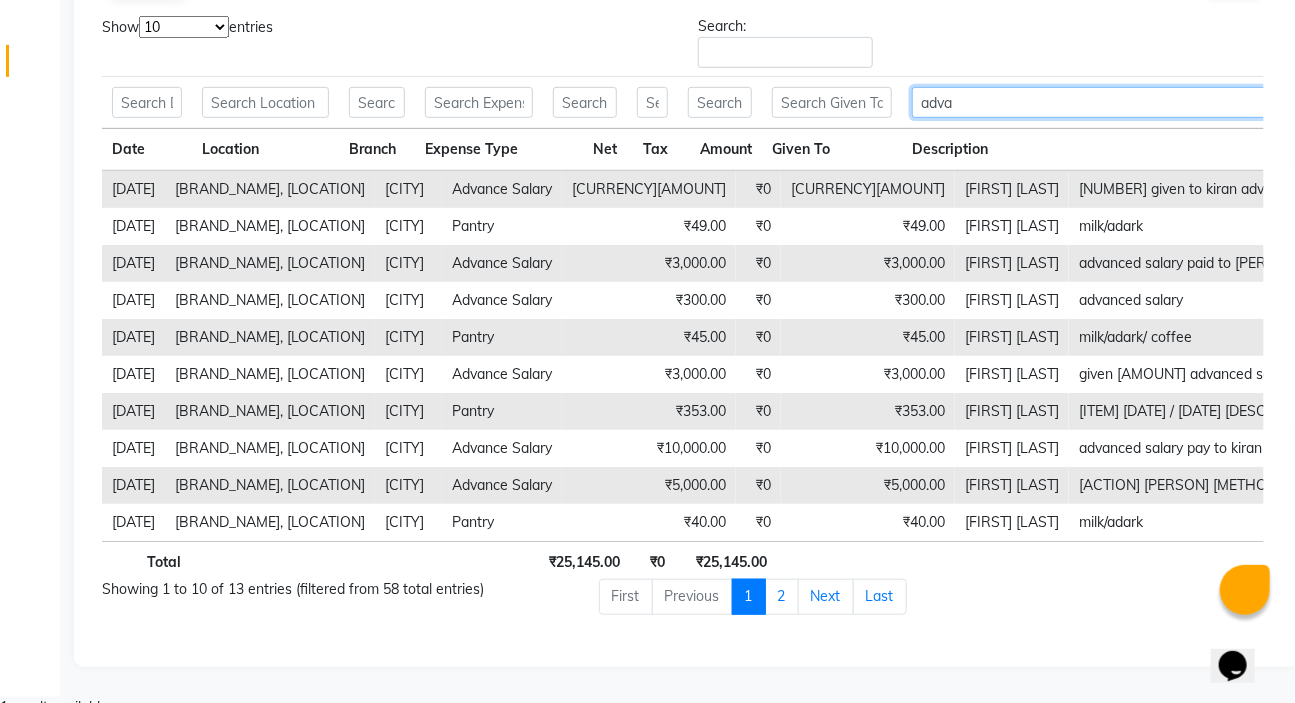 scroll, scrollTop: 230, scrollLeft: 0, axis: vertical 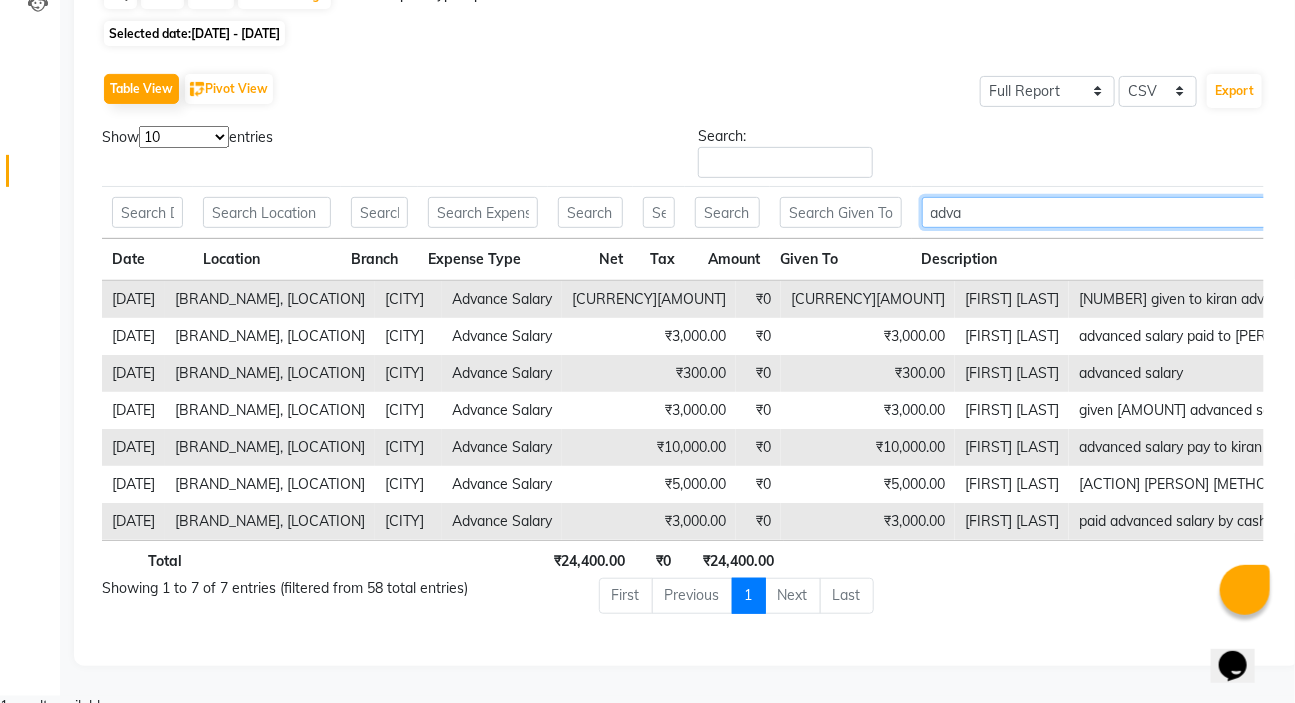 click on "adva" at bounding box center (147, 212) 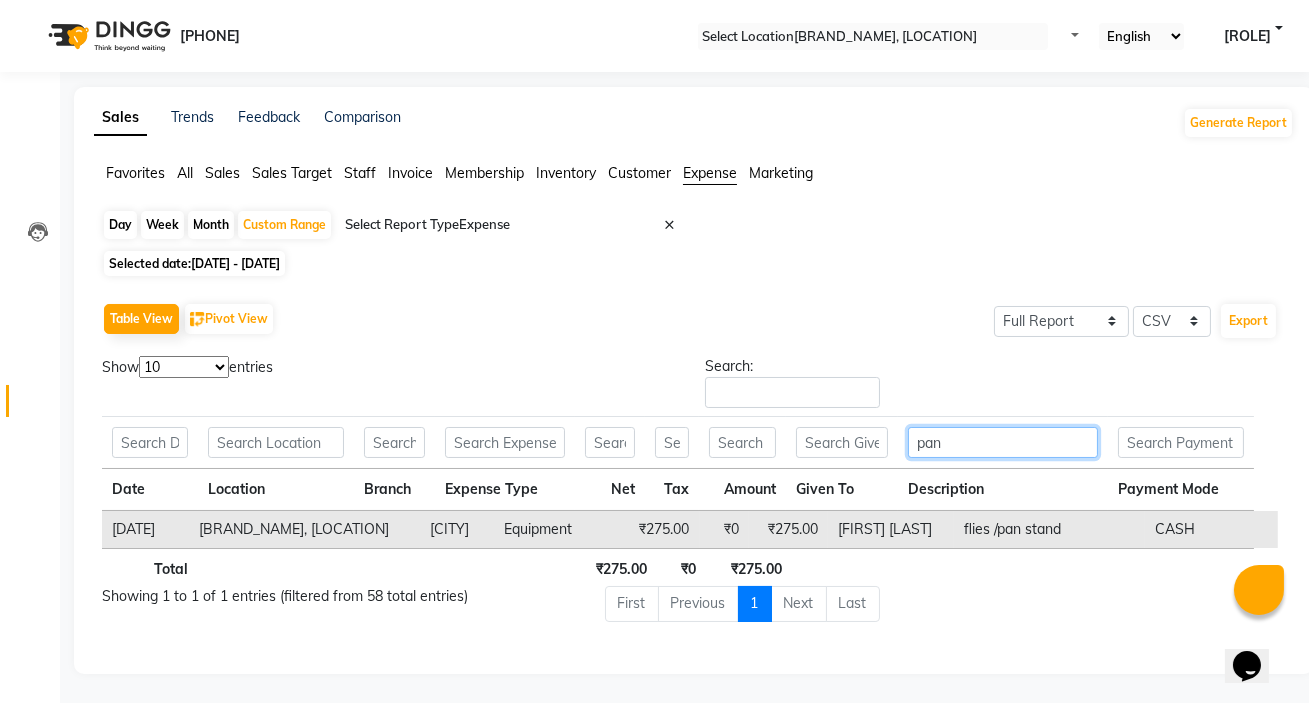 type on "pan" 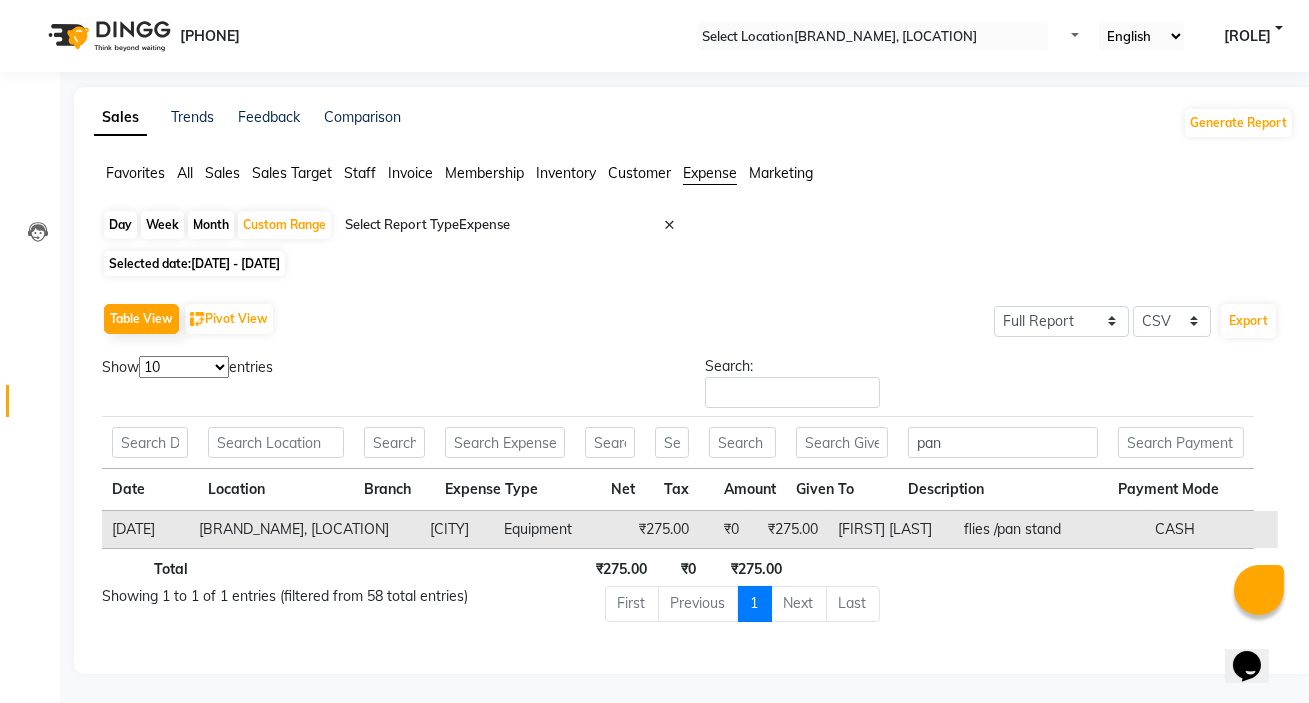 click on "10 25 50 100" at bounding box center [184, 367] 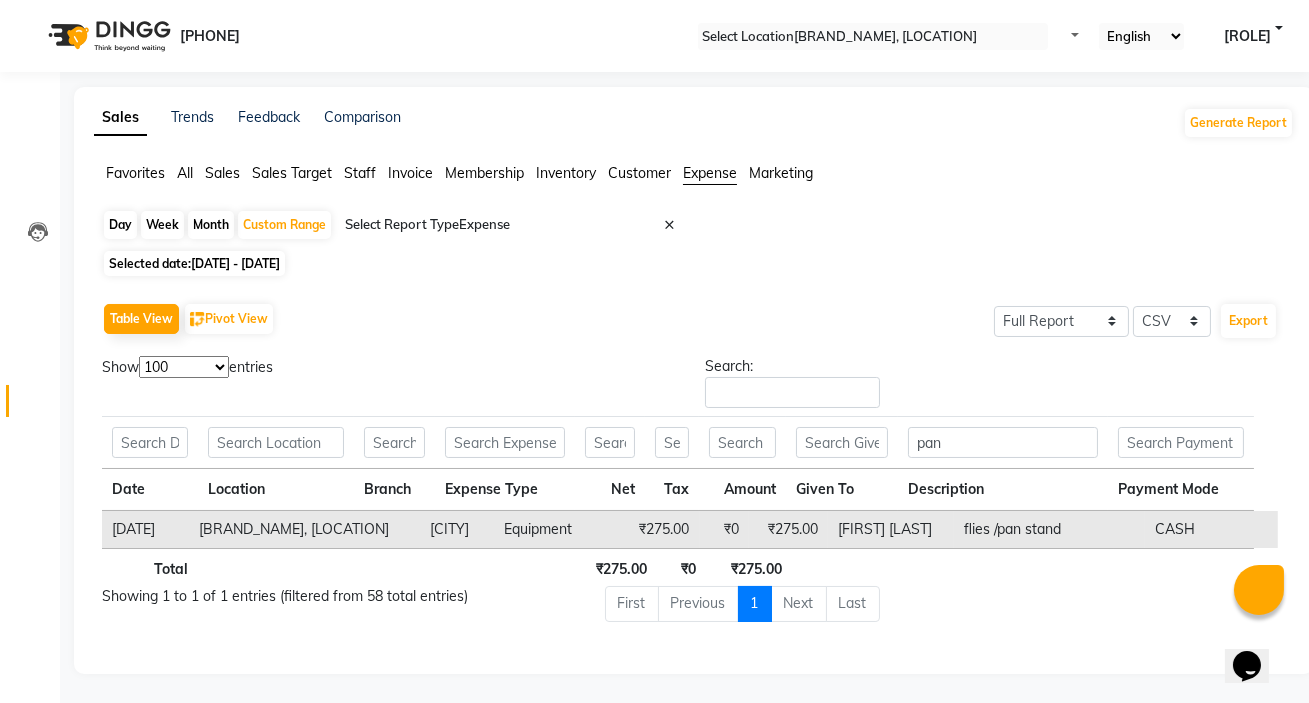 click on "10 25 50 100" at bounding box center (184, 367) 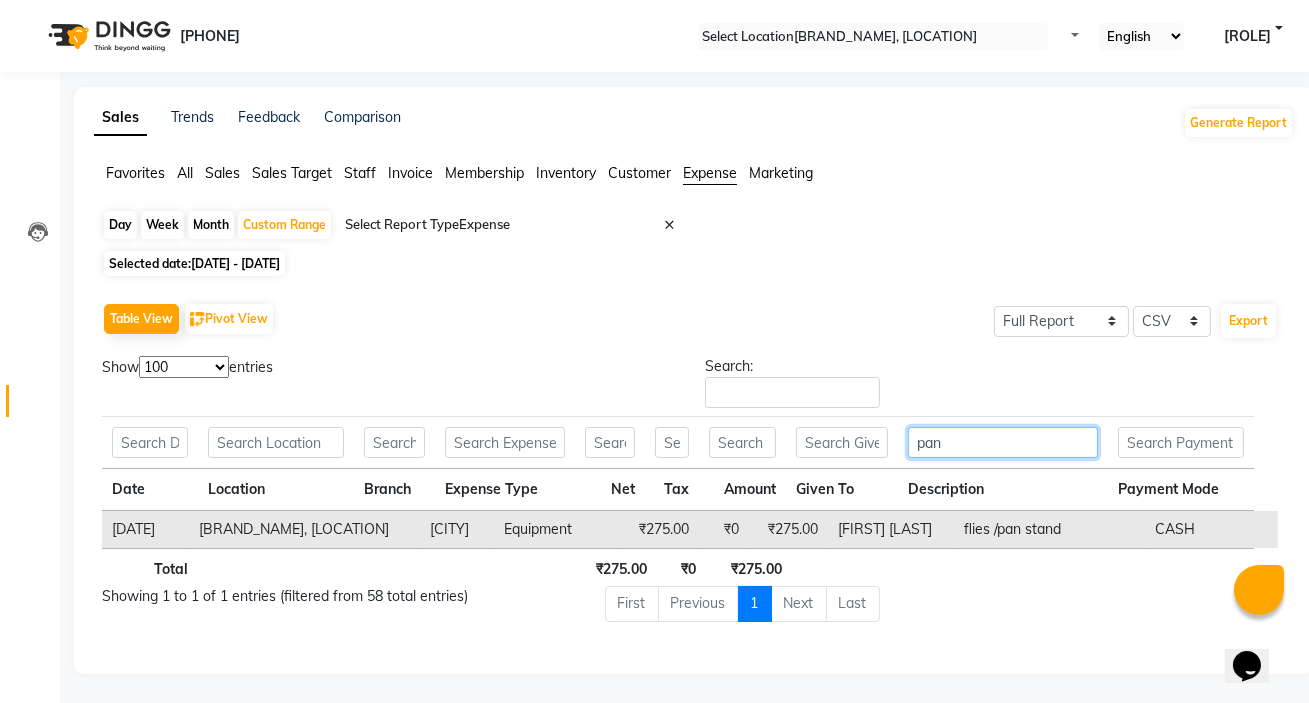 click on "pan" at bounding box center (150, 442) 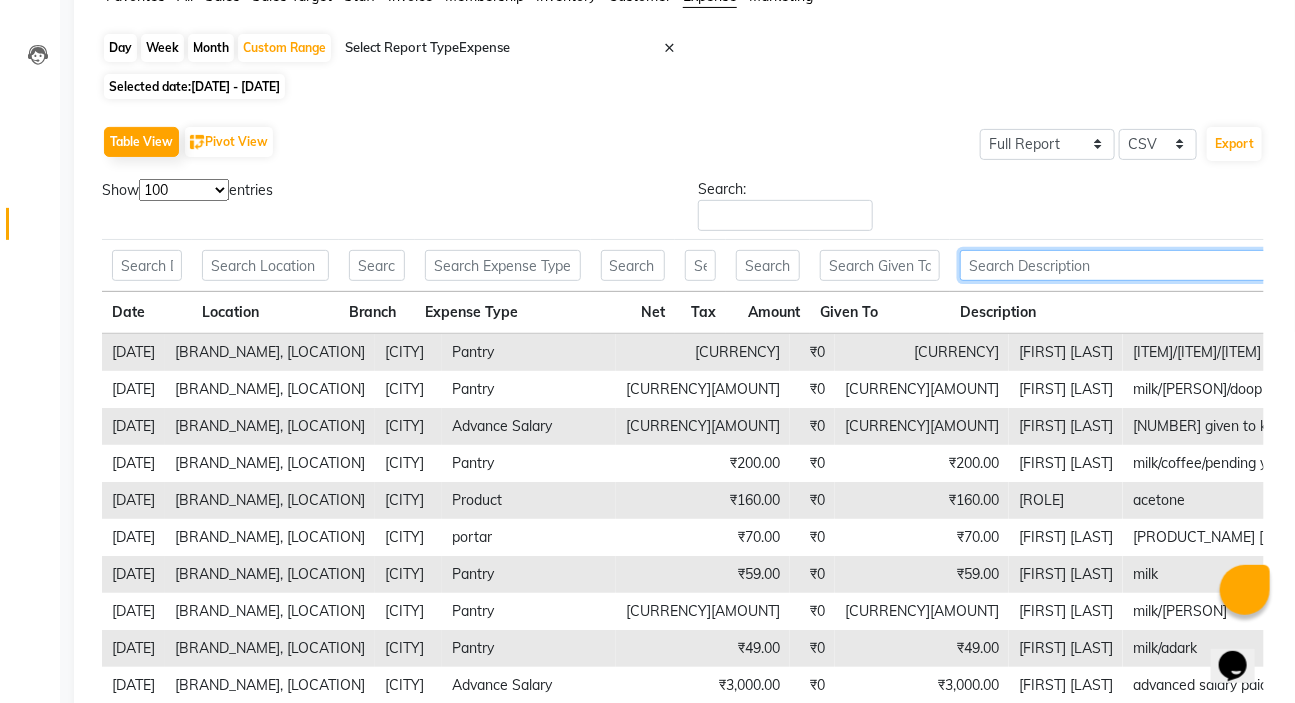 scroll, scrollTop: 357, scrollLeft: 0, axis: vertical 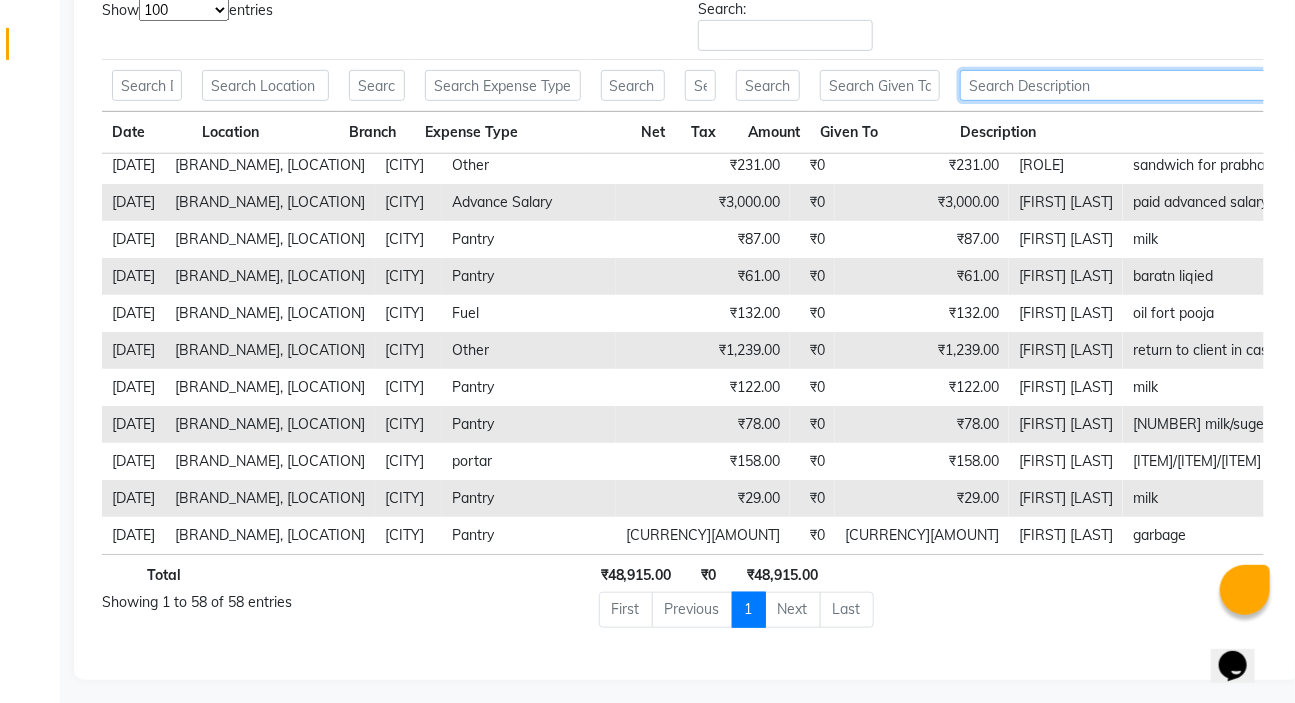 type 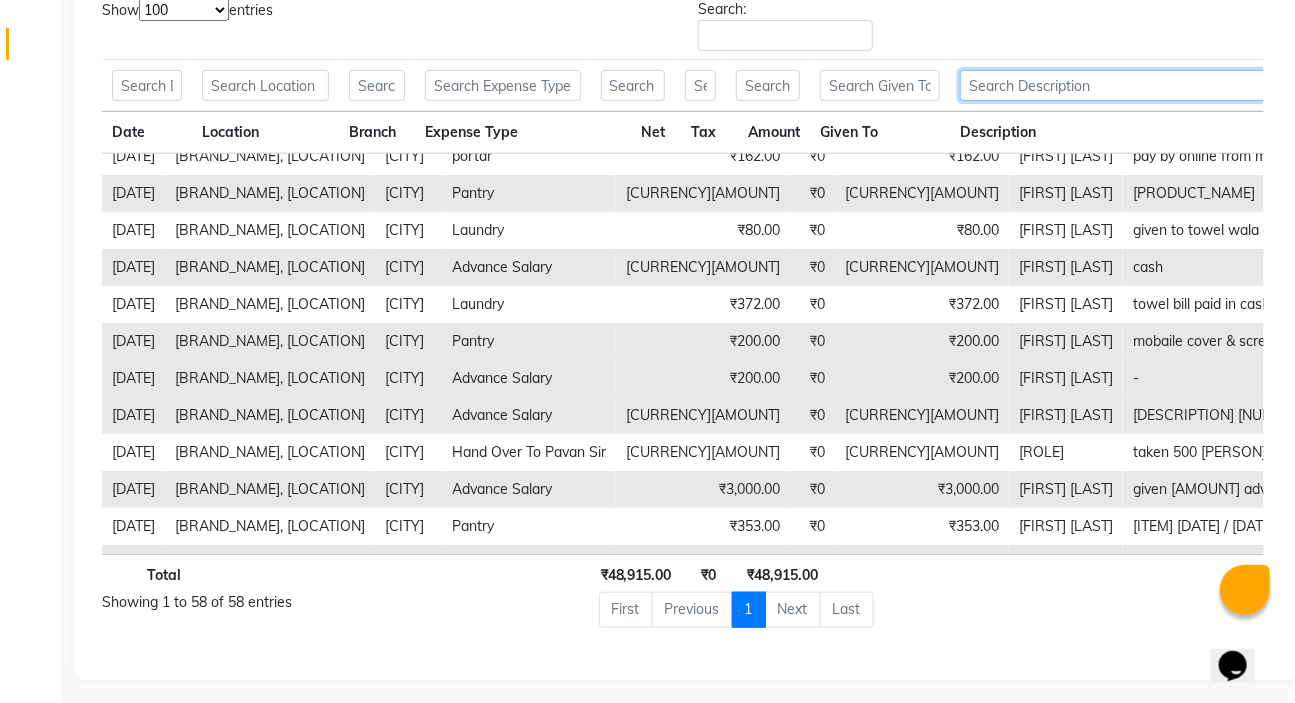 scroll, scrollTop: 396, scrollLeft: 0, axis: vertical 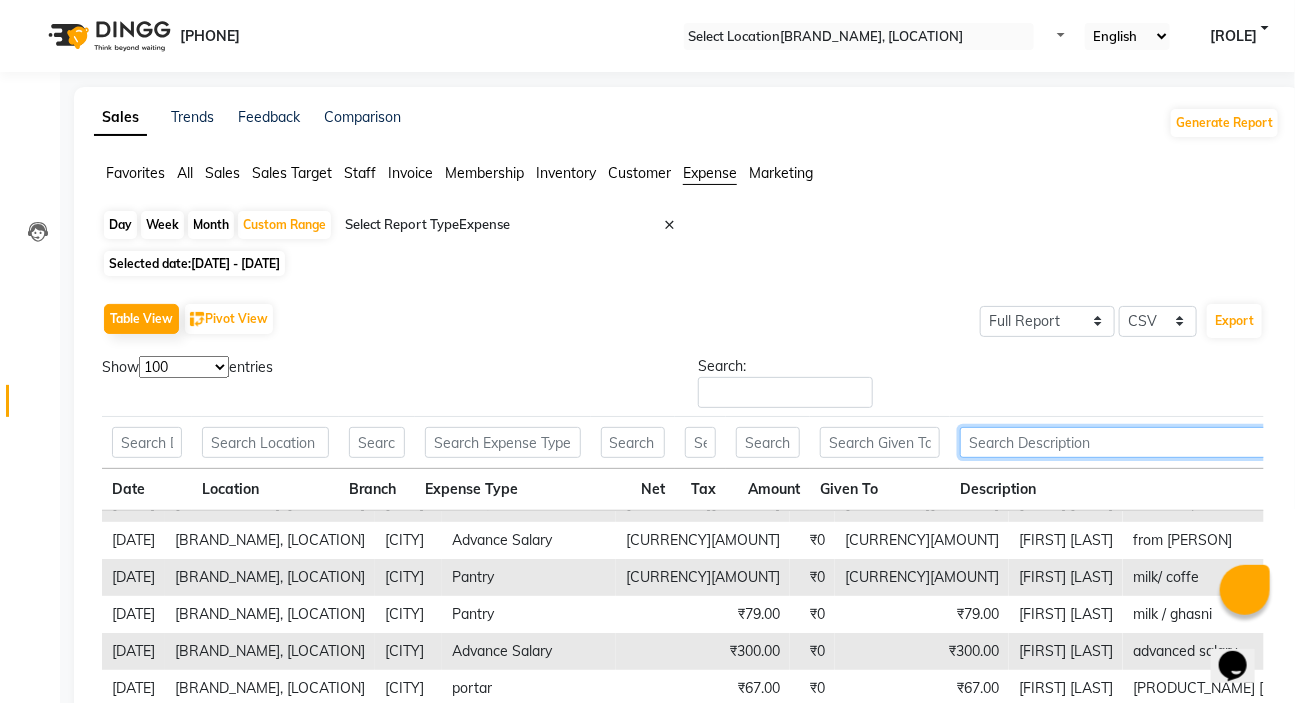 click at bounding box center (147, 442) 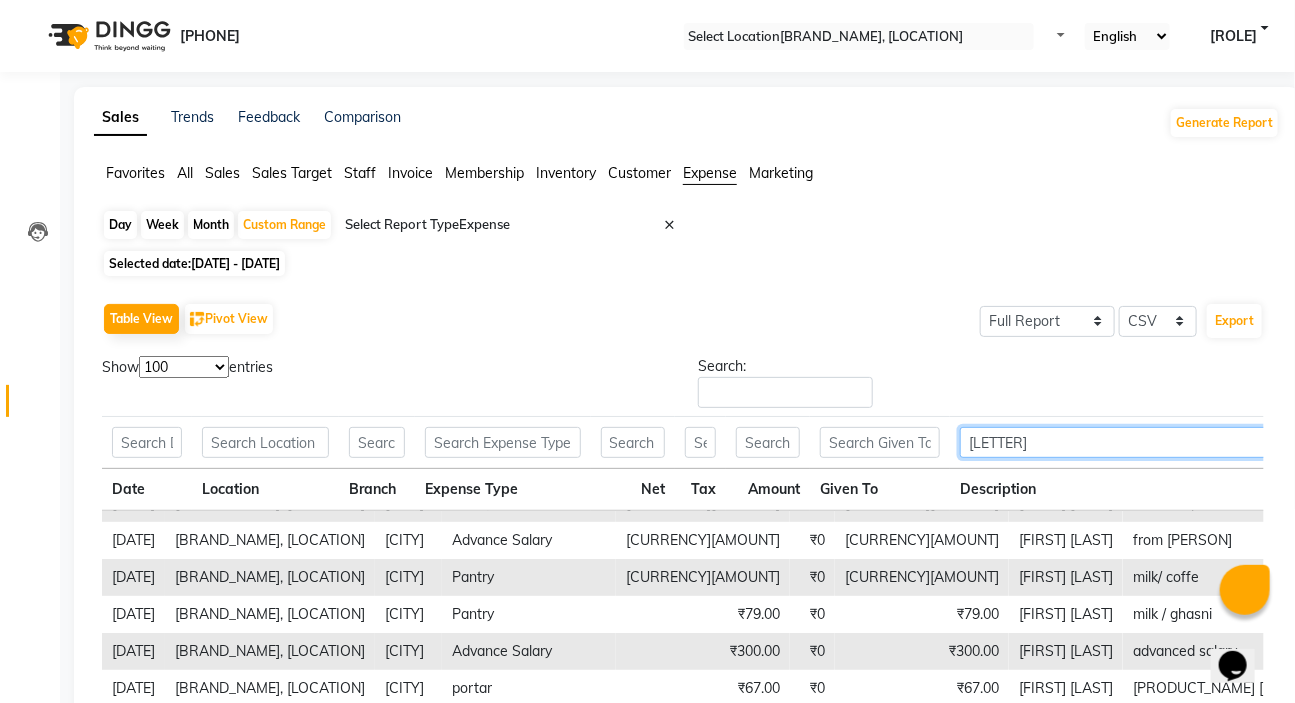 scroll, scrollTop: 0, scrollLeft: 0, axis: both 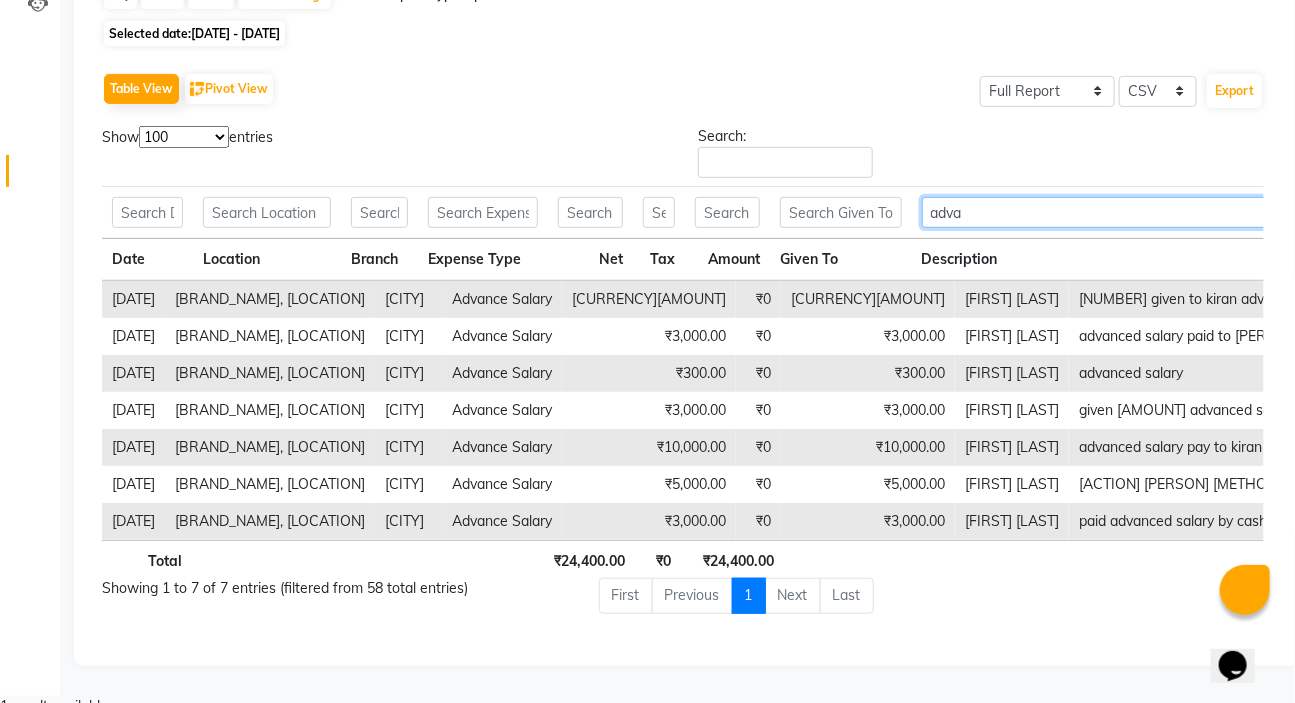 click on "adva" at bounding box center [147, 212] 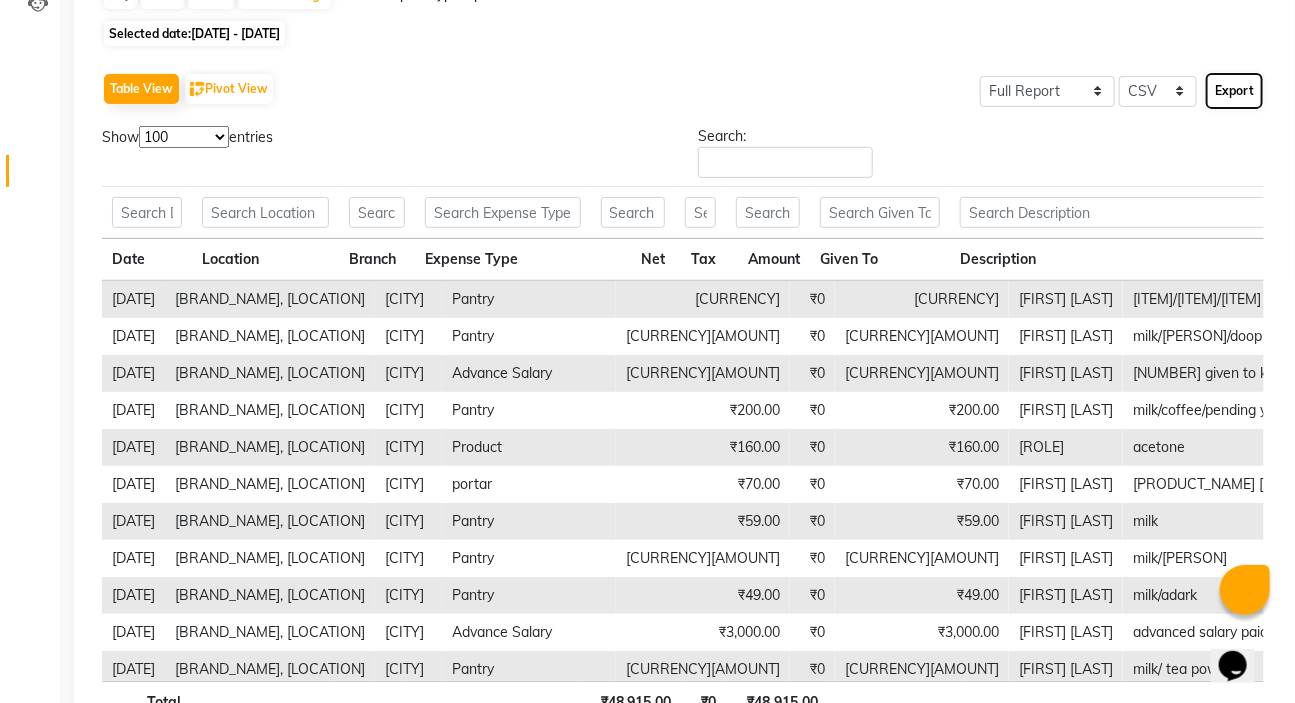 click on "Export" at bounding box center (1234, 91) 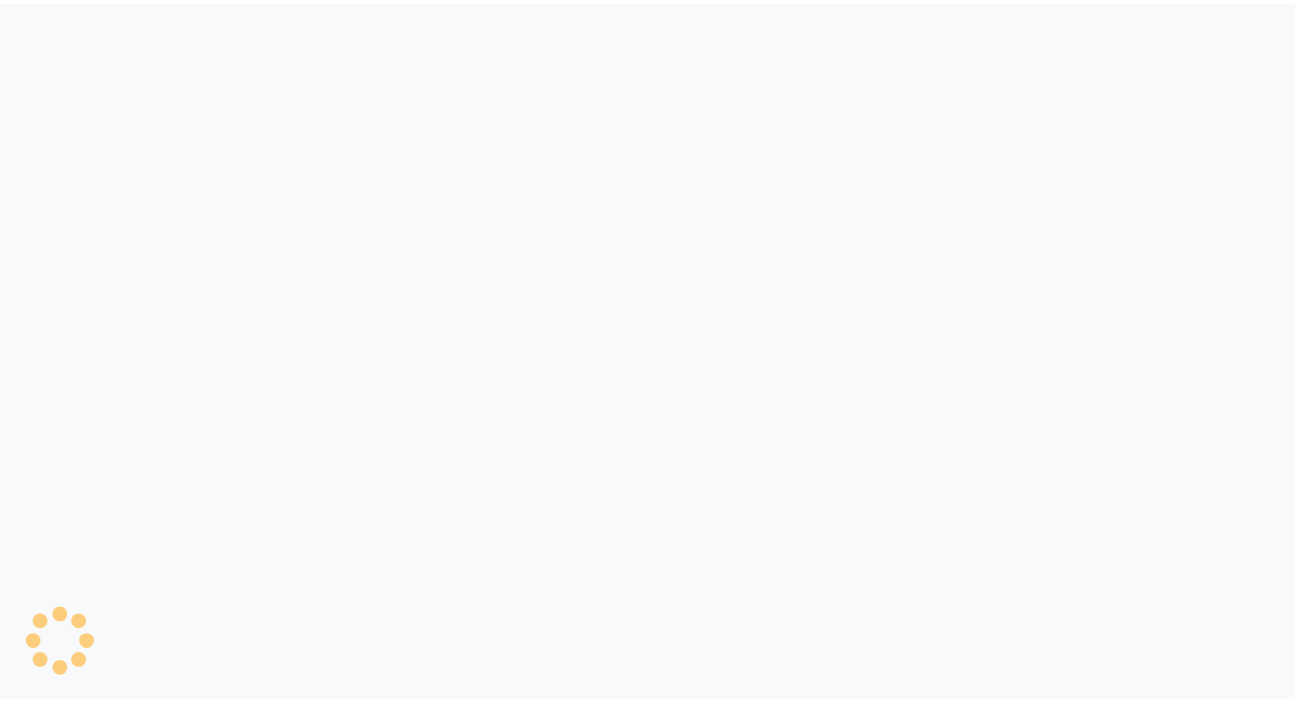 scroll, scrollTop: 0, scrollLeft: 0, axis: both 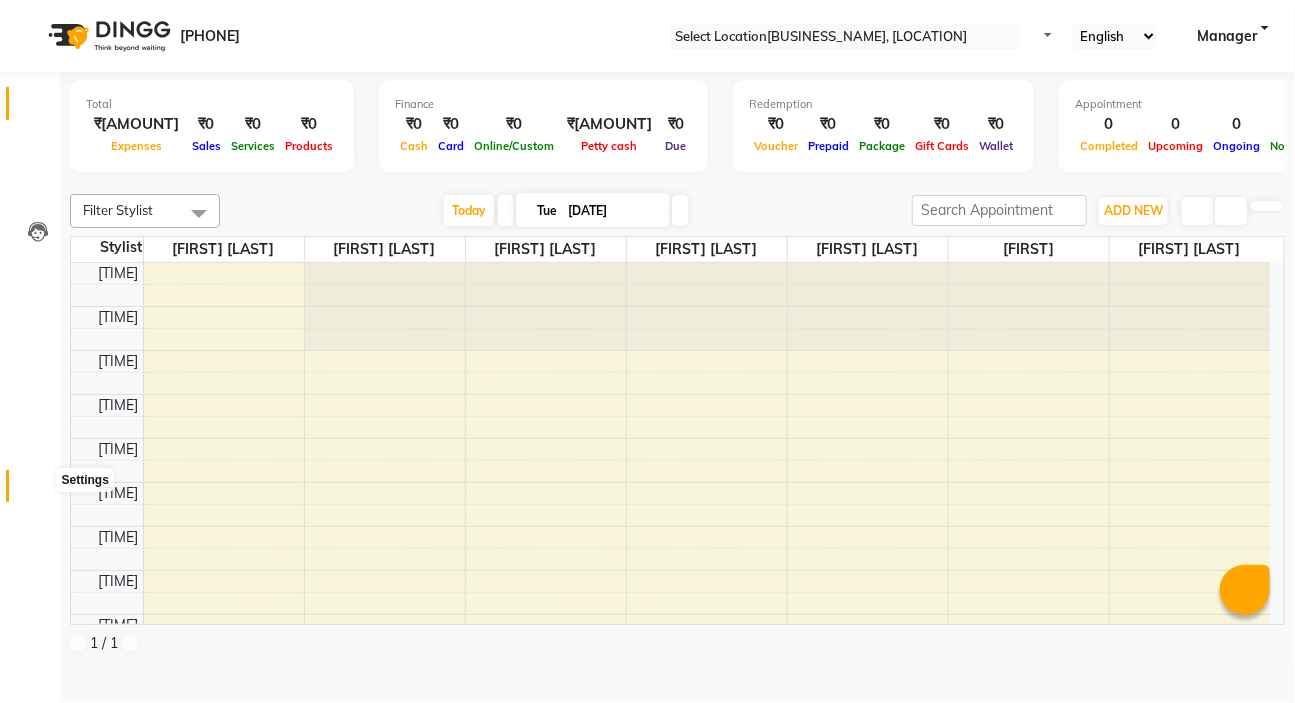 click at bounding box center [38, 491] 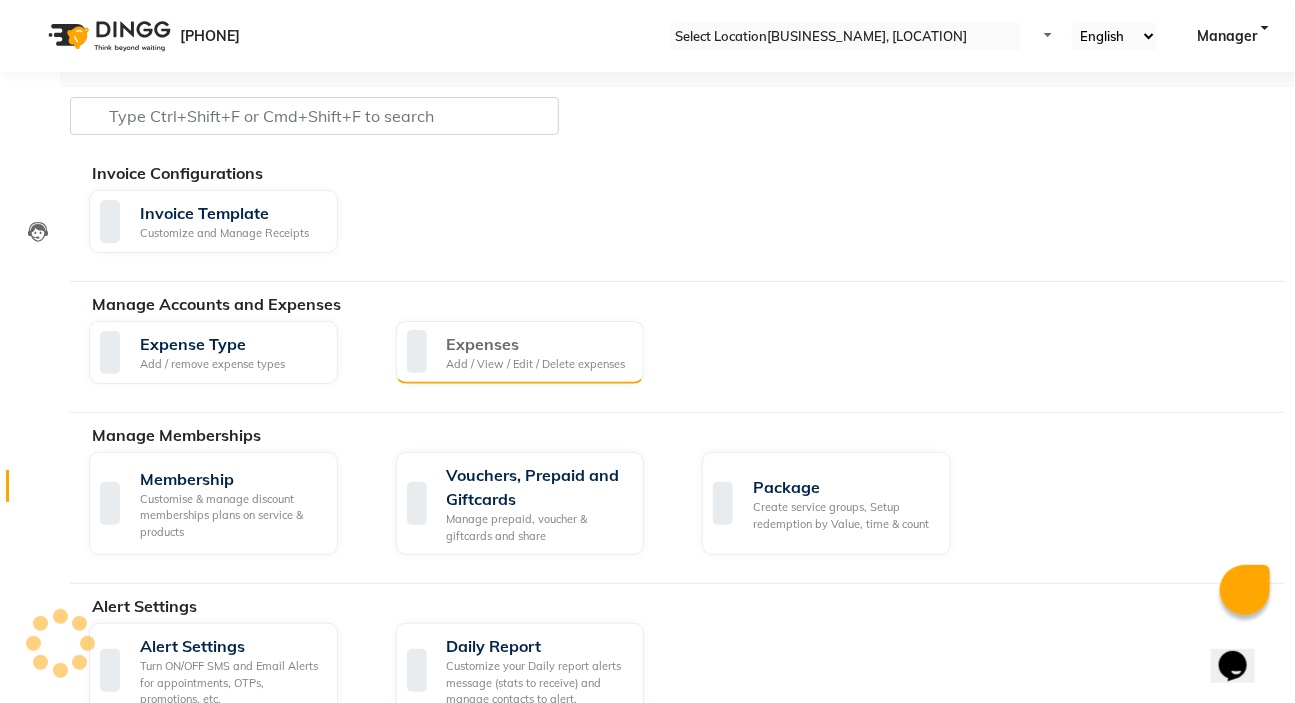 scroll, scrollTop: 0, scrollLeft: 0, axis: both 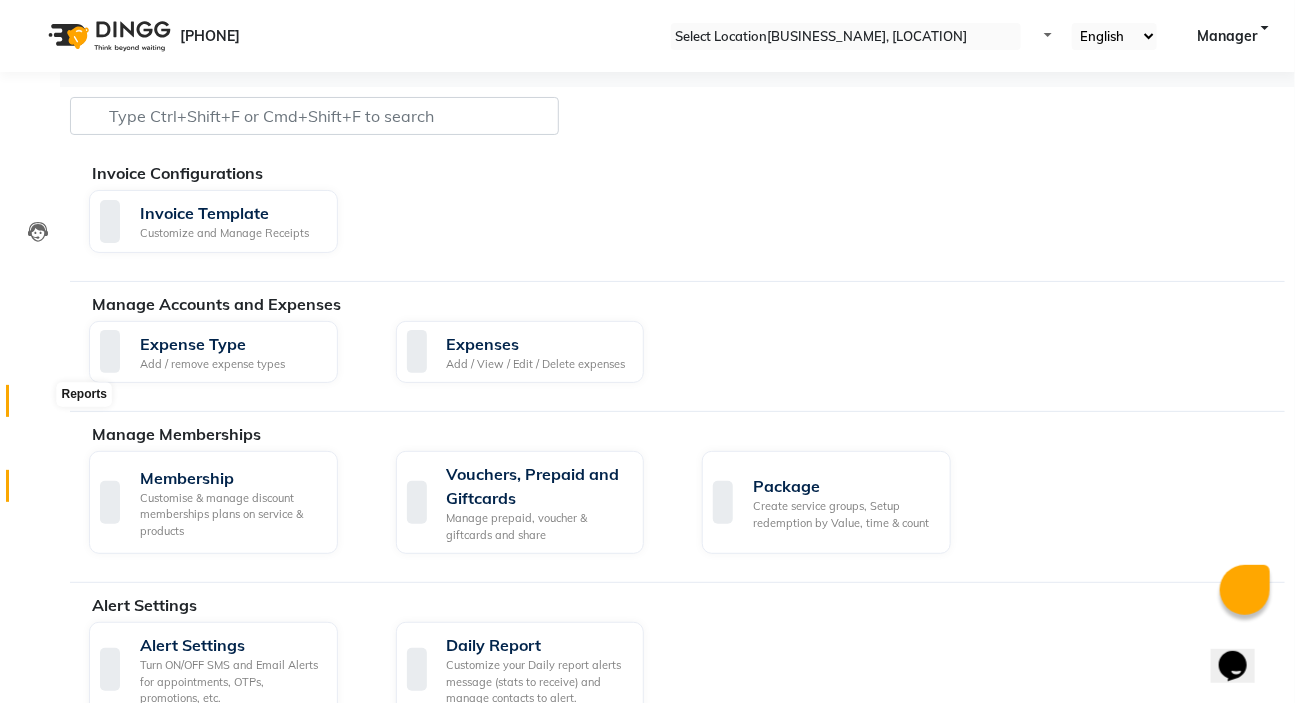 click at bounding box center [38, 406] 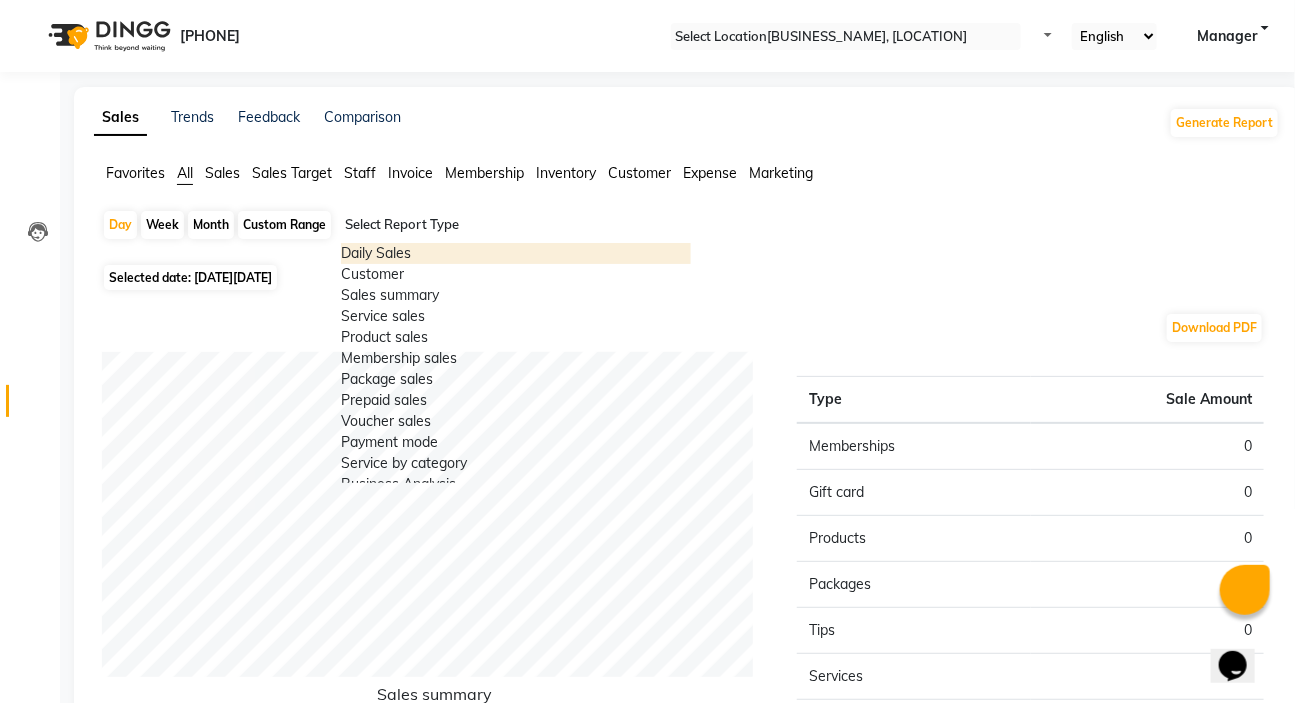 click at bounding box center [516, 225] 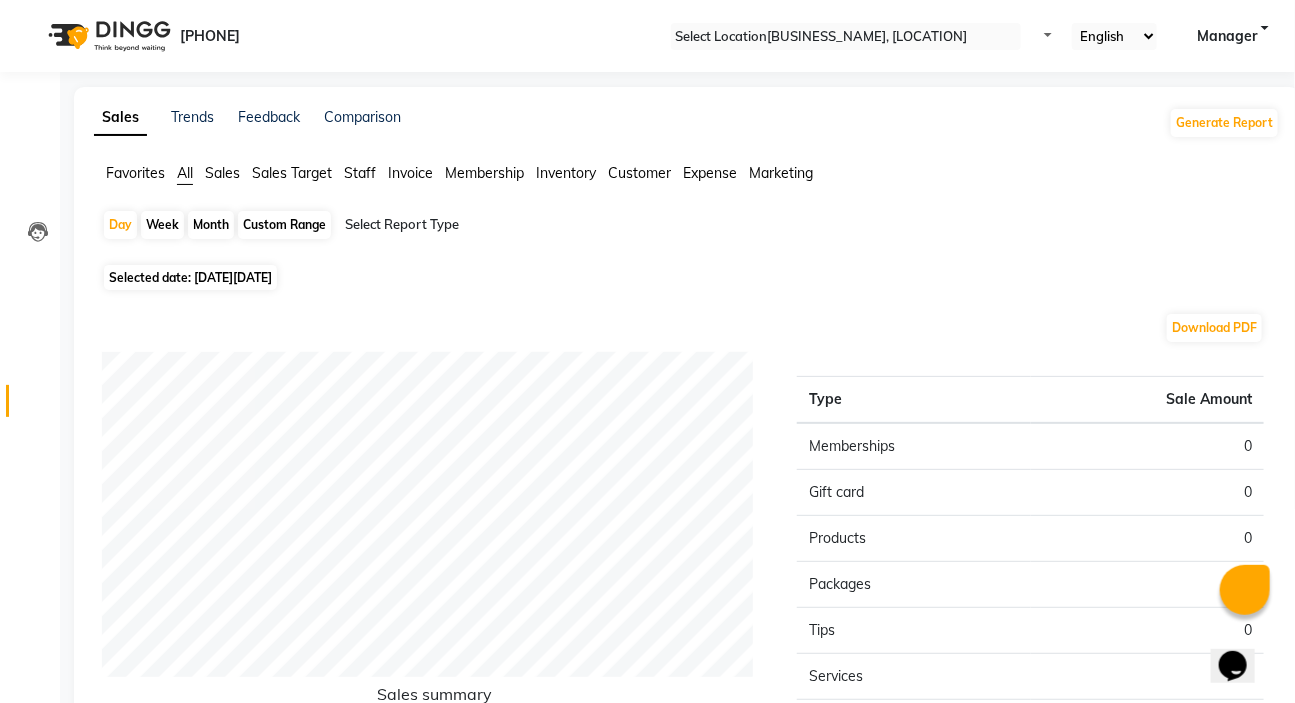 click on "0" at bounding box center (1147, 446) 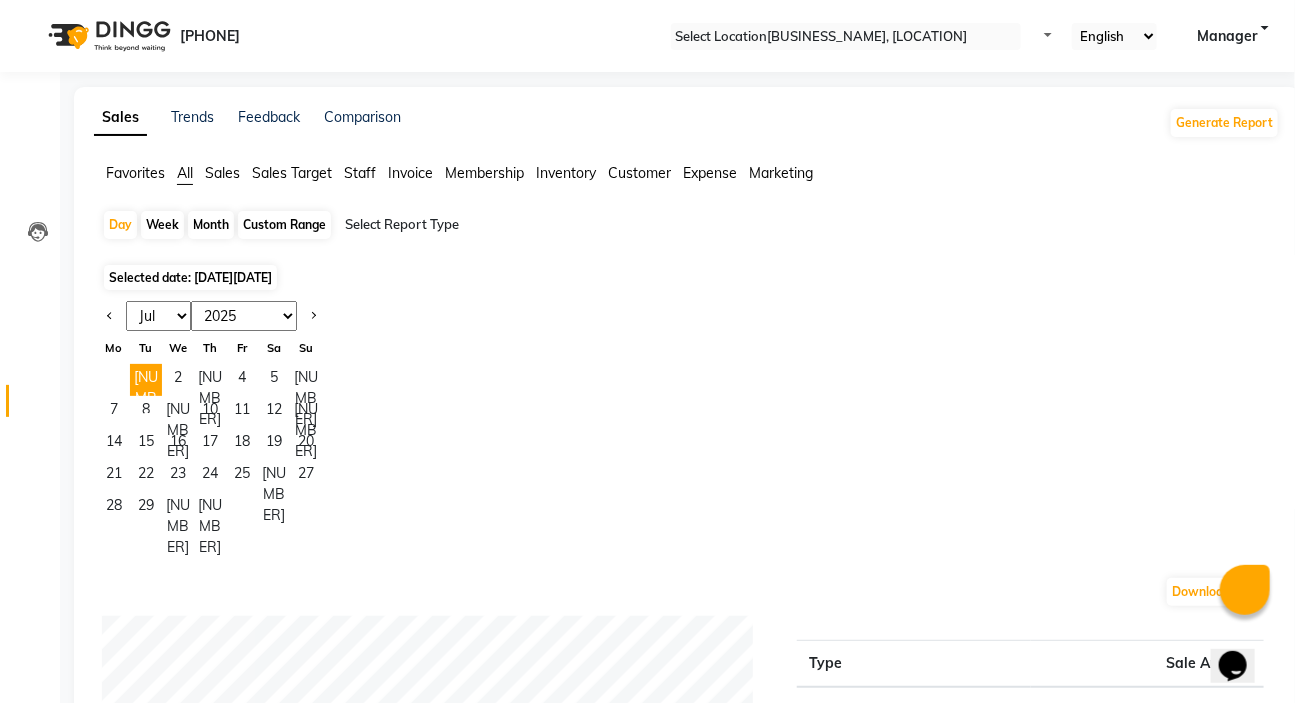 click on "Custom Range" at bounding box center [284, 225] 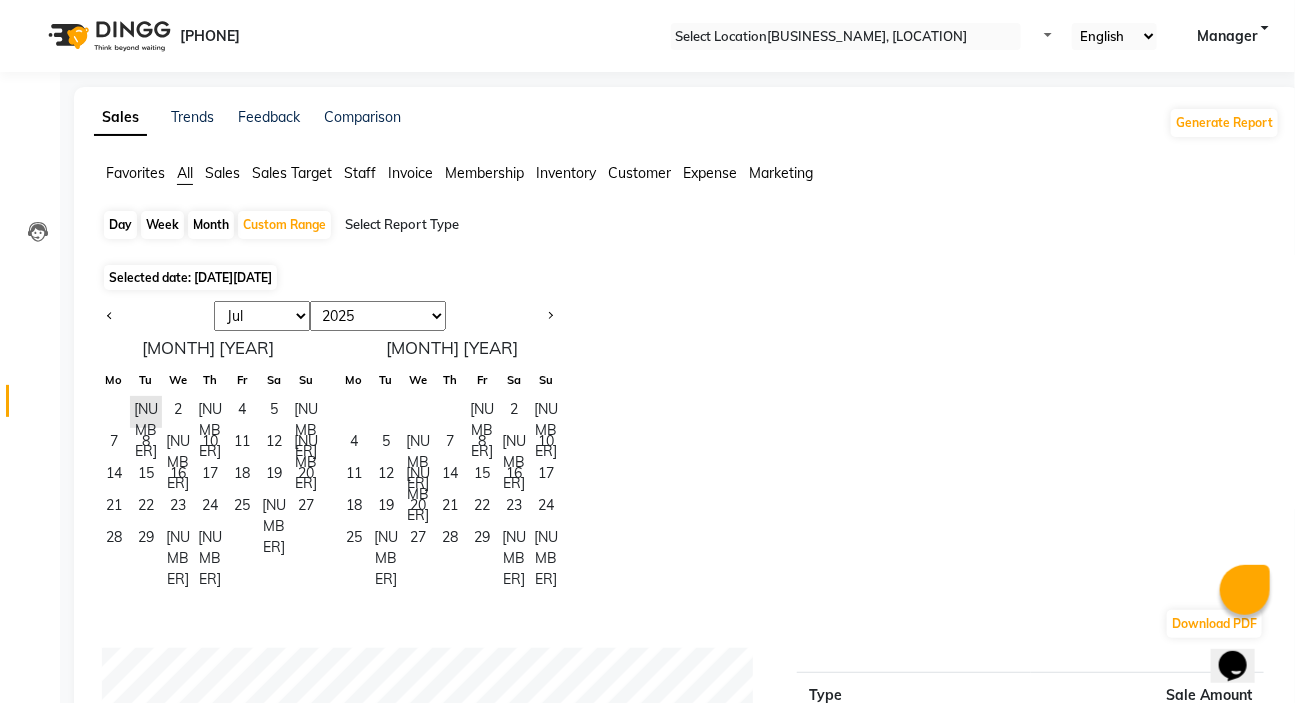click on "[MONTH] [MONTH] [MONTH] [MONTH] [MONTH] [MONTH] [MONTH] [MONTH] [MONTH] [MONTH] [MONTH] [MONTH]" at bounding box center (262, 316) 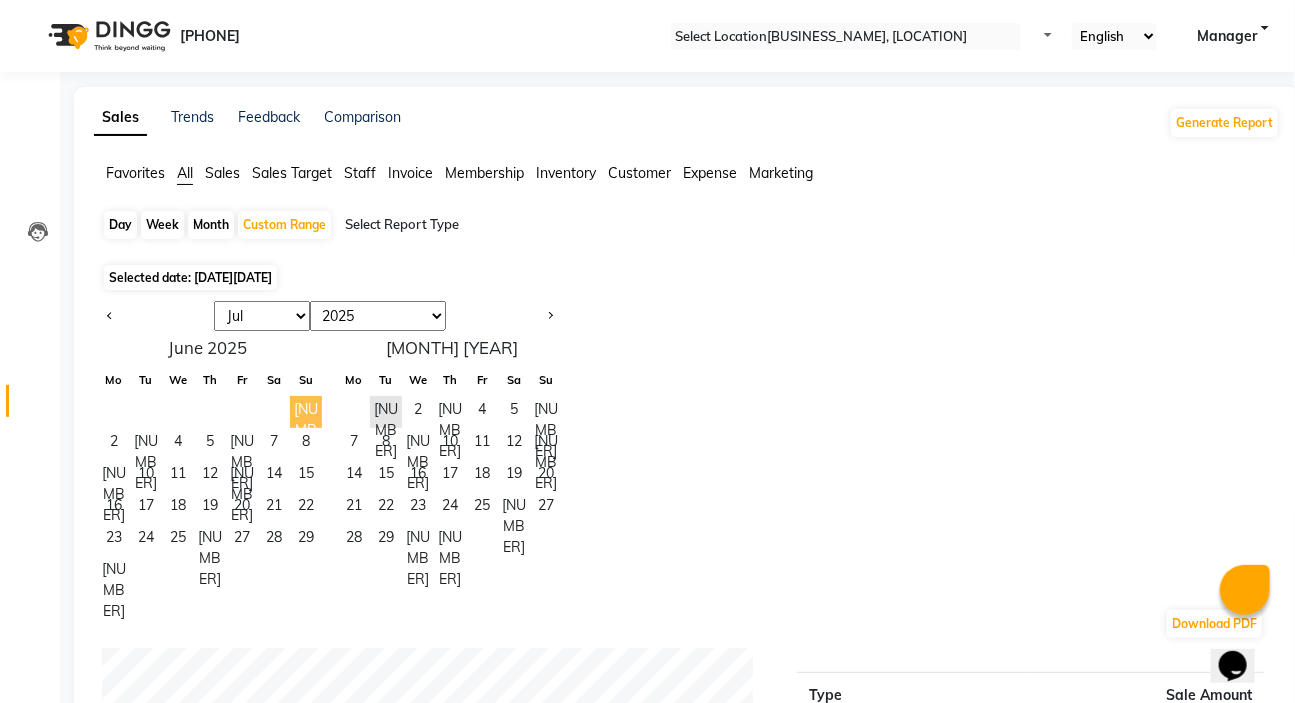 click on "1" at bounding box center [306, 412] 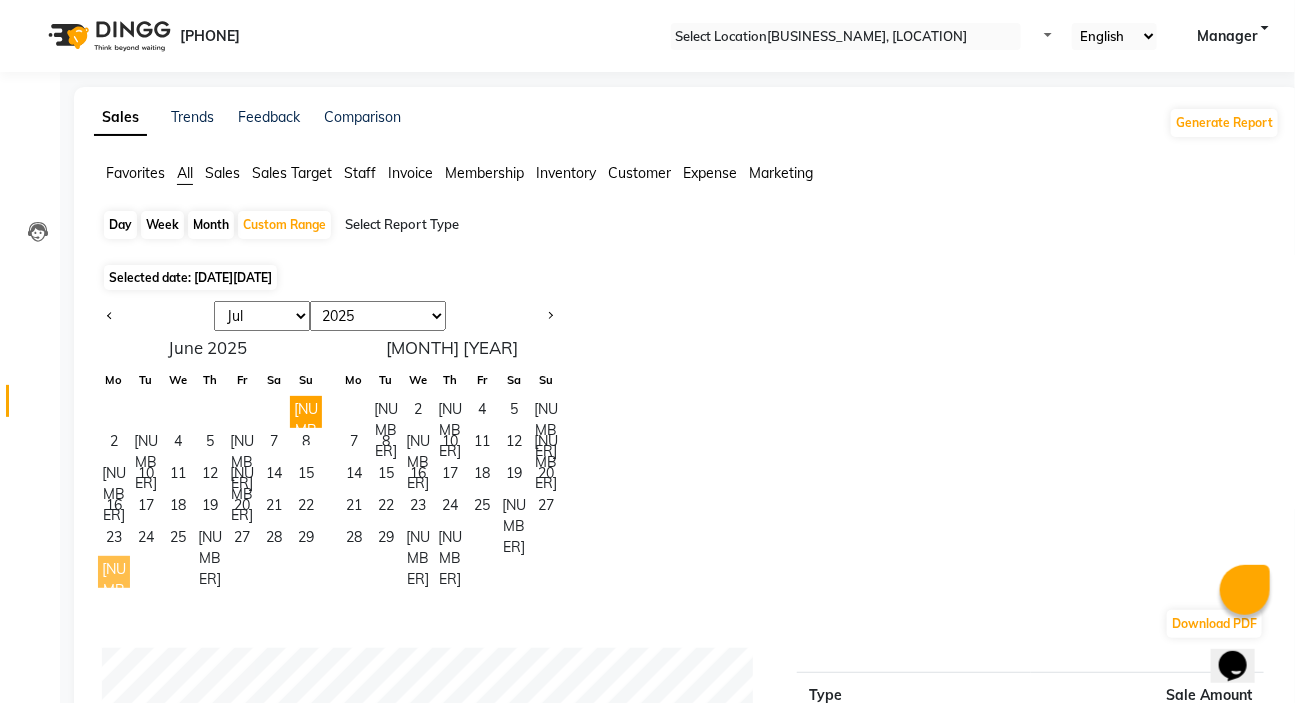 click on "30" at bounding box center [114, 572] 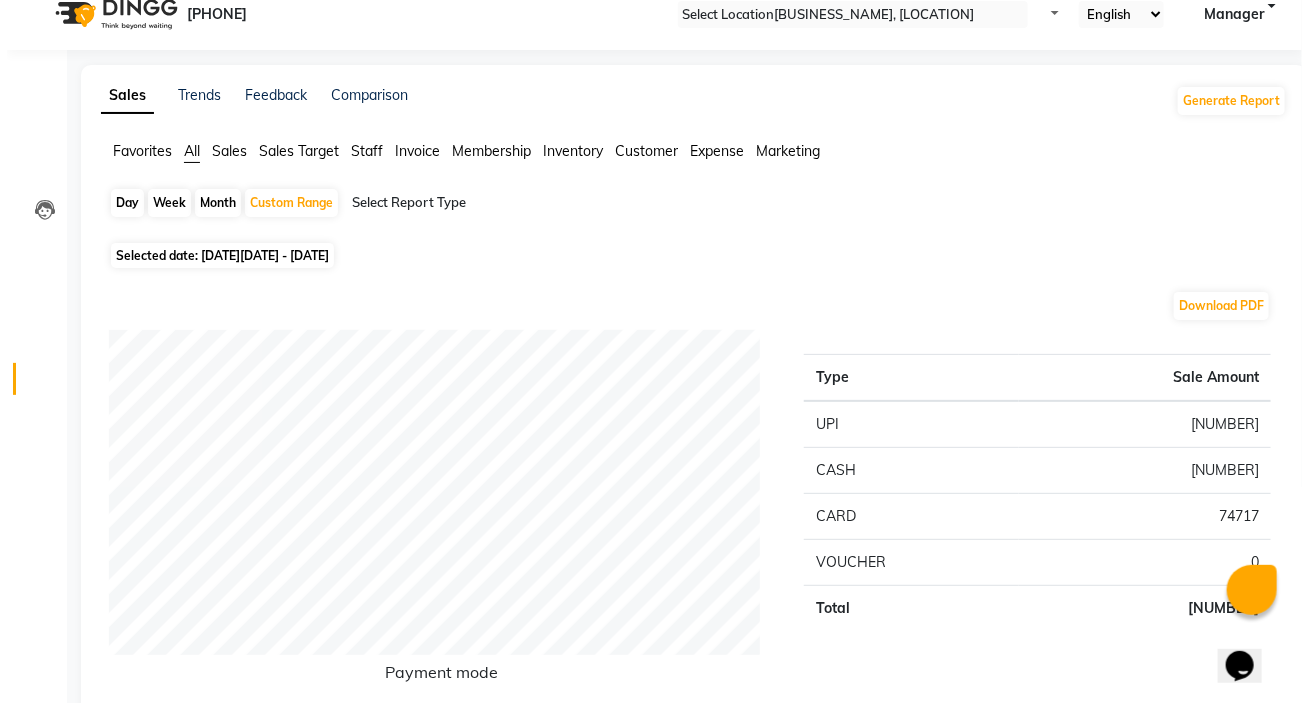 scroll, scrollTop: 0, scrollLeft: 0, axis: both 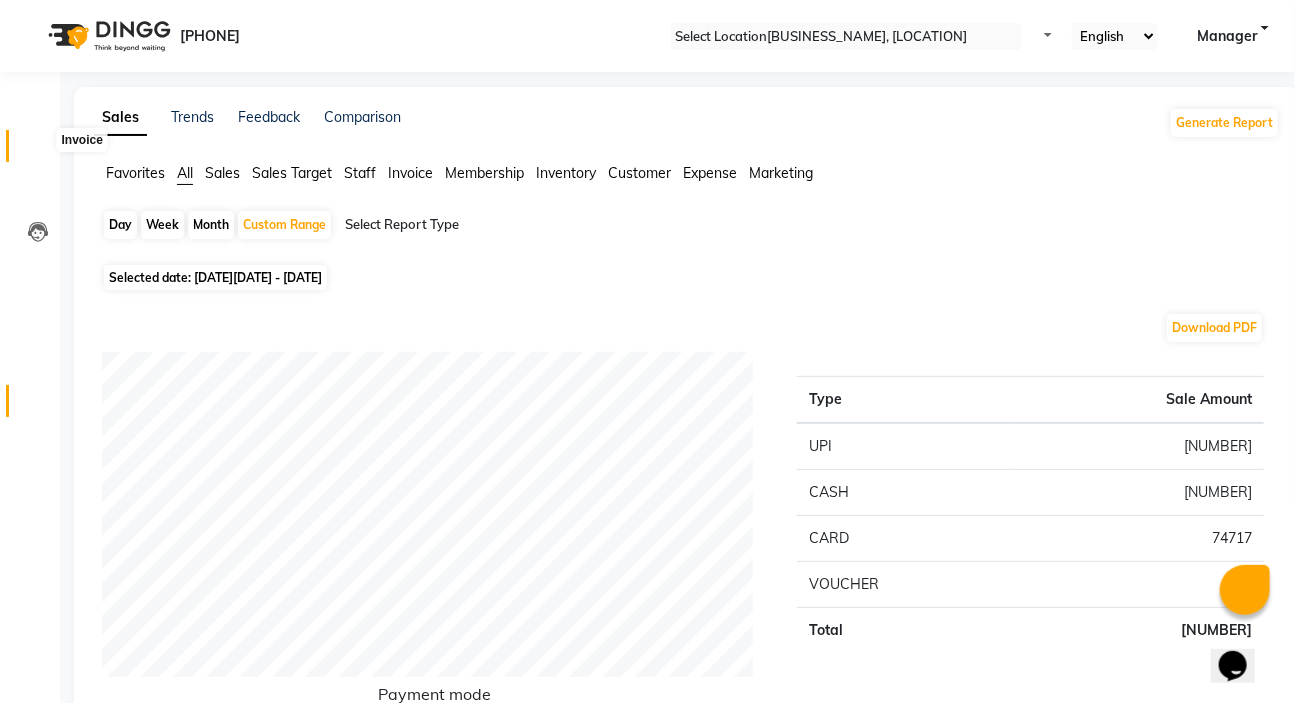 click at bounding box center [37, 151] 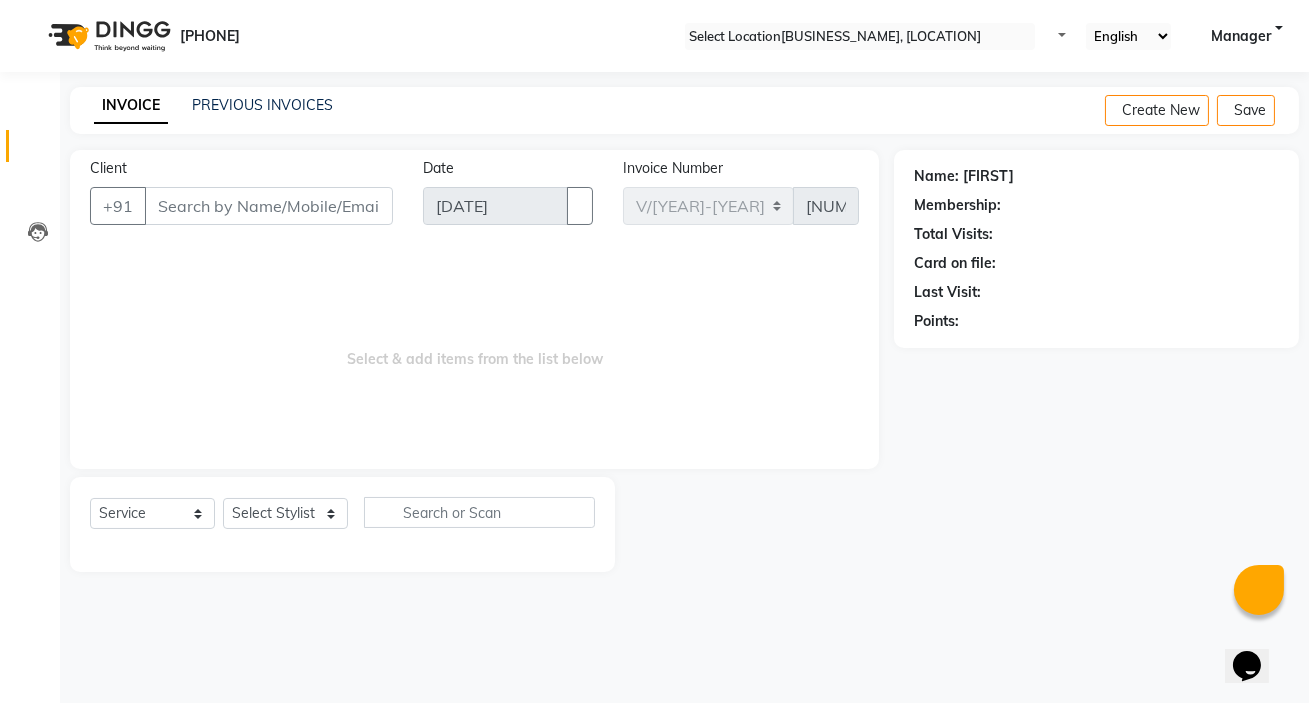 click on "Client" at bounding box center (269, 206) 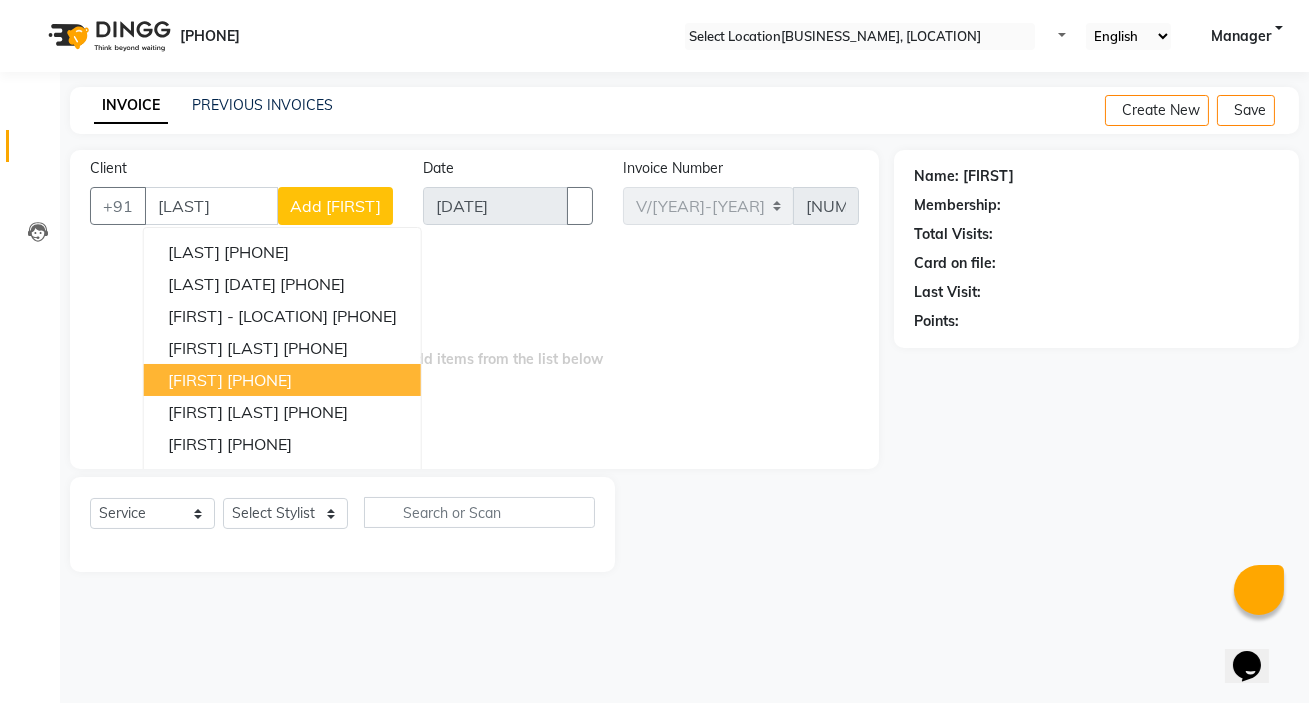 click on "7030703704" at bounding box center [259, 380] 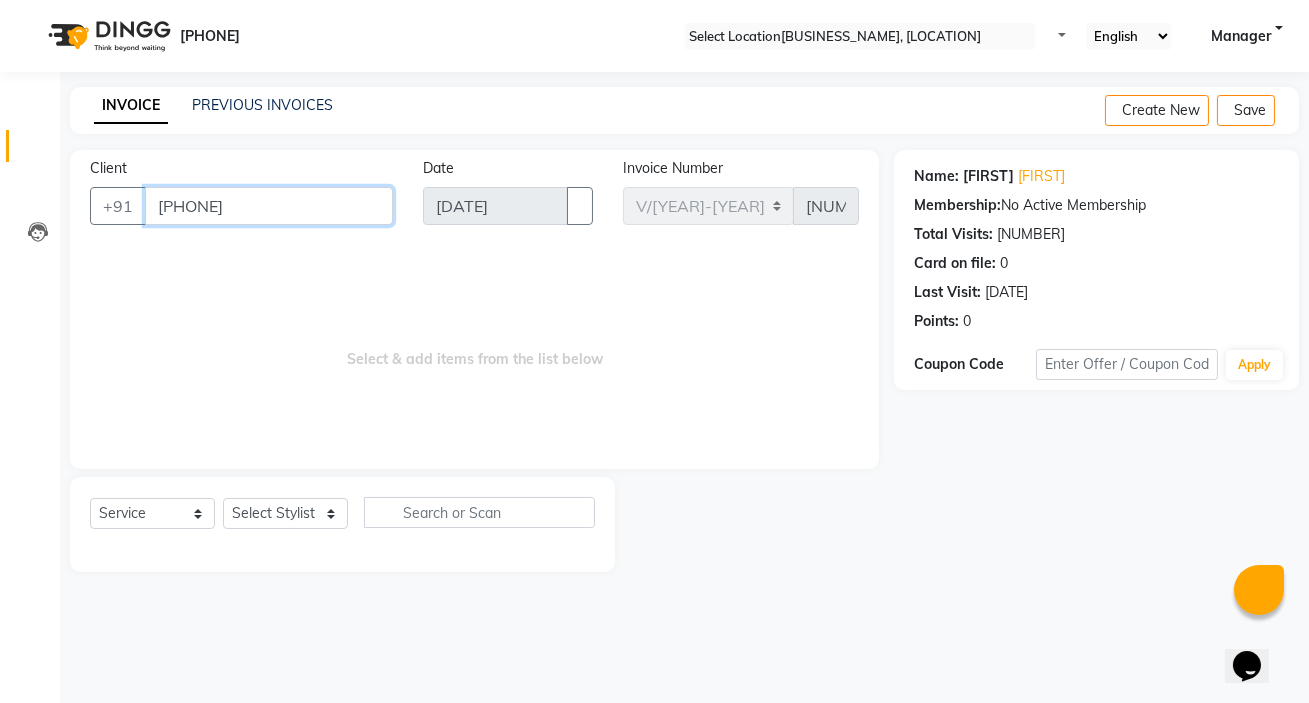 click on "7030703704" at bounding box center [269, 206] 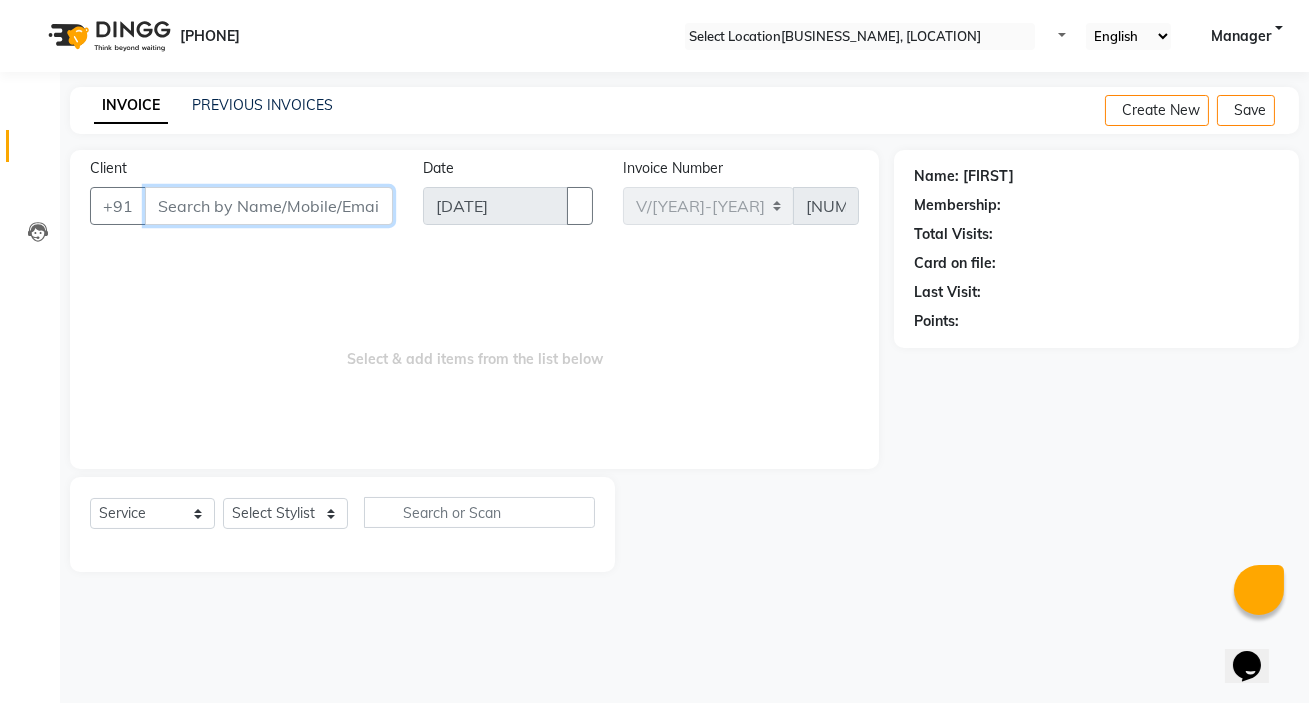 click on "Client" at bounding box center (269, 206) 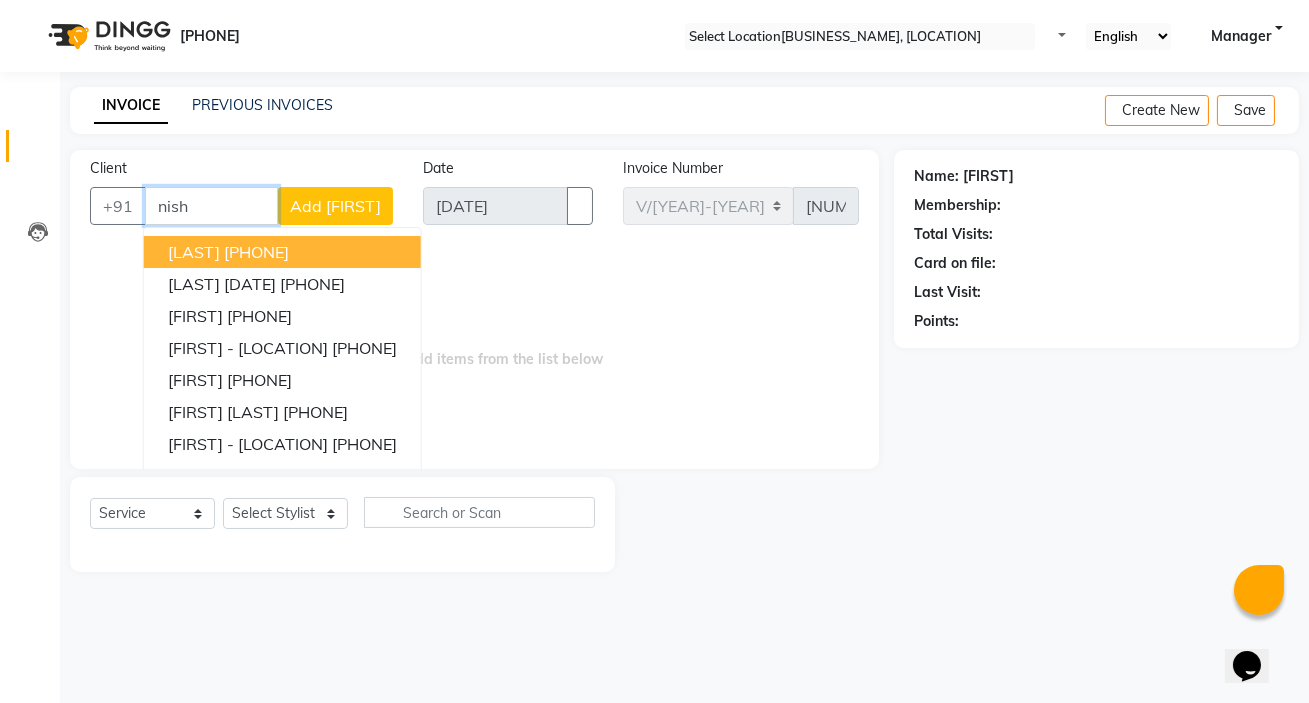 click on "9049004892" at bounding box center [256, 252] 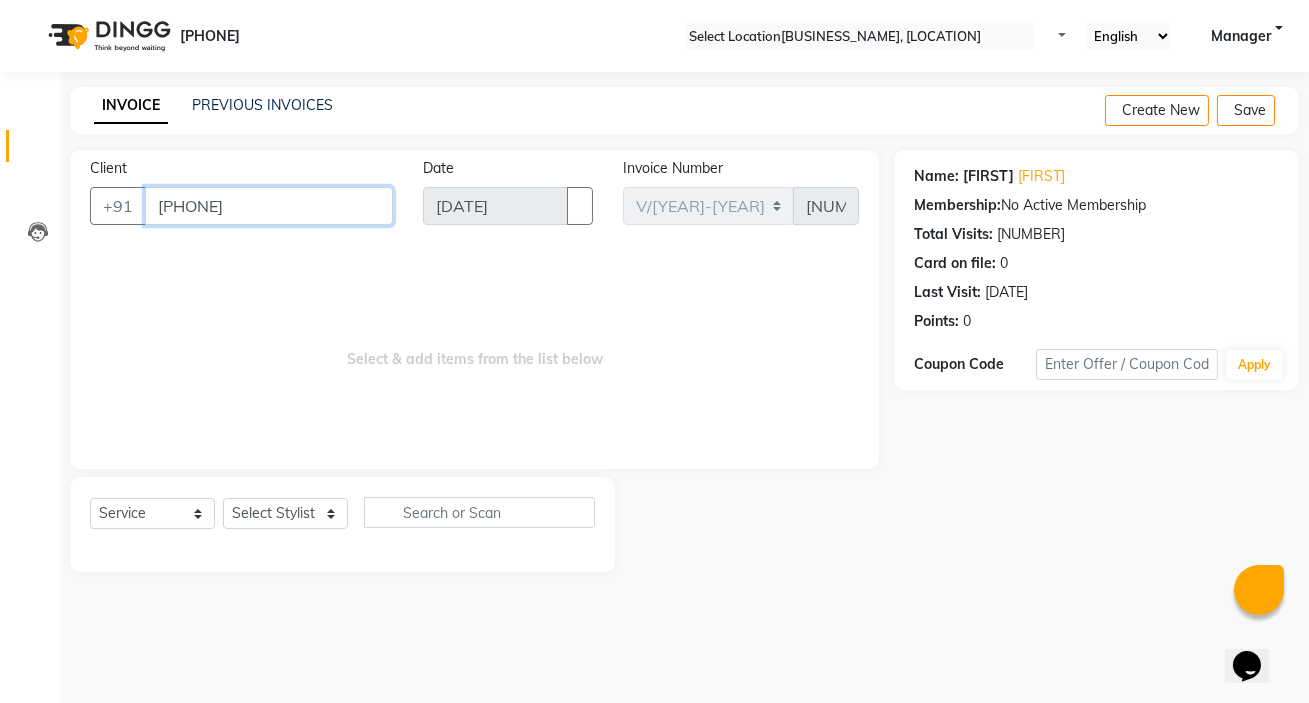 click on "9049004892" at bounding box center [269, 206] 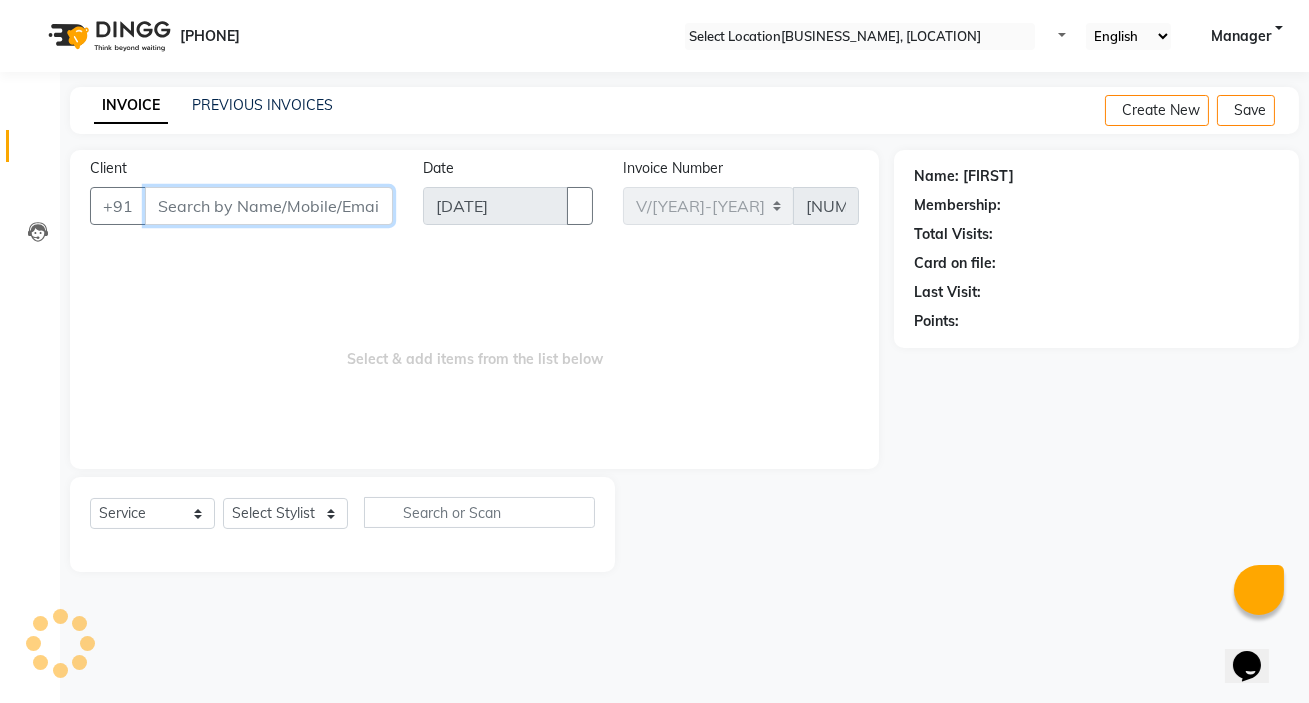 click on "Client" at bounding box center (269, 206) 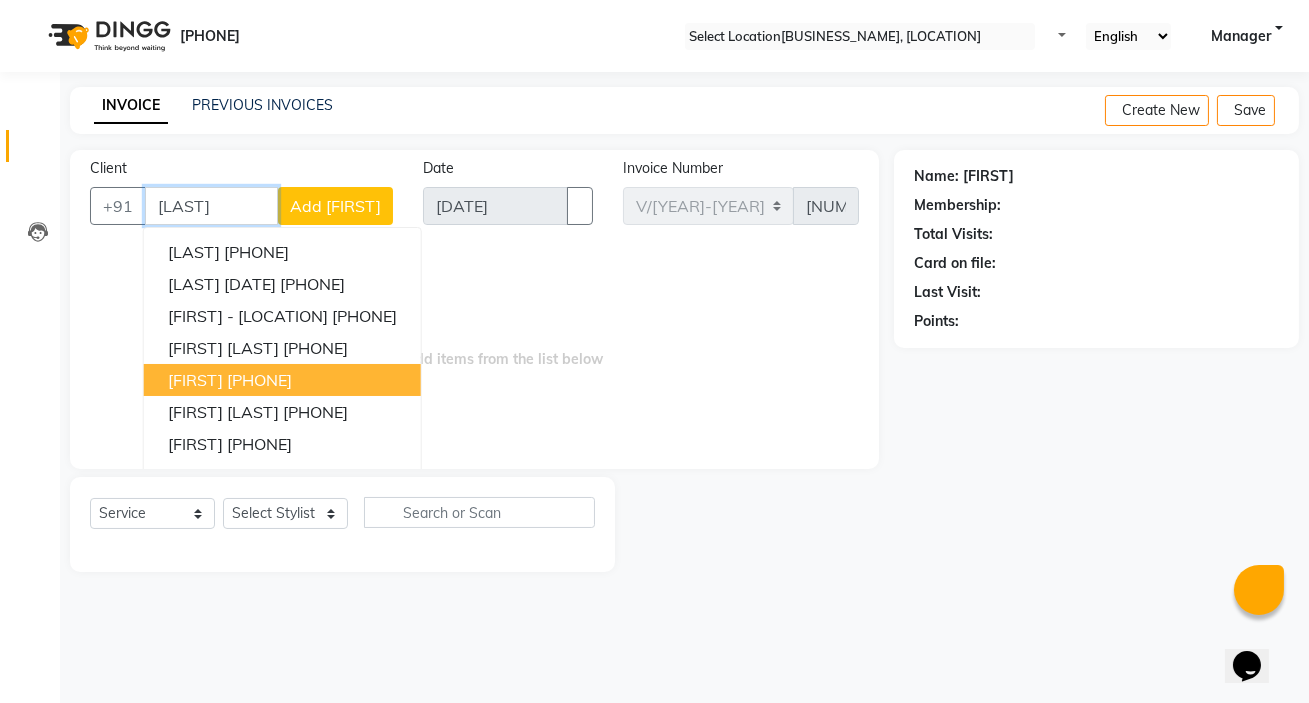 click on "7030703704" at bounding box center (259, 380) 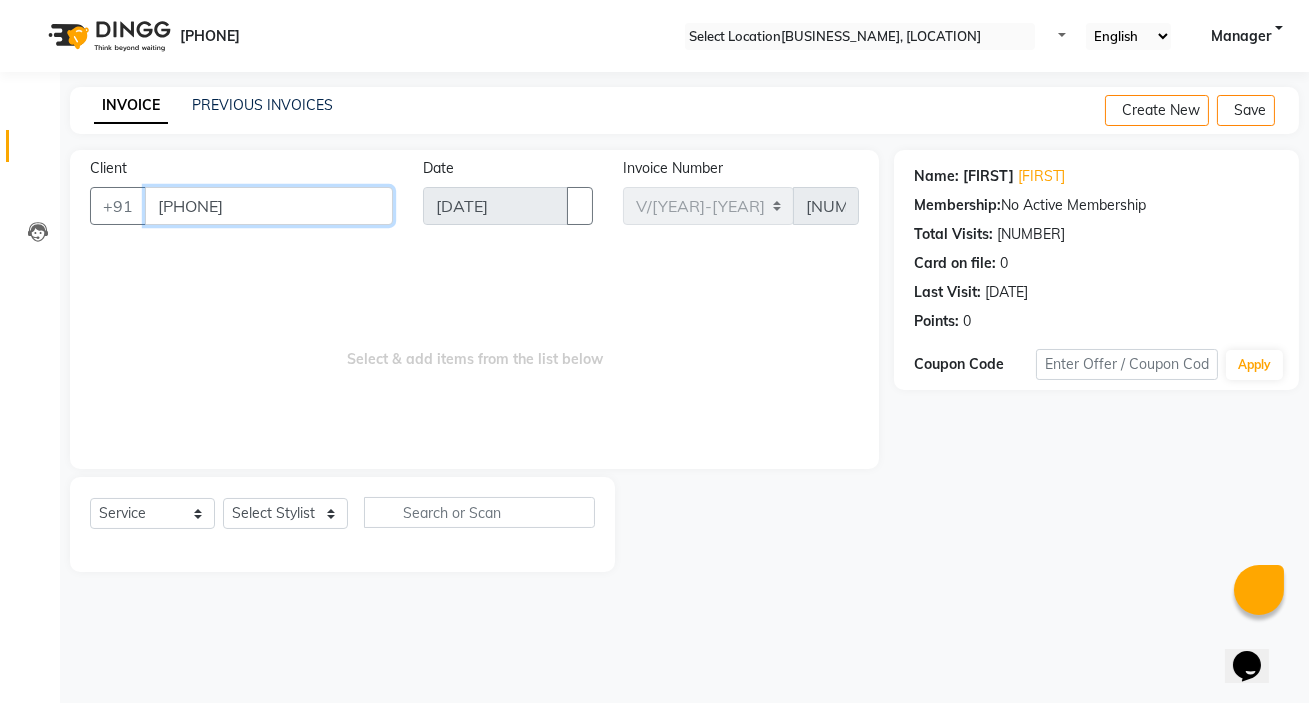 click on "7030703704" at bounding box center [269, 206] 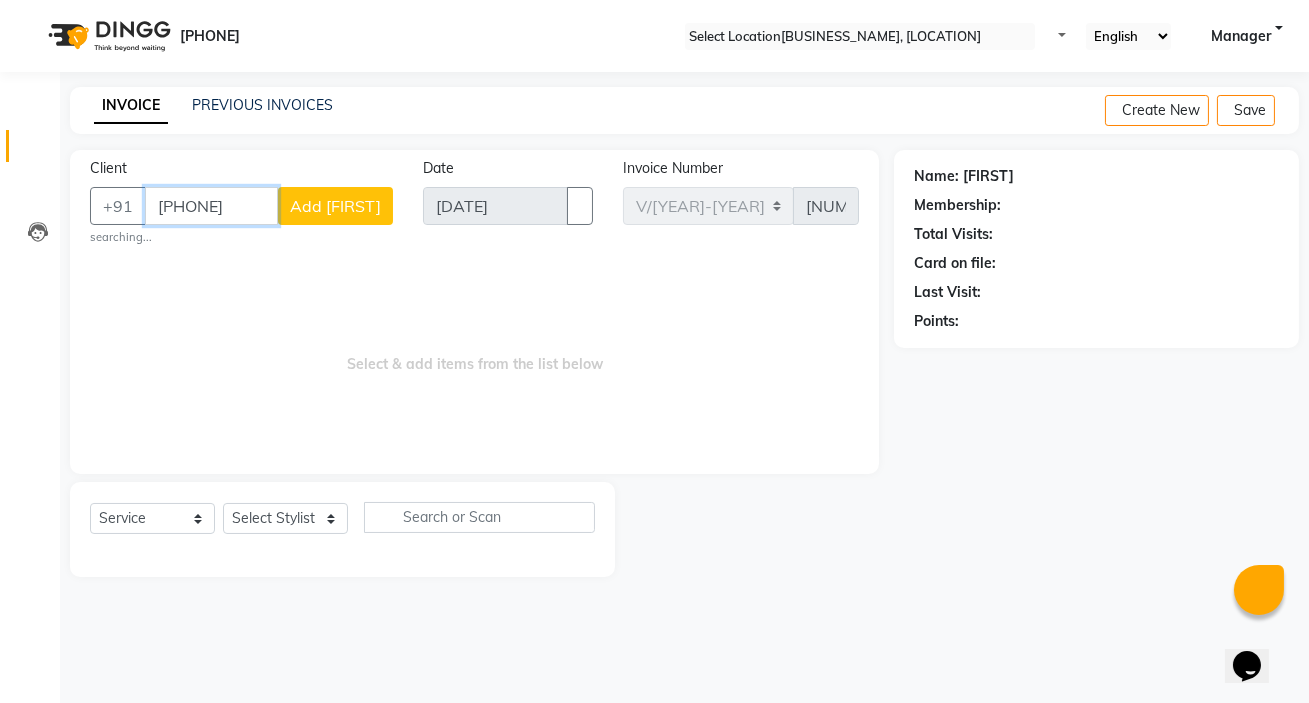 type on "70307037" 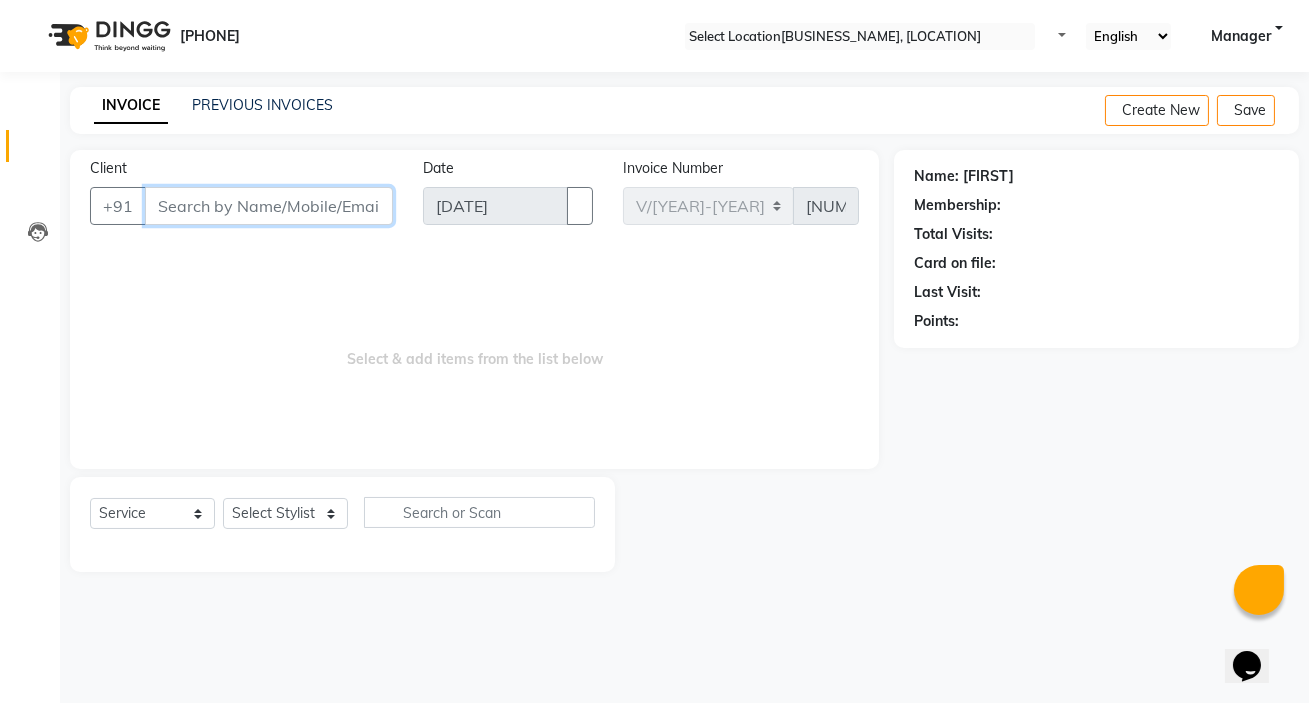 type 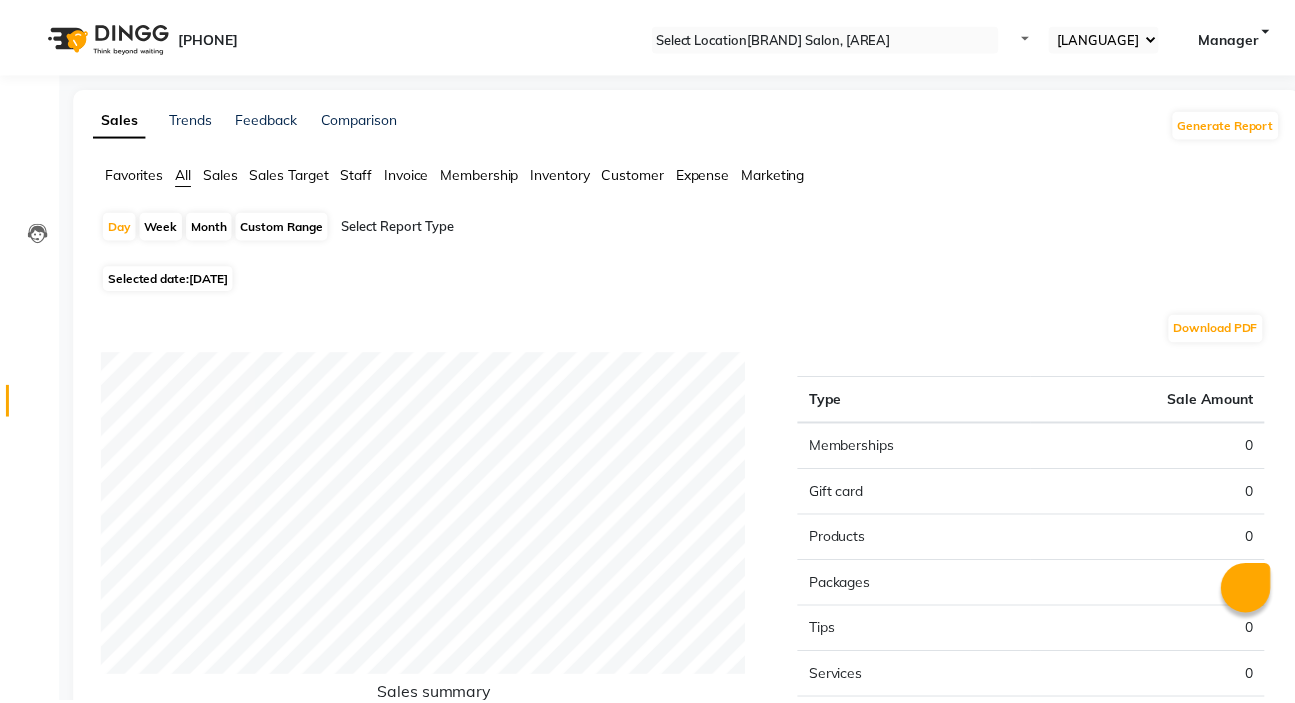 scroll, scrollTop: 0, scrollLeft: 0, axis: both 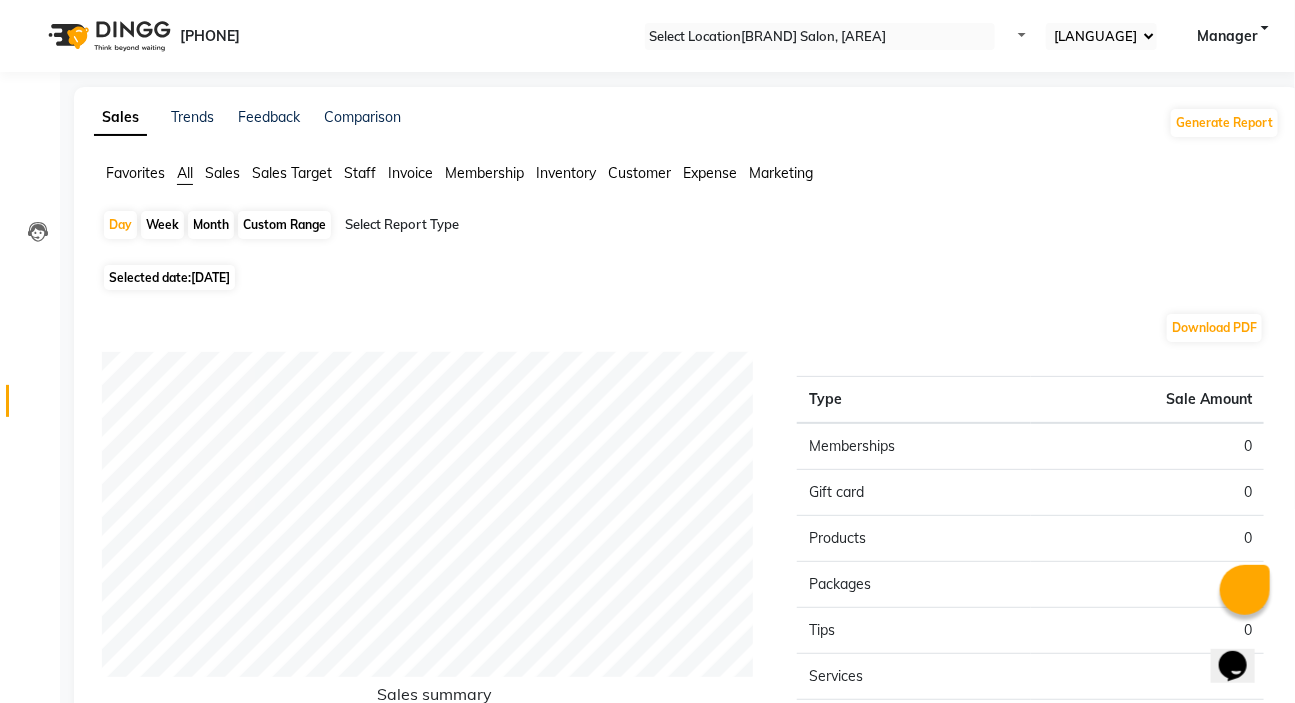 click on "Custom Range" at bounding box center (284, 225) 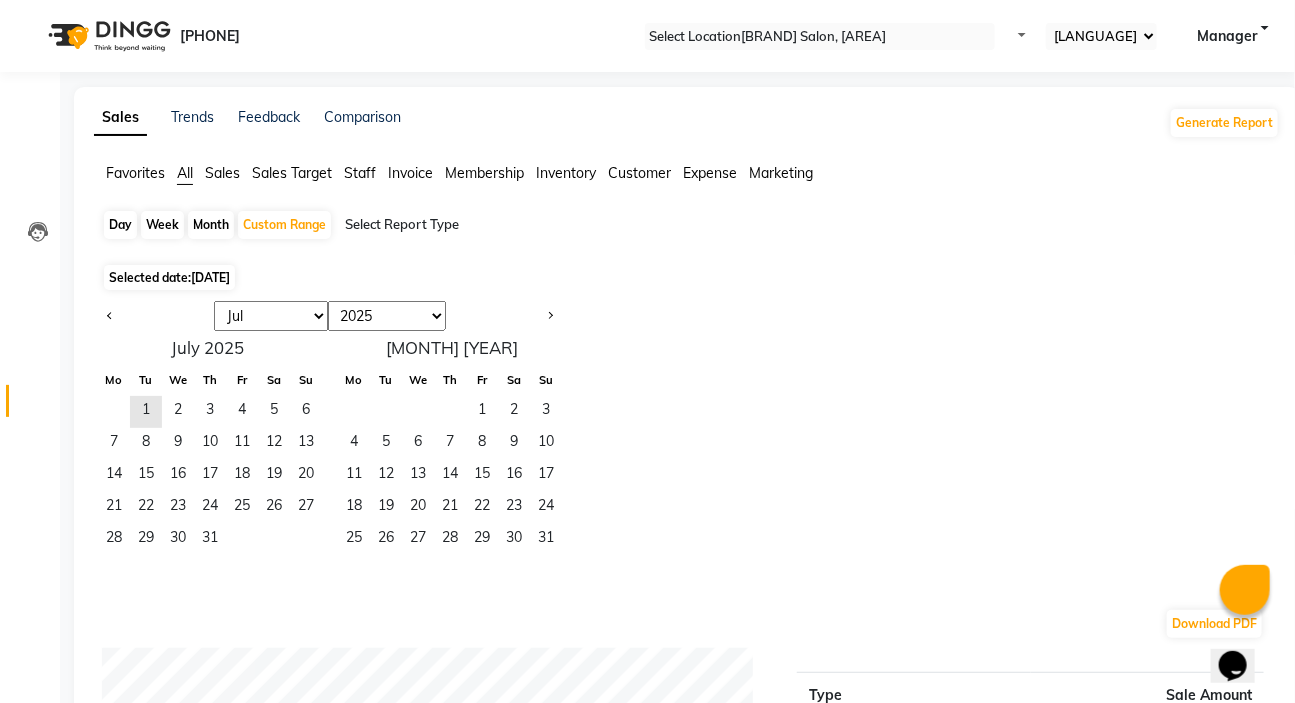 click on "[MONTH] [MONTH] [MONTH] [MONTH] [MONTH] [MONTH] [MONTH] [MONTH] [MONTH] [MONTH] [MONTH] [MONTH]" at bounding box center (271, 316) 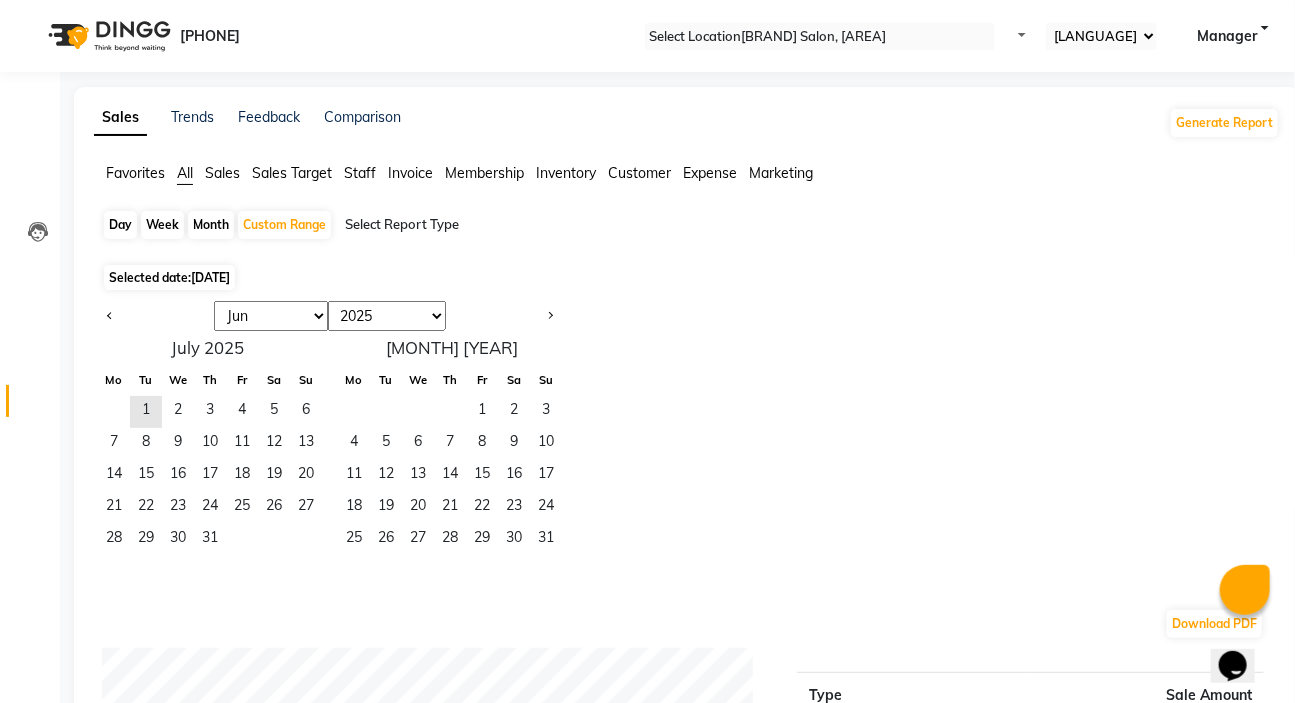 click on "[MONTH] [MONTH] [MONTH] [MONTH] [MONTH] [MONTH] [MONTH] [MONTH] [MONTH] [MONTH] [MONTH] [MONTH]" at bounding box center [271, 316] 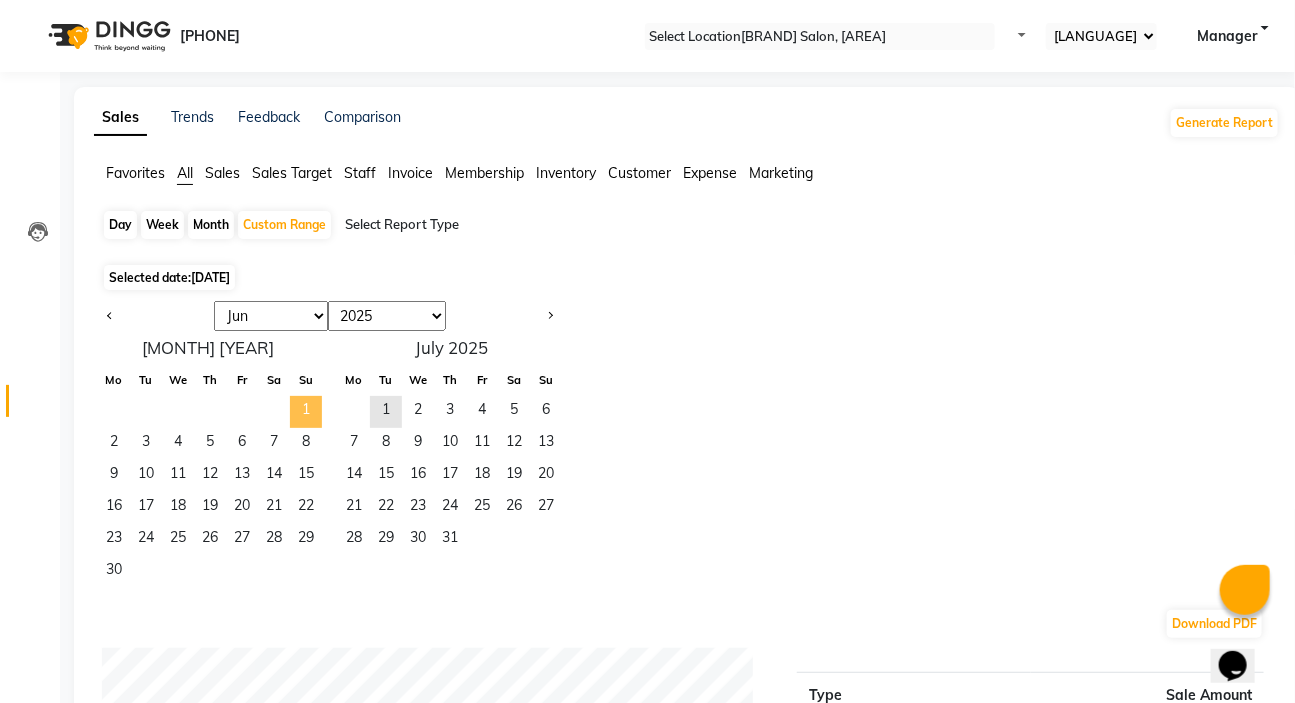 click on "1" at bounding box center [306, 412] 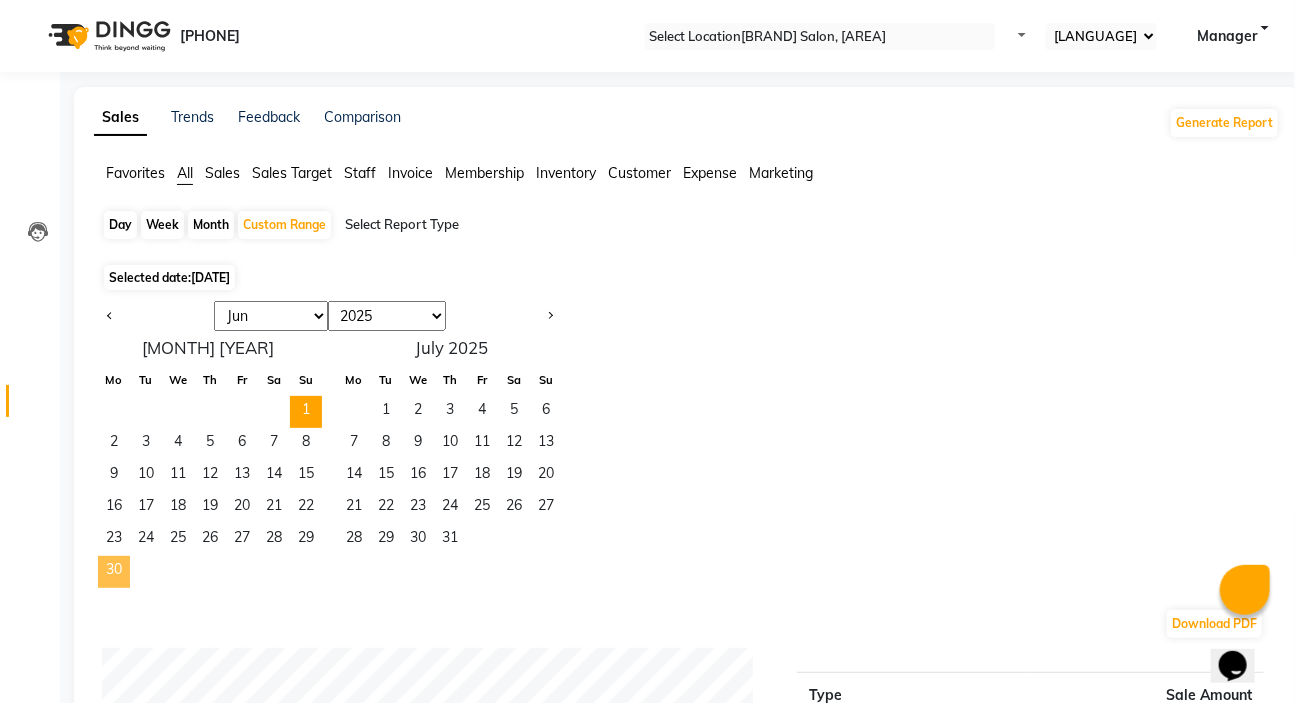 click on "30" at bounding box center [114, 572] 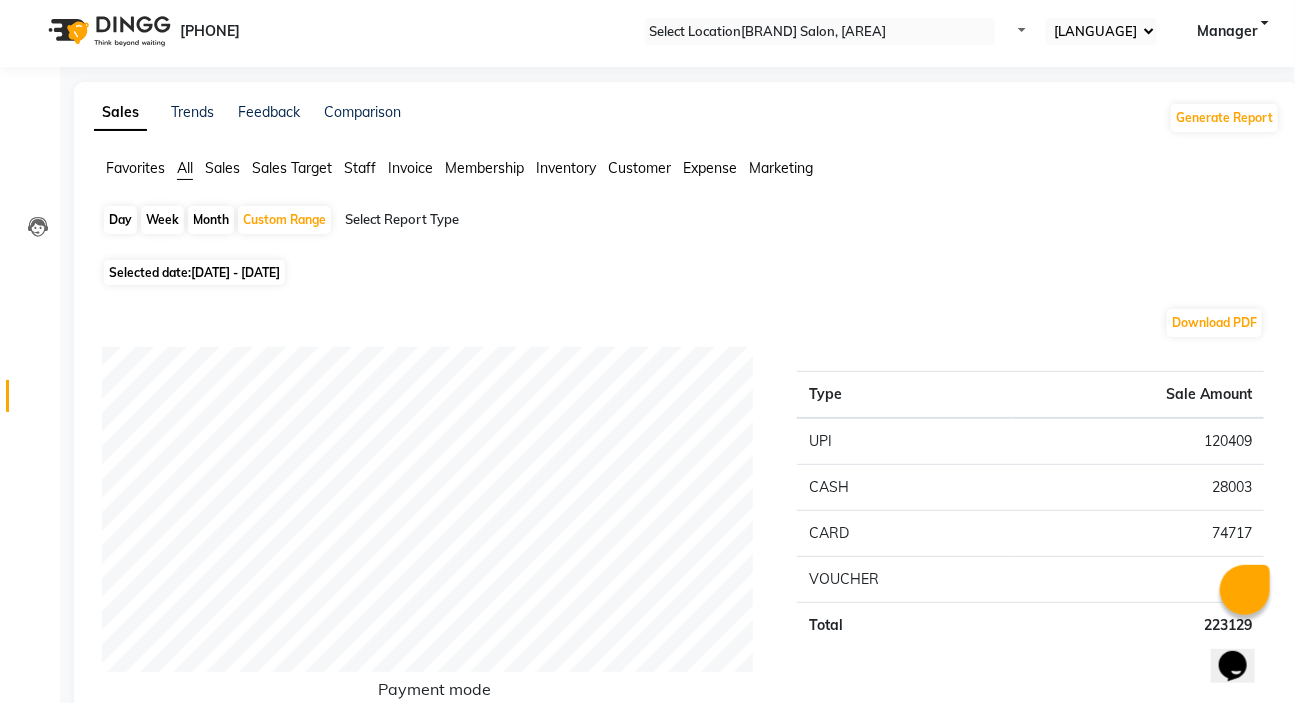 scroll, scrollTop: 0, scrollLeft: 0, axis: both 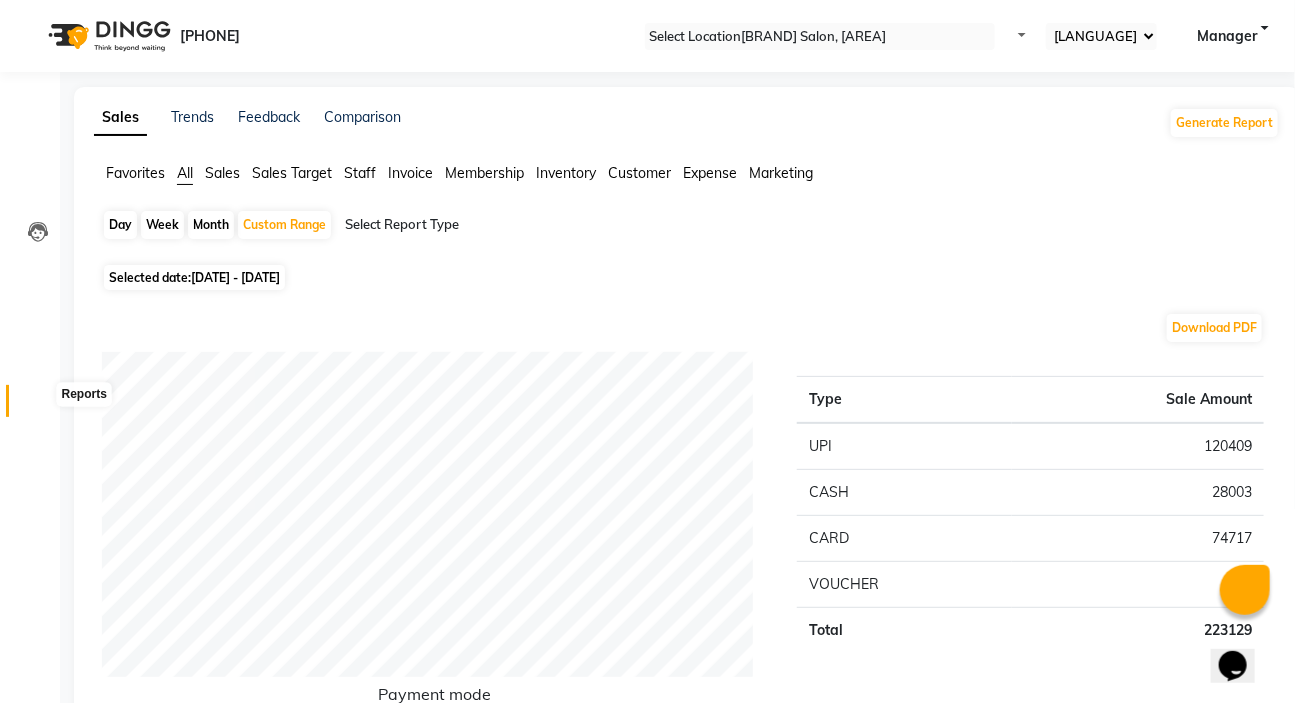 click at bounding box center (37, 406) 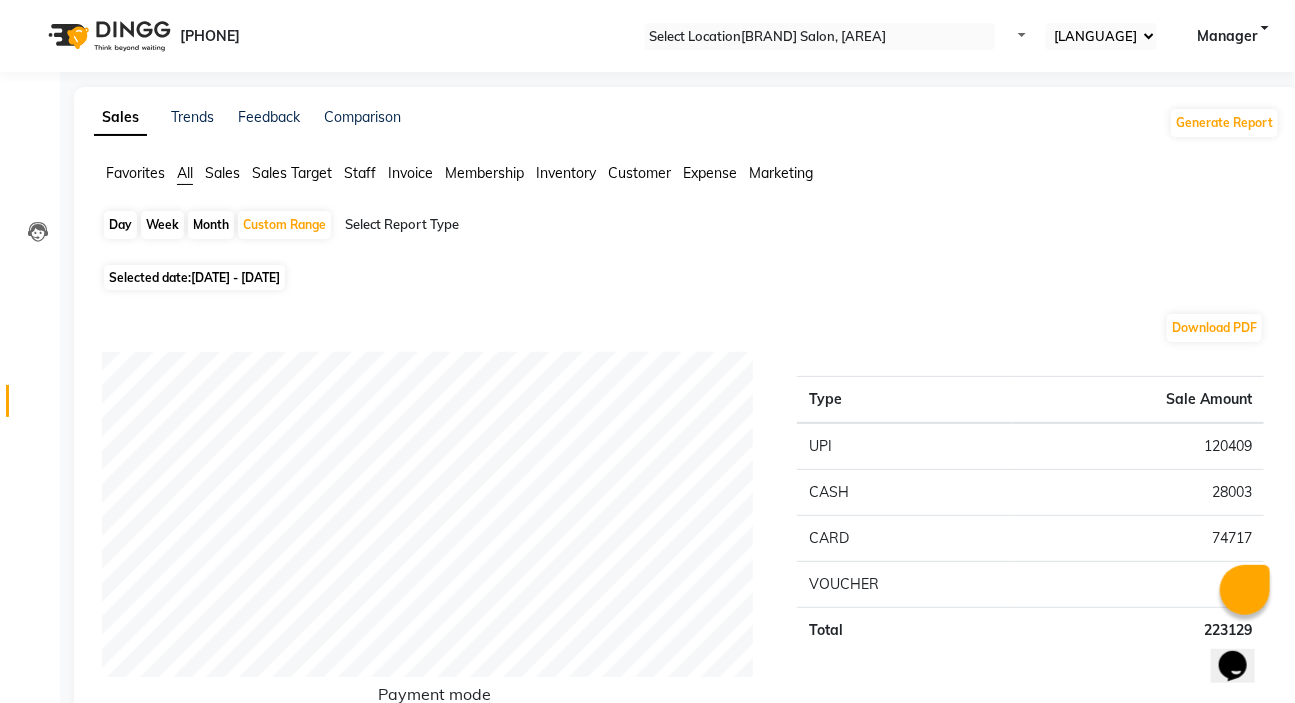 click on "Day" at bounding box center (120, 225) 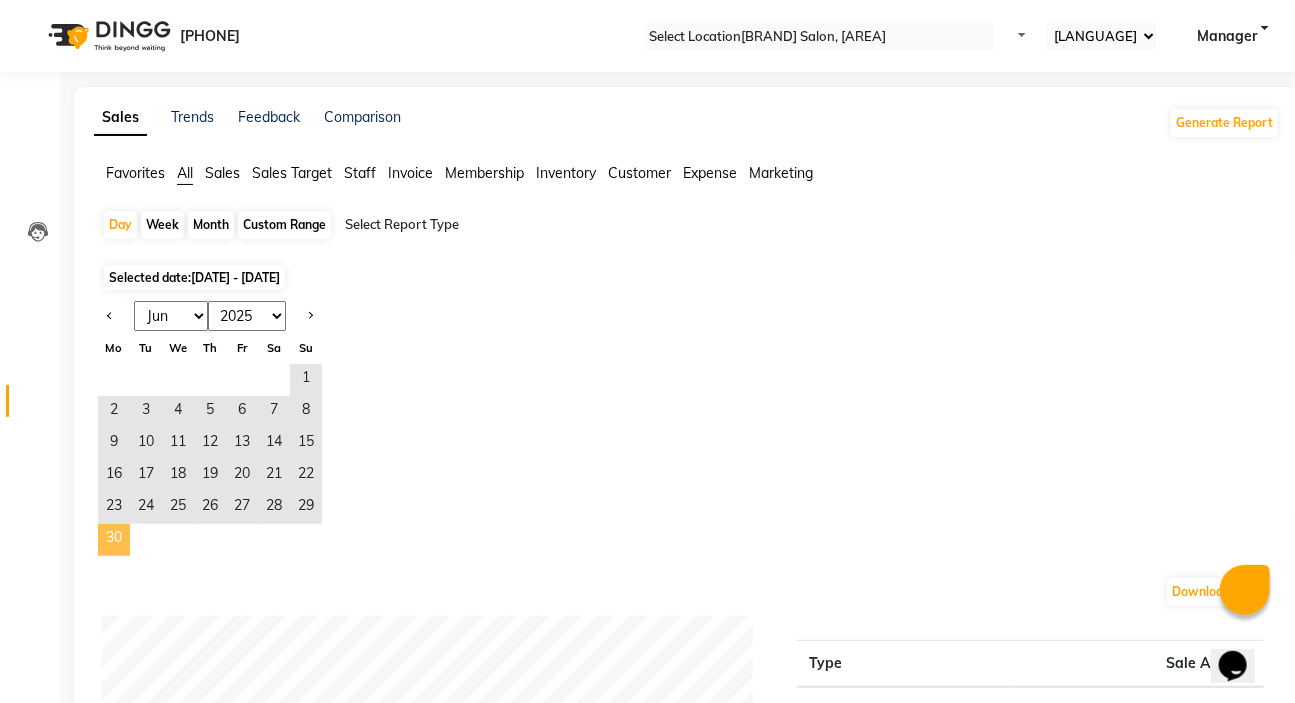 click on "30" at bounding box center (114, 540) 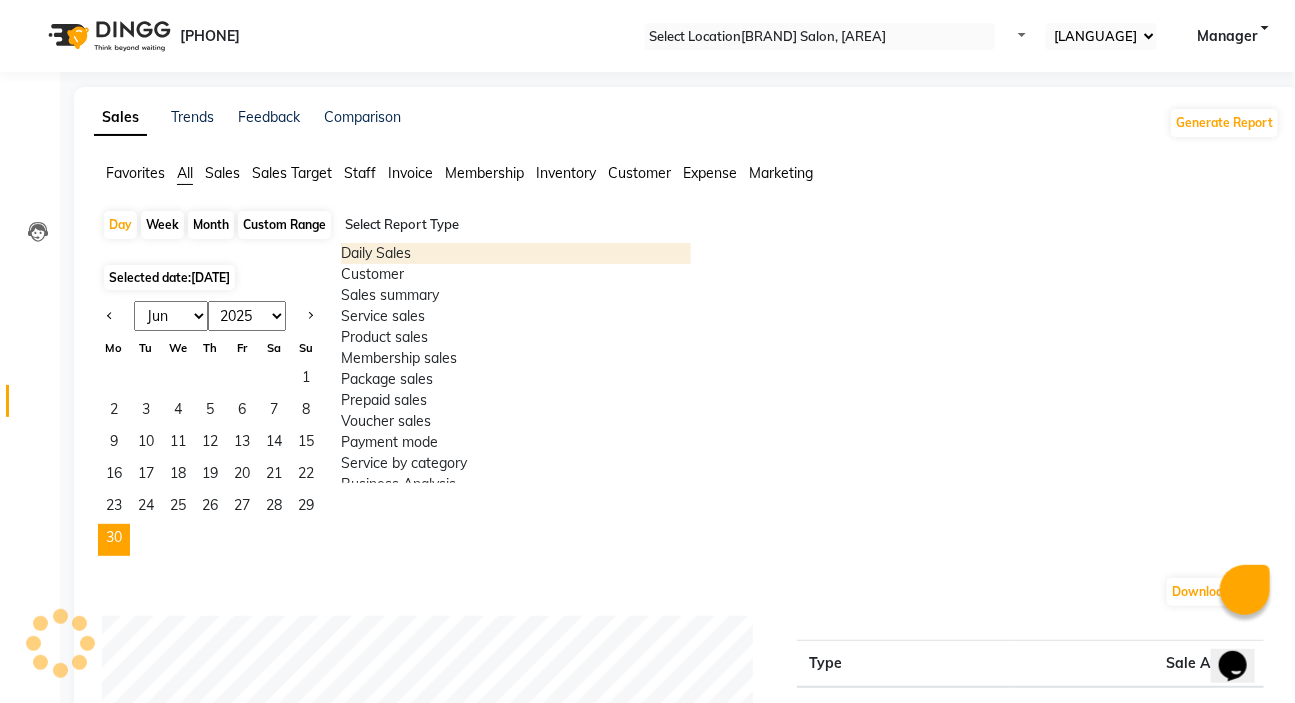click at bounding box center (516, 225) 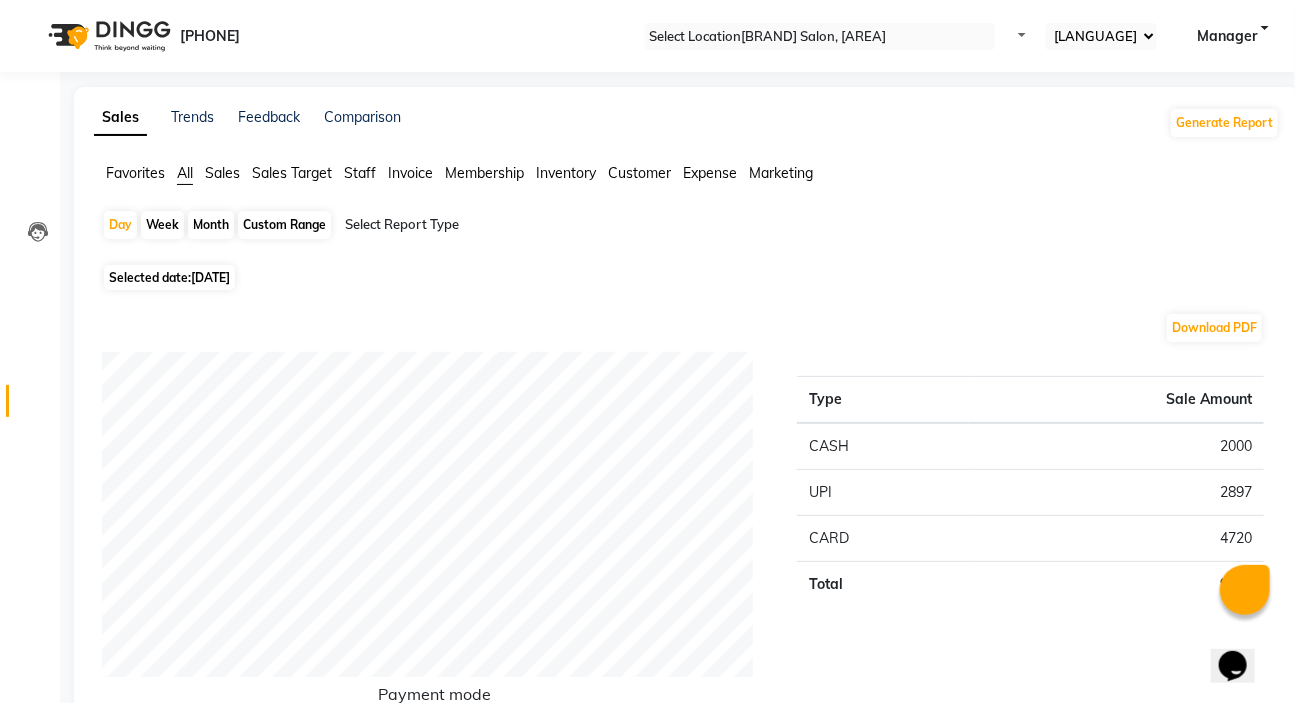 click on "Staff" at bounding box center [360, 173] 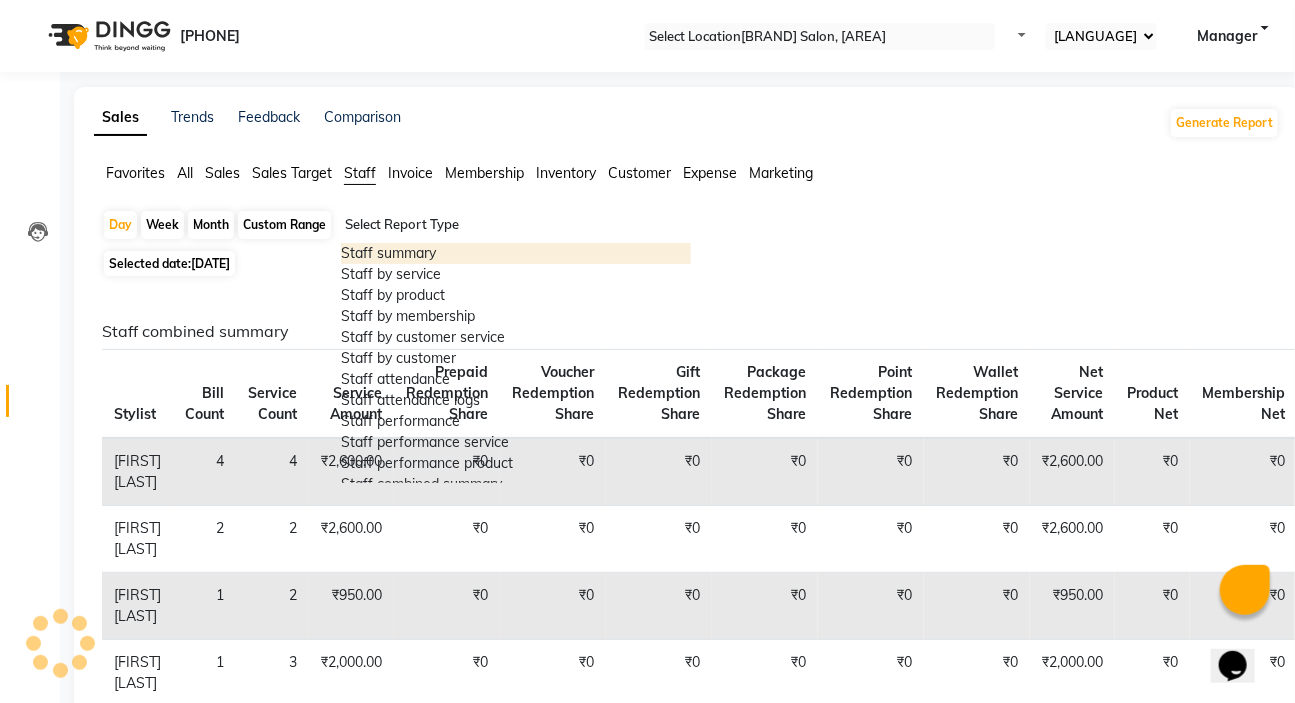 click at bounding box center [516, 225] 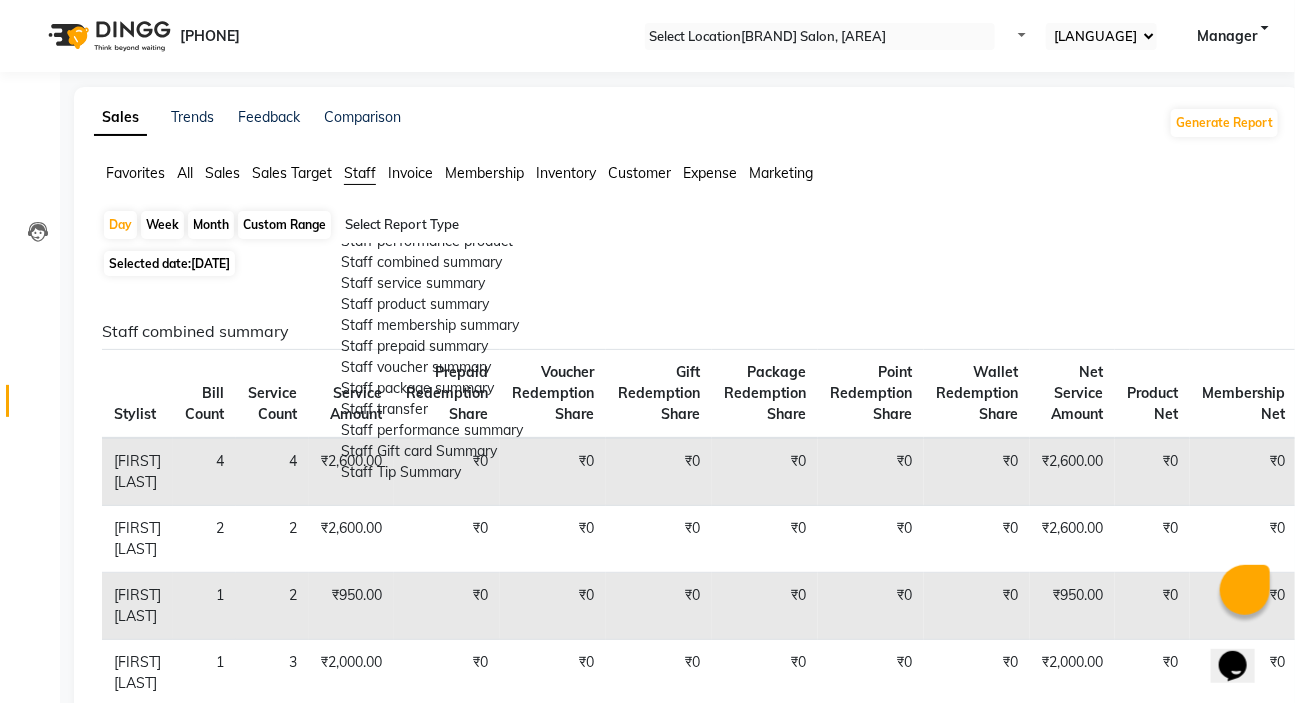 scroll, scrollTop: 363, scrollLeft: 0, axis: vertical 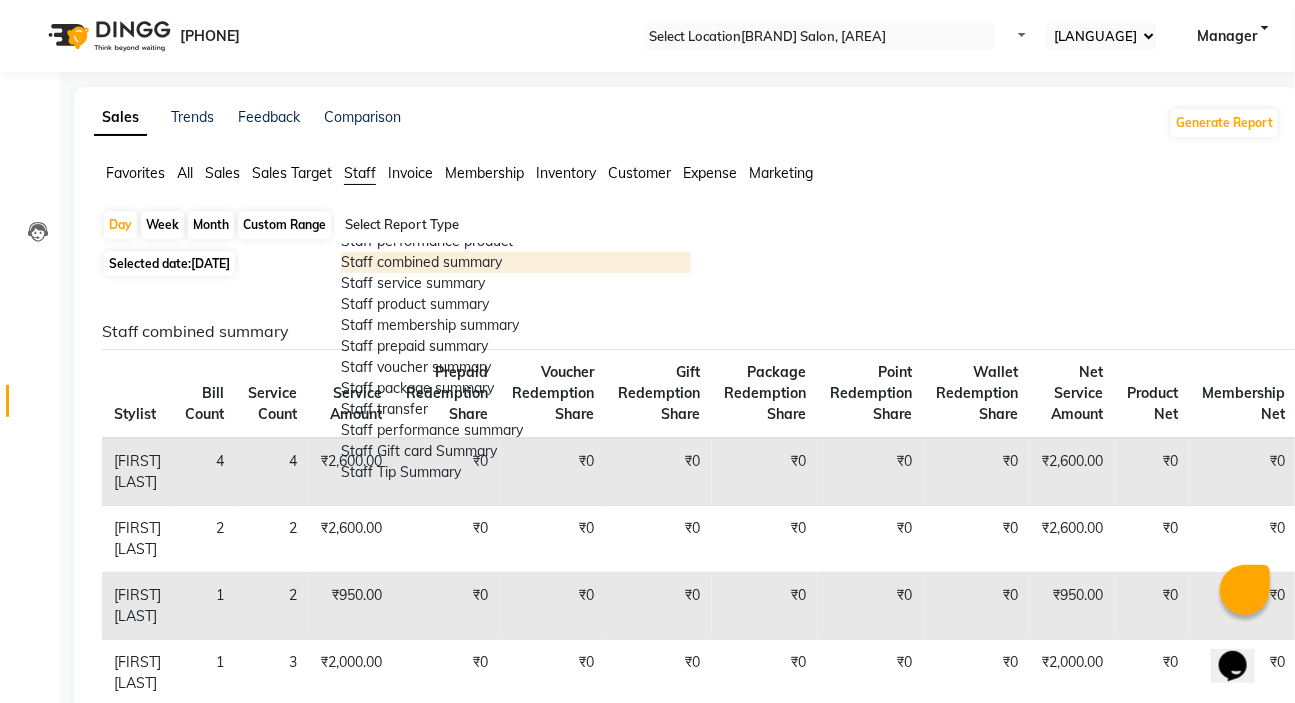 click on "Staff combined summary" at bounding box center [516, 262] 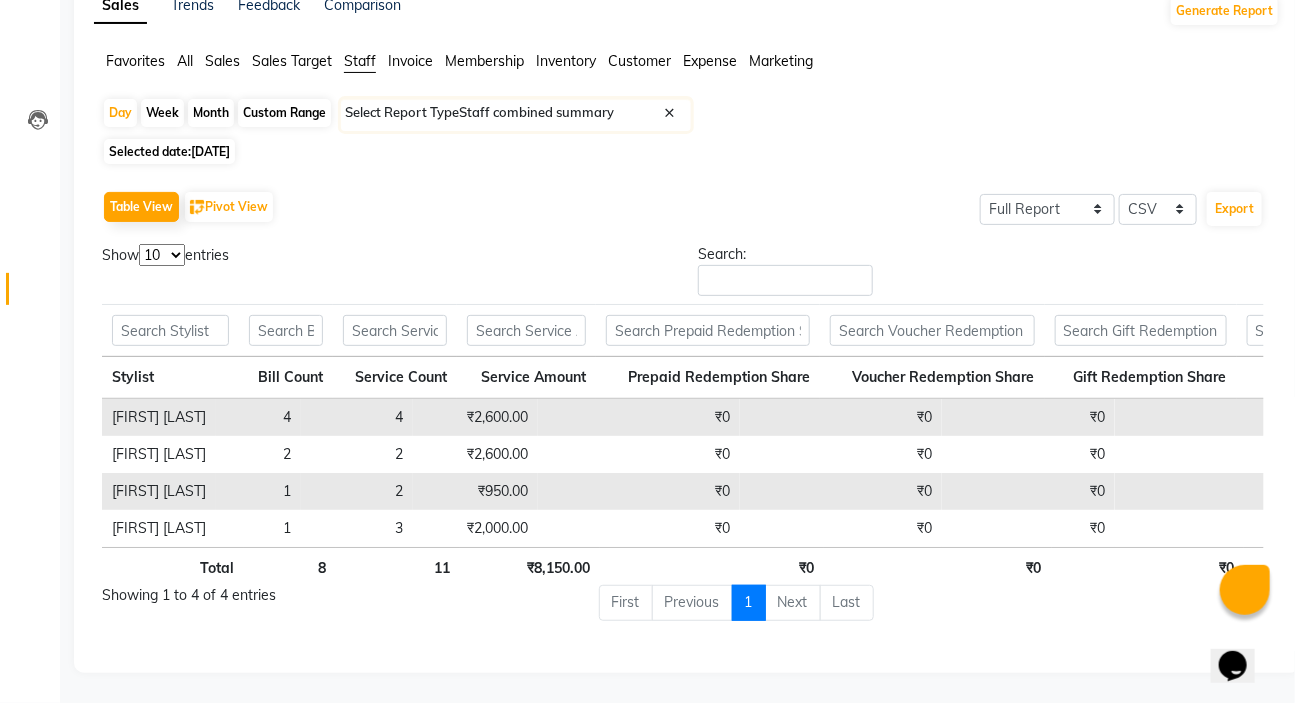 scroll, scrollTop: 119, scrollLeft: 0, axis: vertical 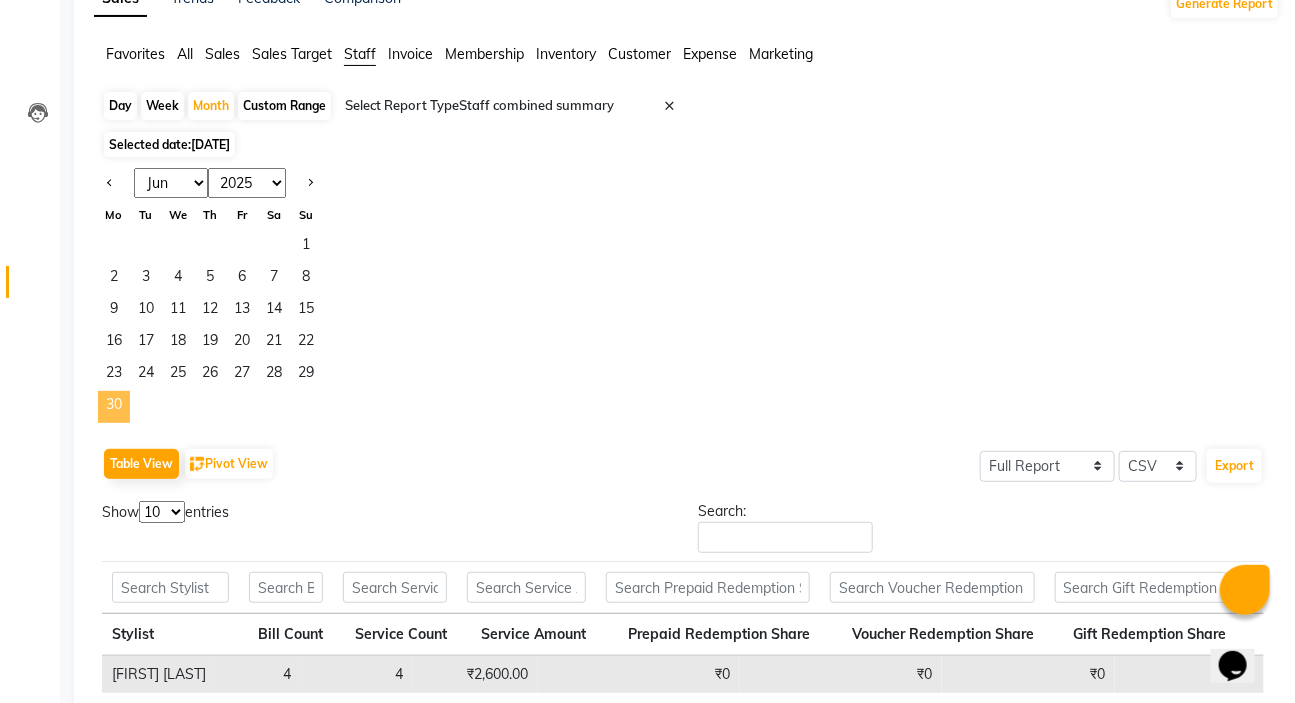 click on "30" at bounding box center [114, 407] 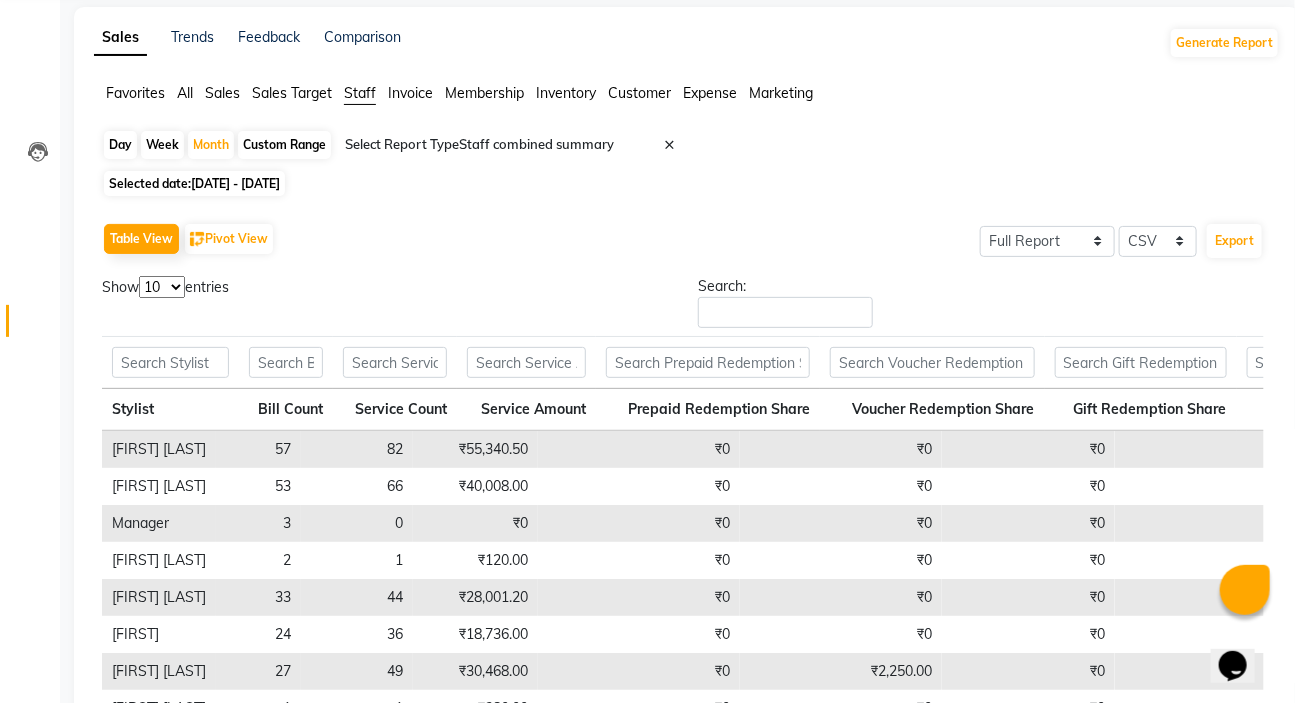 scroll, scrollTop: 181, scrollLeft: 0, axis: vertical 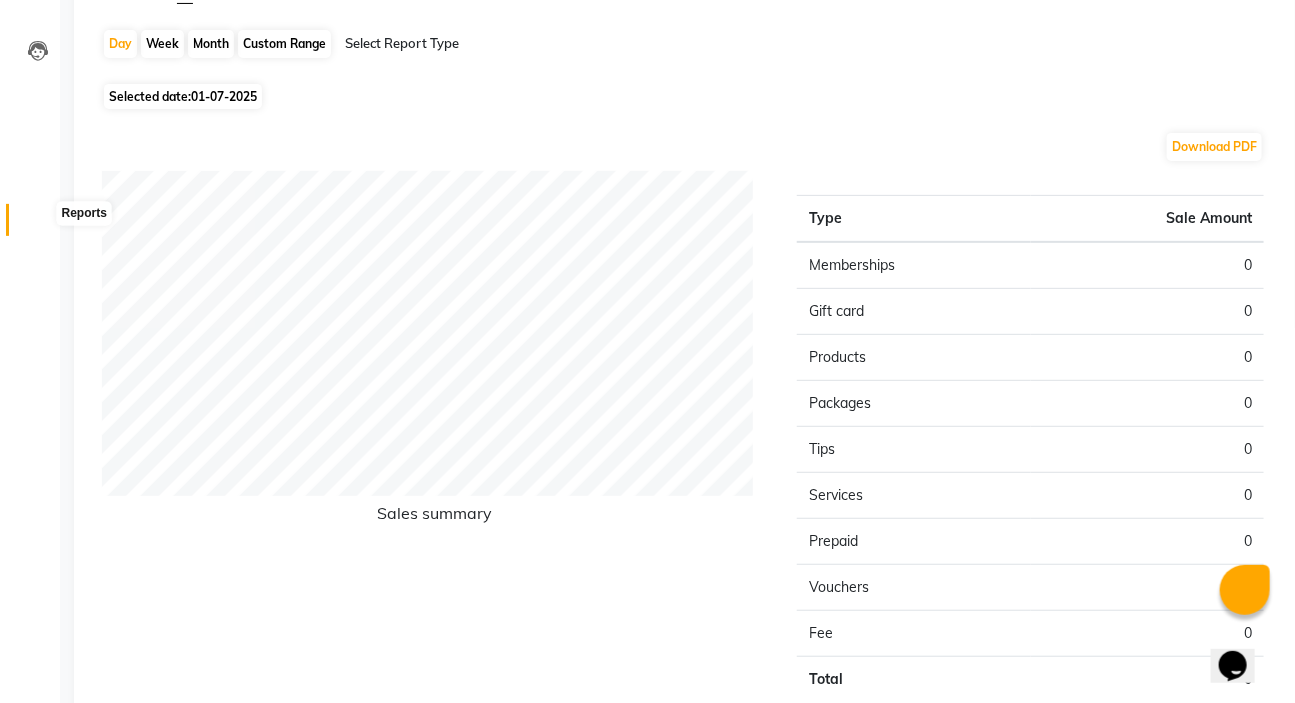 click at bounding box center [37, 225] 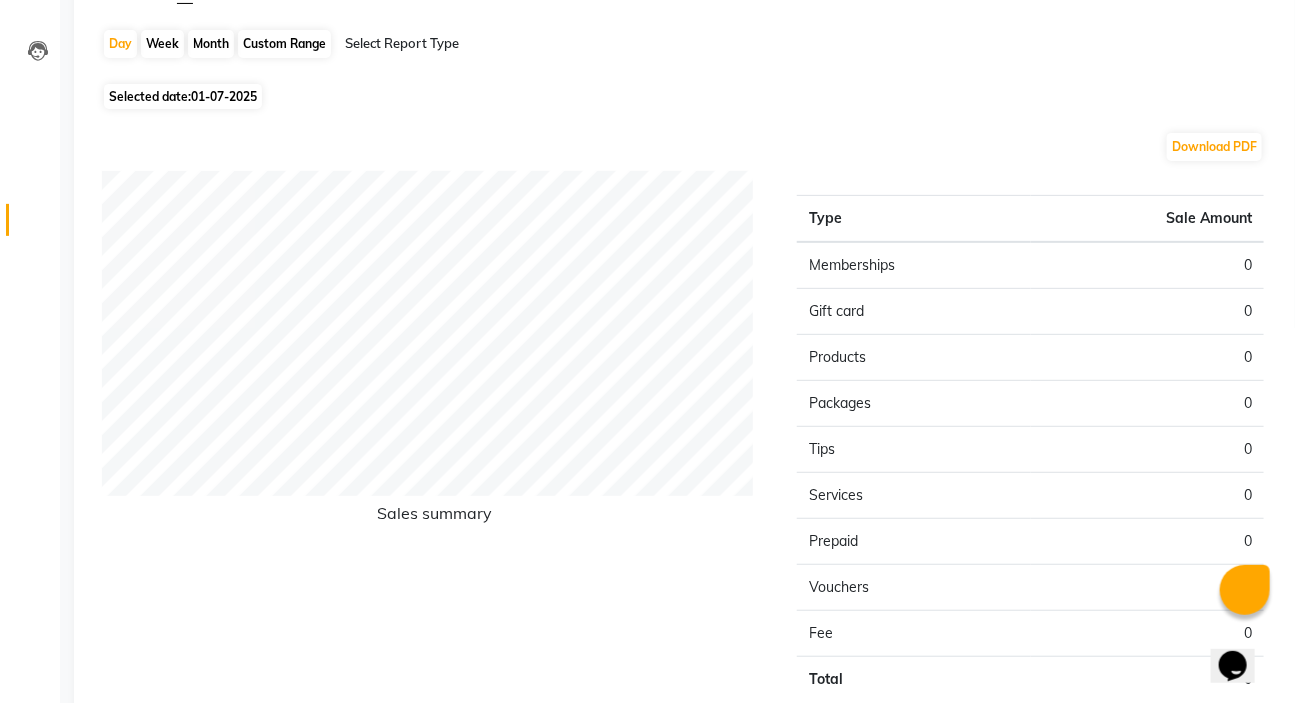 click on "Custom Range" at bounding box center (284, 44) 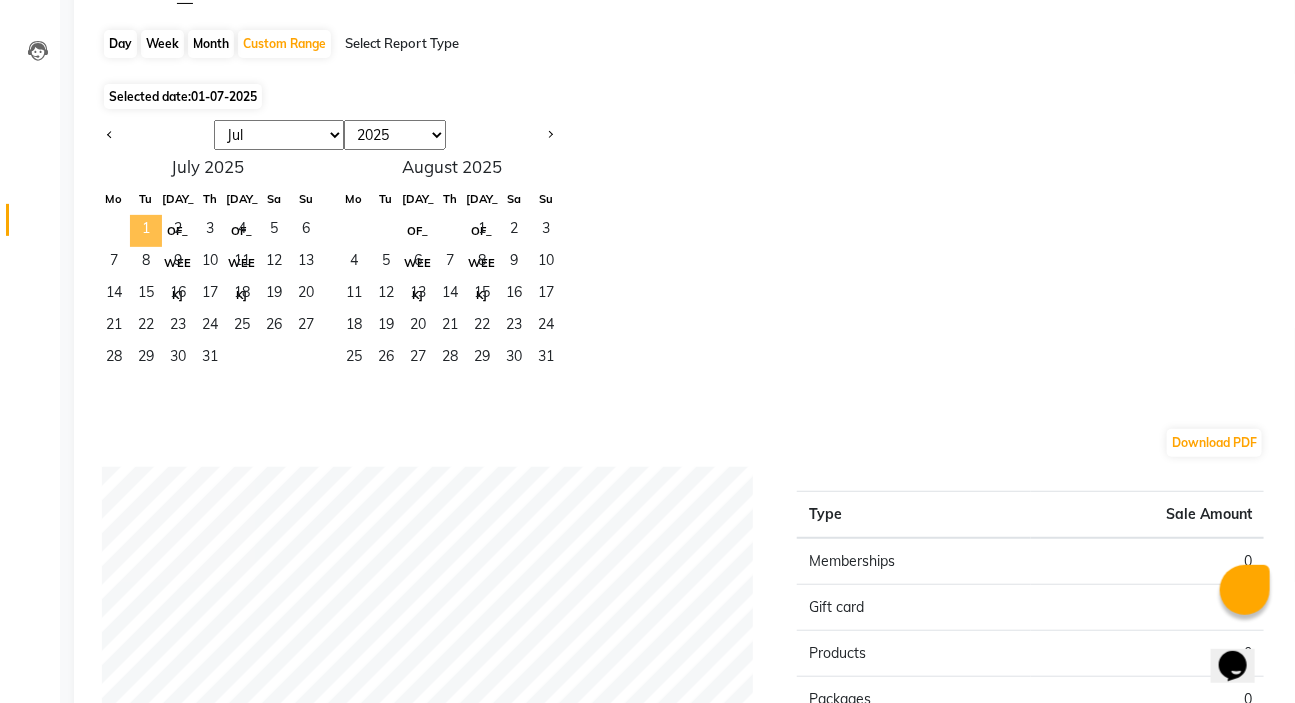 click on "1" at bounding box center (146, 231) 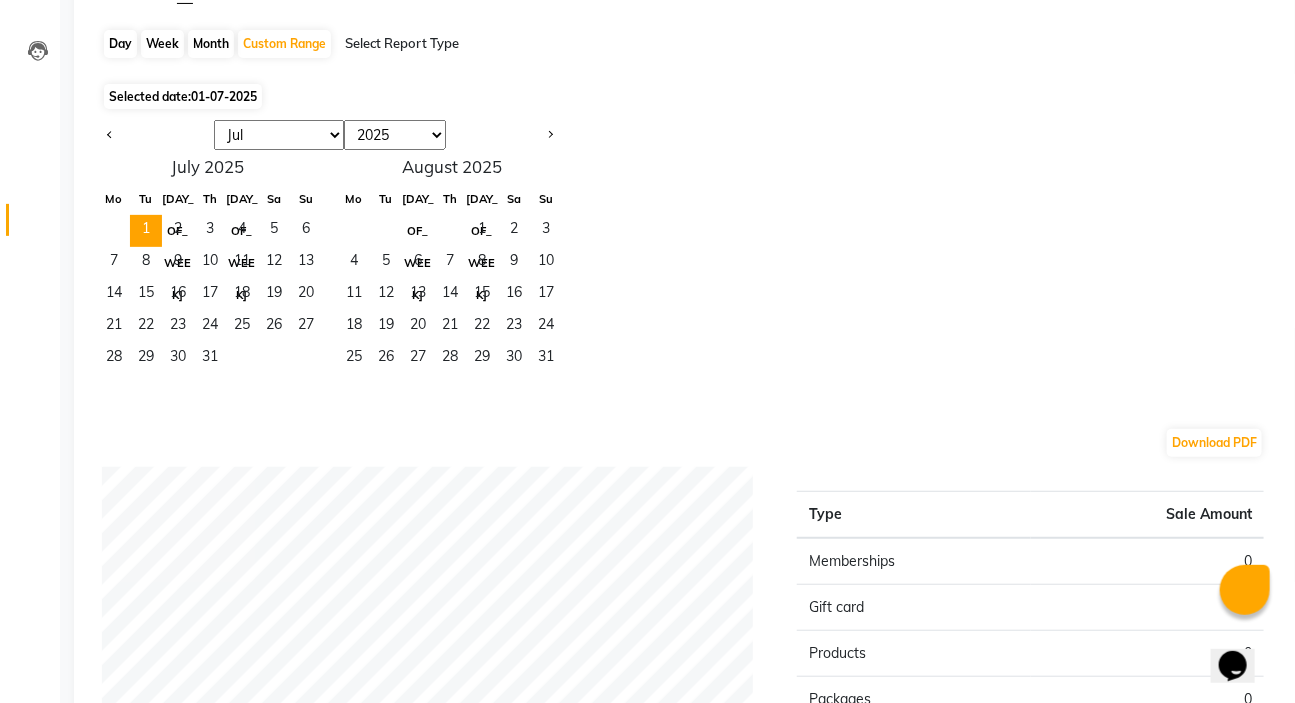 click on "[MONTH] [MONTH] [MONTH] [MONTH] [MONTH] [MONTH] [MONTH] [MONTH] [MONTH] [MONTH] [MONTH] [MONTH]" at bounding box center [279, 135] 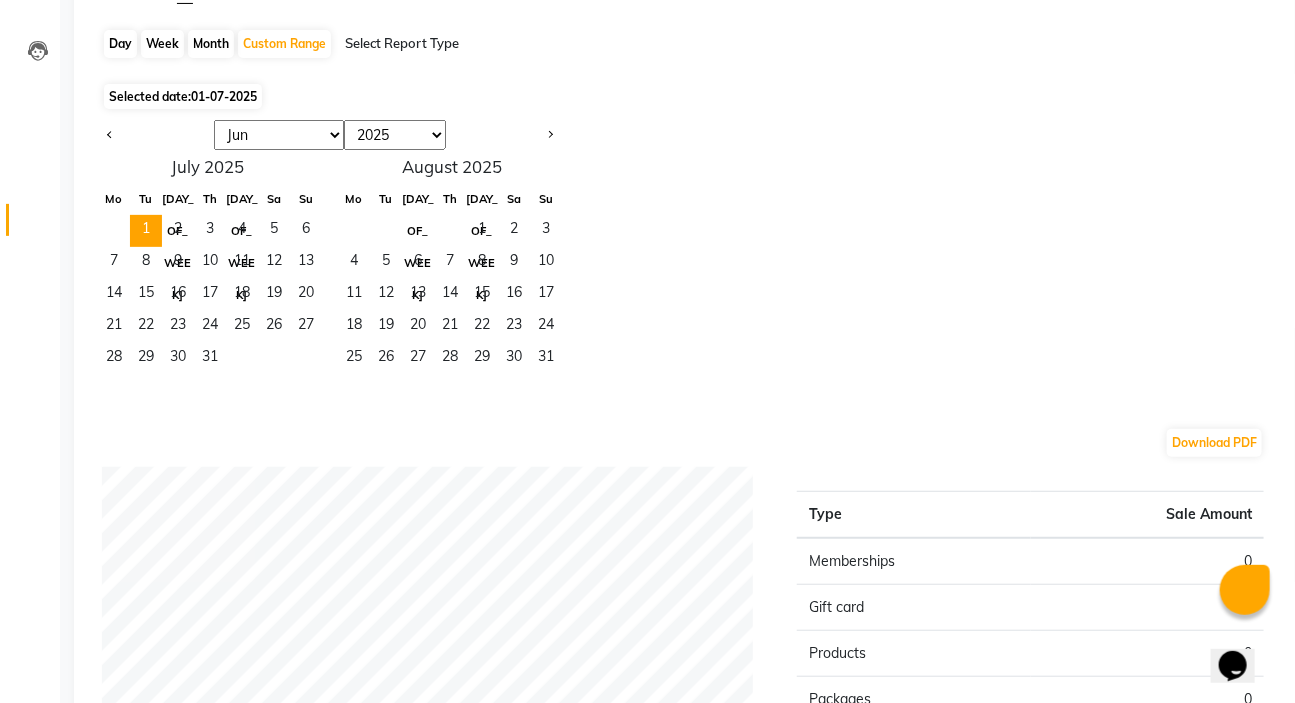 click on "[MONTH] [MONTH] [MONTH] [MONTH] [MONTH] [MONTH] [MONTH] [MONTH] [MONTH] [MONTH] [MONTH] [MONTH]" at bounding box center (279, 135) 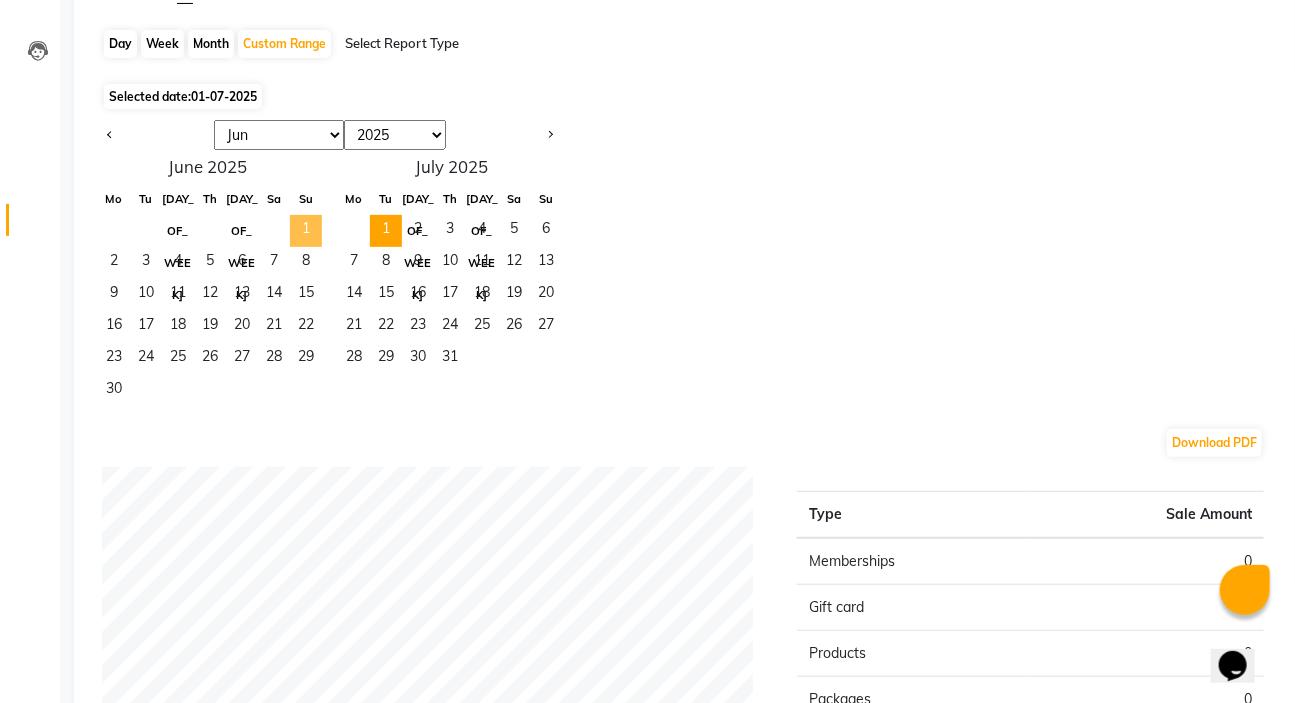 click on "1" at bounding box center (306, 231) 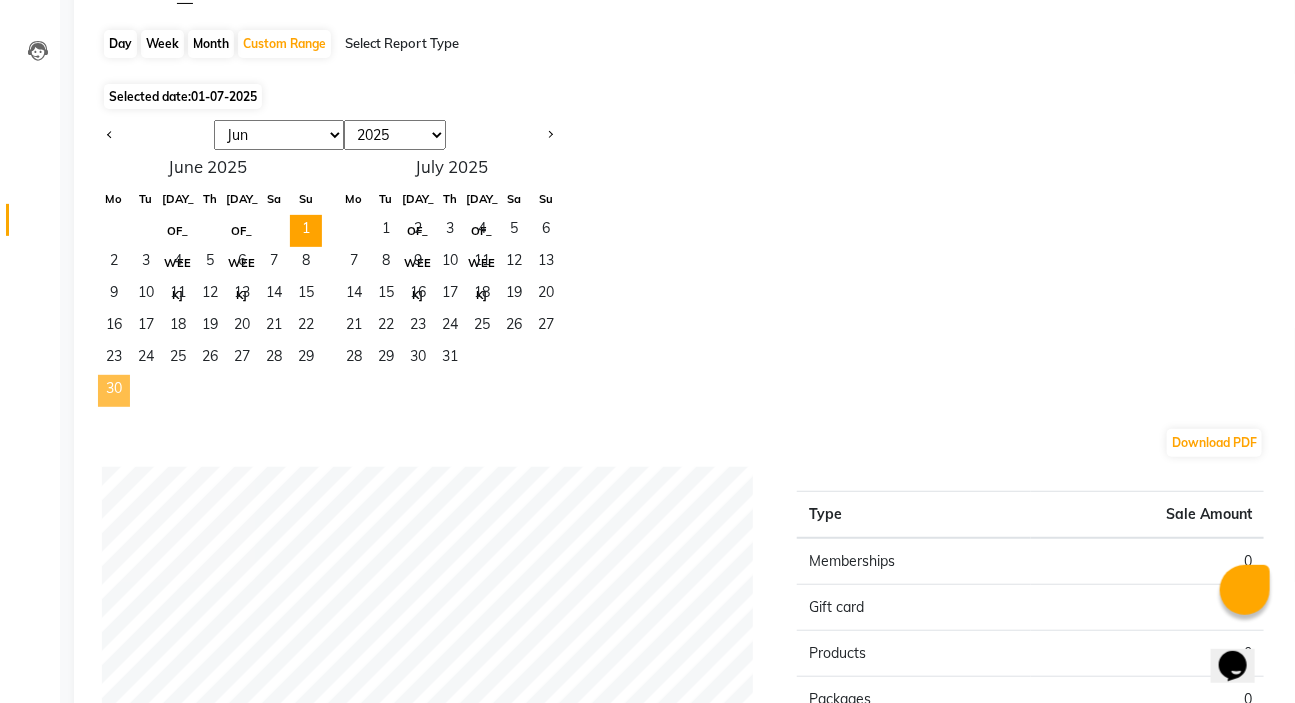 click on "30" at bounding box center [114, 391] 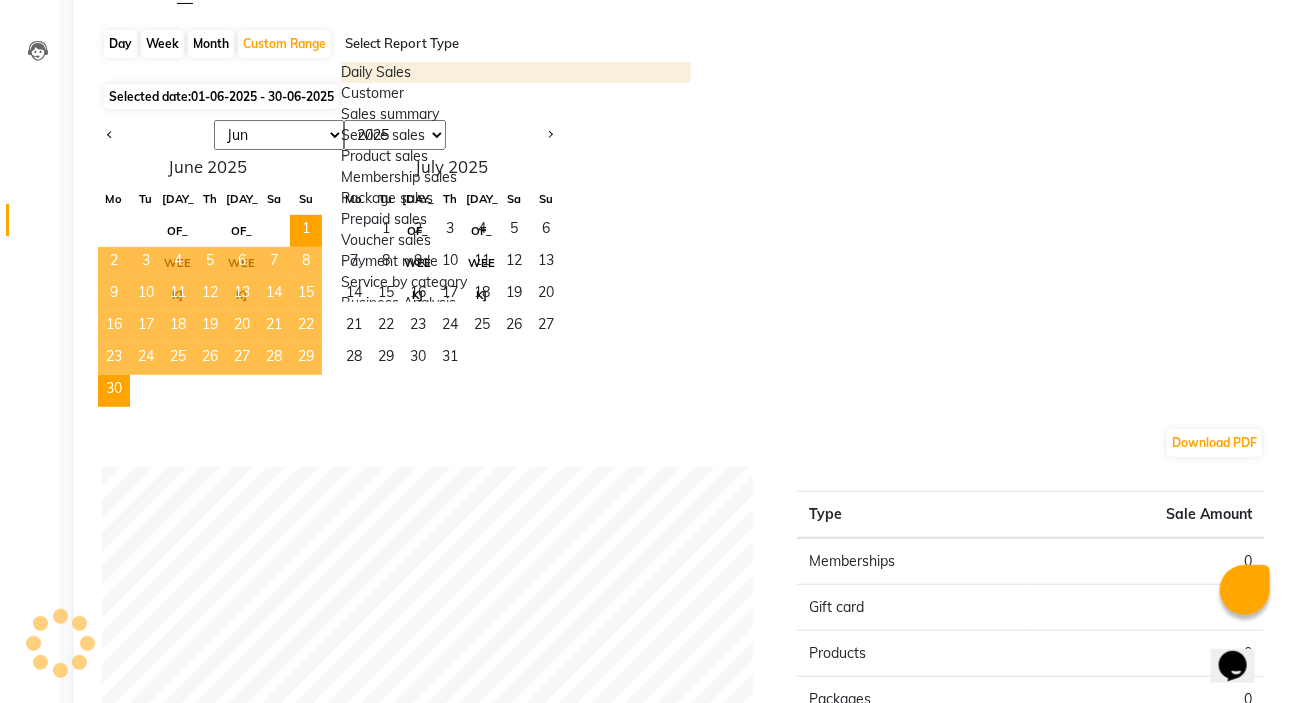 click at bounding box center (516, 44) 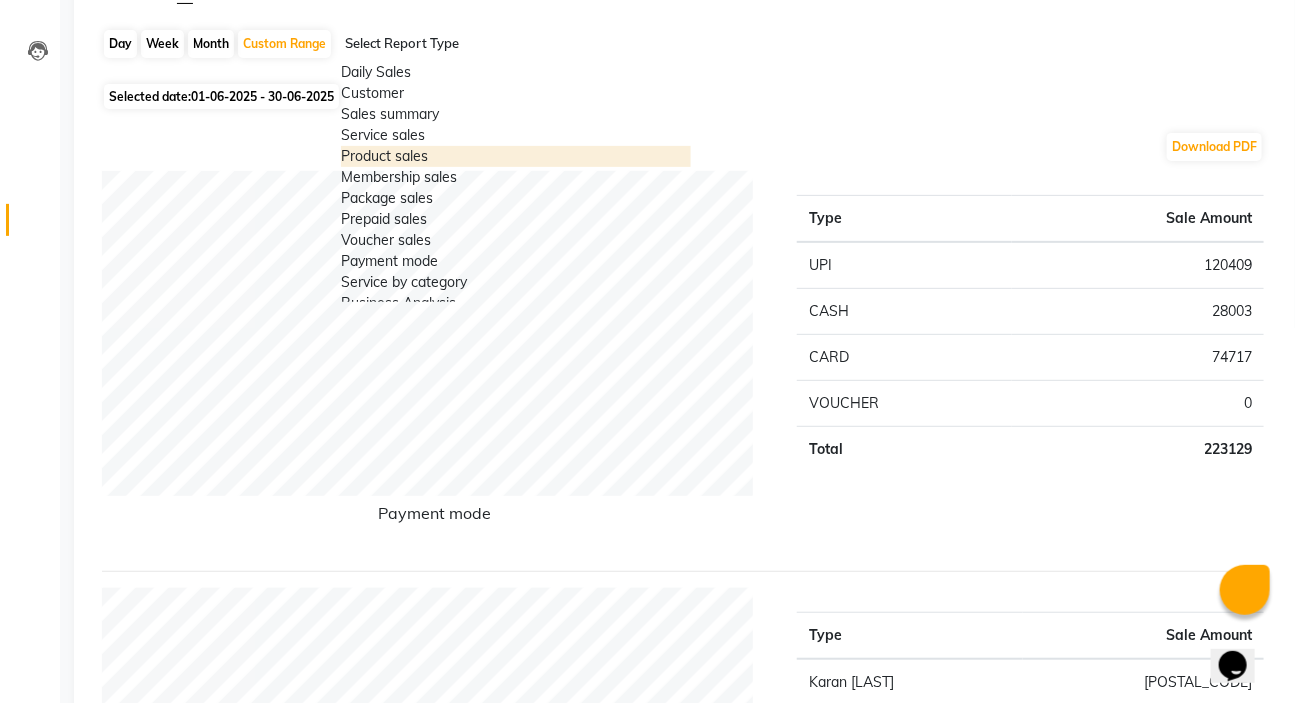 click on "Product sales" at bounding box center [516, 156] 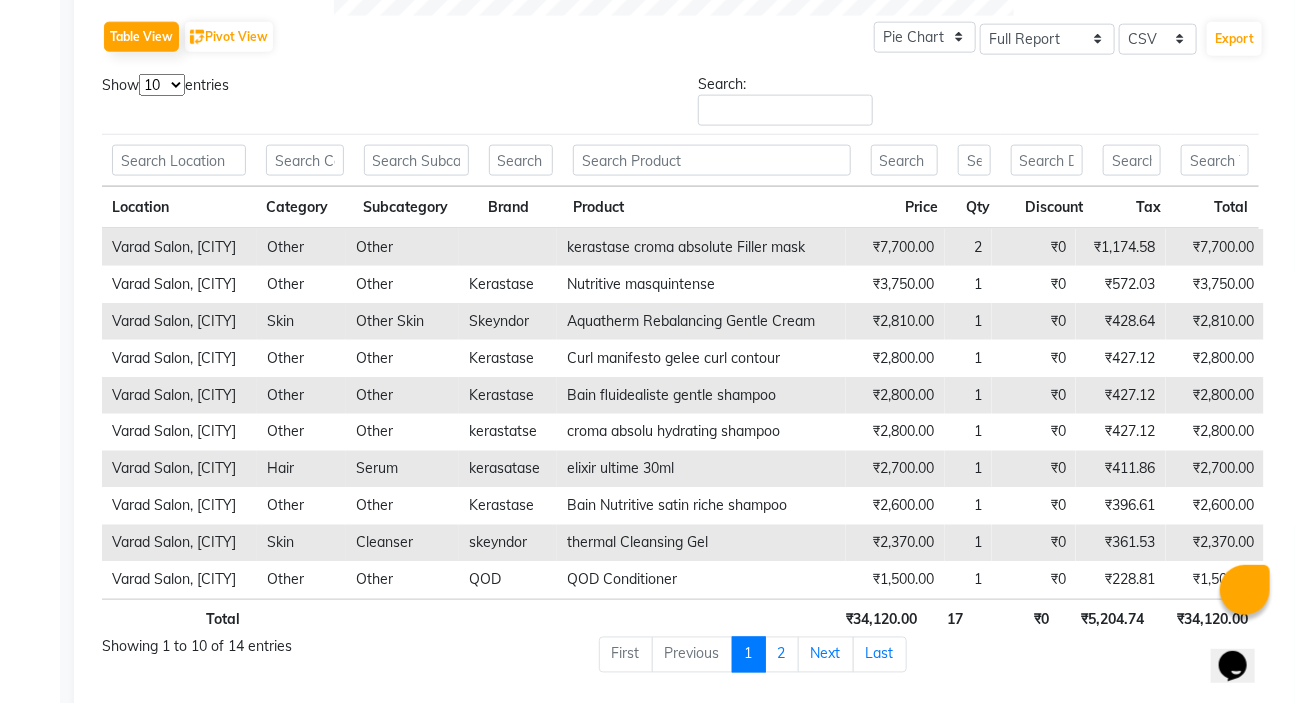 scroll, scrollTop: 1057, scrollLeft: 0, axis: vertical 